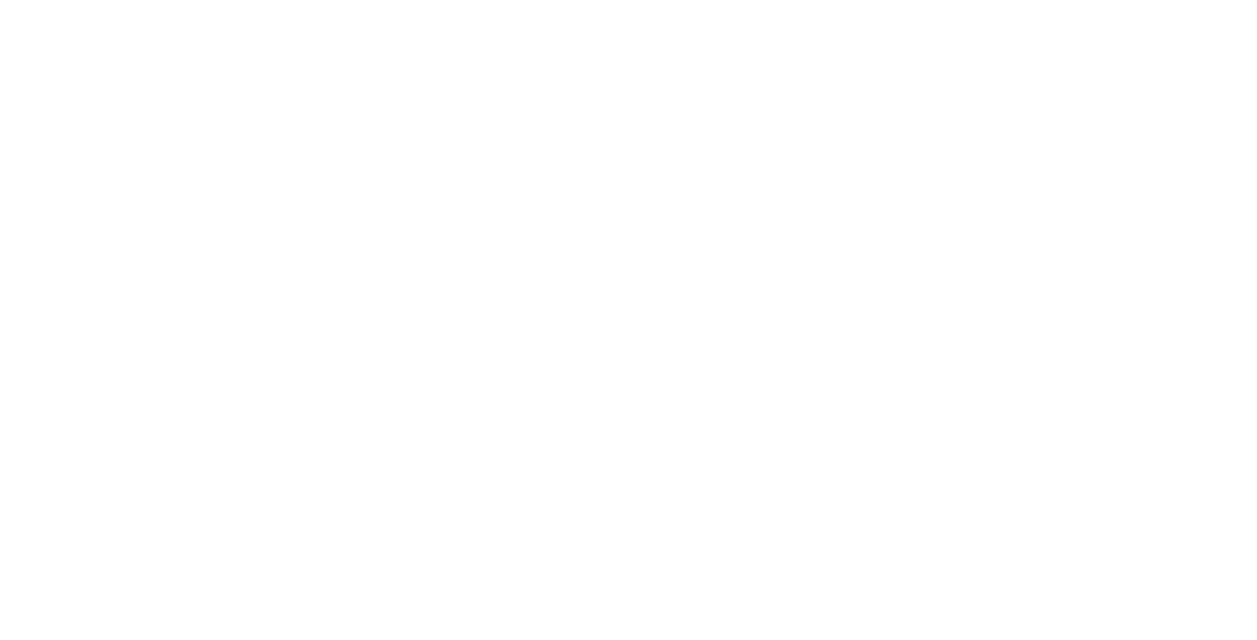 scroll, scrollTop: 0, scrollLeft: 0, axis: both 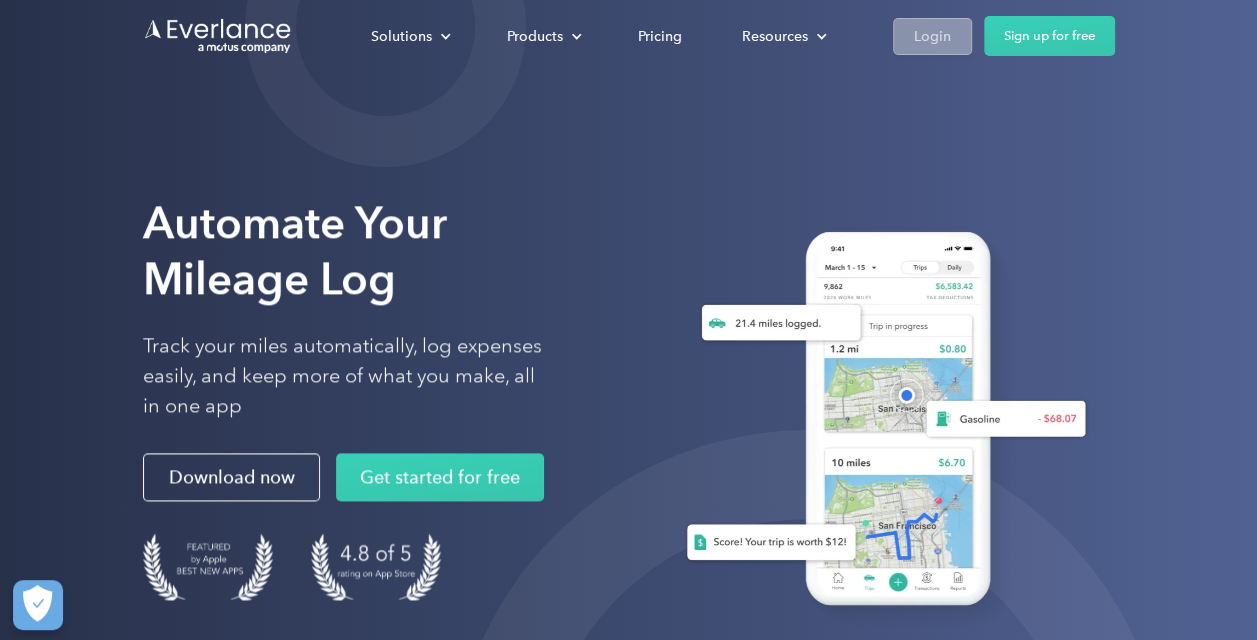 click on "Login" at bounding box center [932, 36] 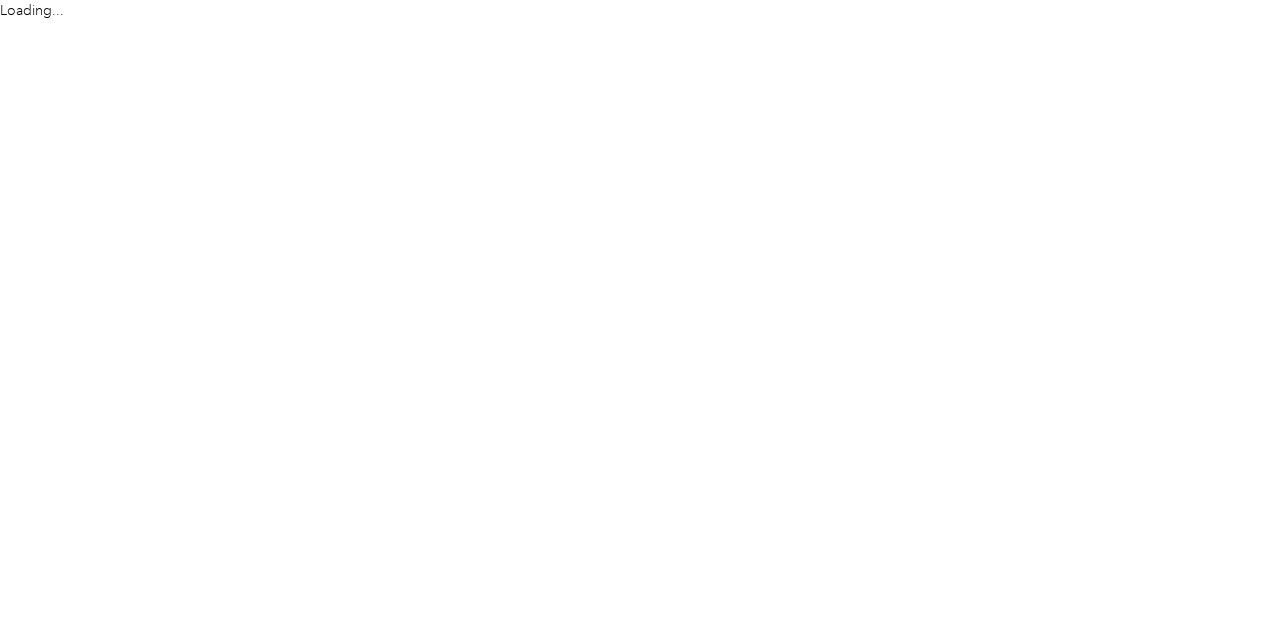 scroll, scrollTop: 0, scrollLeft: 0, axis: both 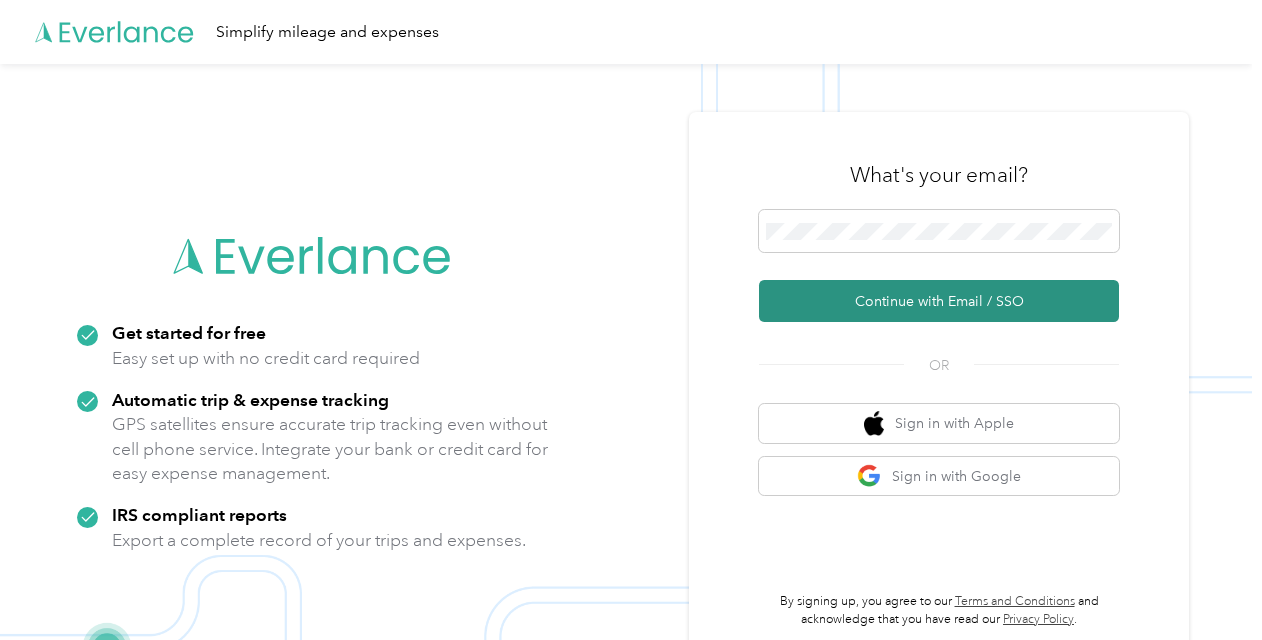 click on "Continue with Email / SSO" at bounding box center (939, 301) 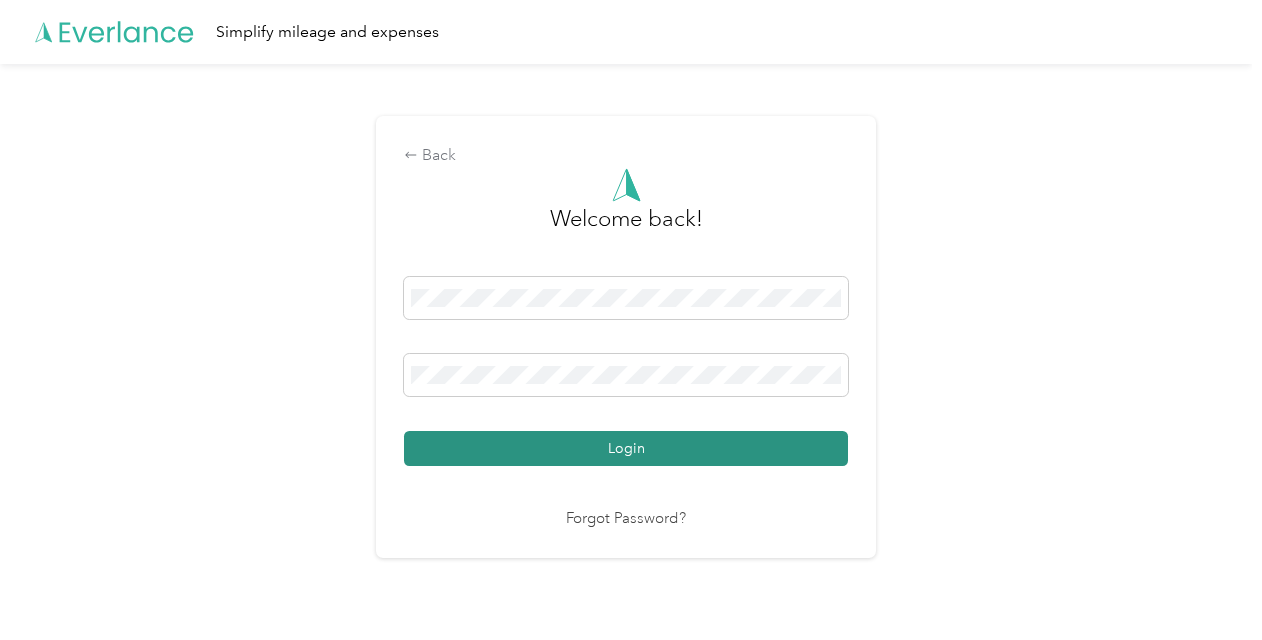 click on "Login" at bounding box center (626, 448) 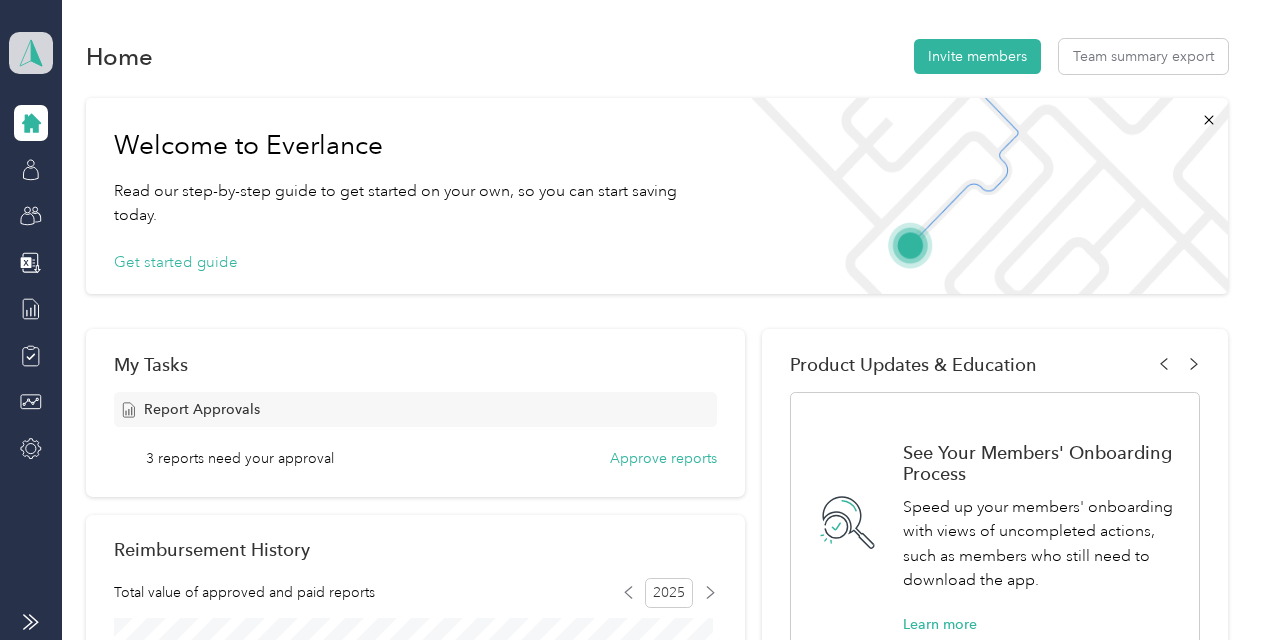 click 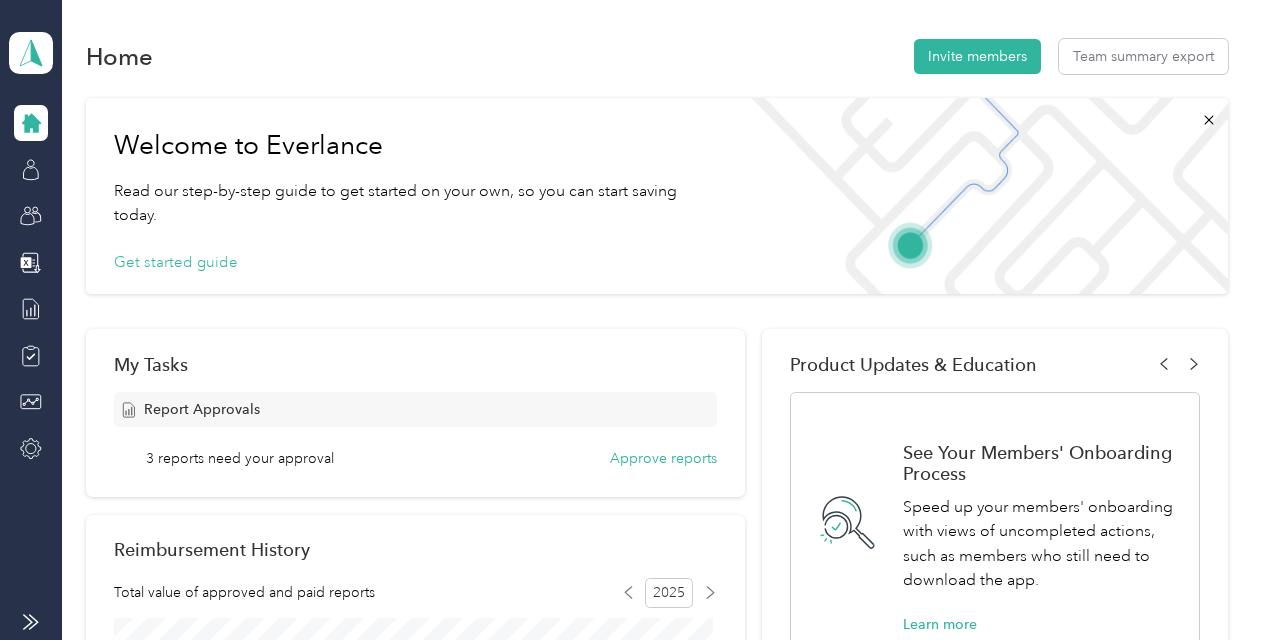 click on "Home Invite members Team summary export Welcome to Everlance Read our step-by-step guide to get started on your own, so you can start saving today. Get started guide My Tasks Report Approvals 3 reports need your approval Approve reports Reimbursement History Total value of approved and paid reports 2025 Variable reports Fixed reports Document Compliance View compliance High level insights from on your driver’s compliance. Product Updates & Education See Your Members' Onboarding Process Speed up your members' onboarding with views of uncompleted actions, such as members who still need to download the app. Learn more Everlance Product Update Log Stay up-to-date with the latest updates and improvements that directly impact you and your employees each month. Learn more BETA Flag problem reports automatically Speed up report review with Outlier Flags. Create rules to flag reports automatically. Learn more Watch Tutorial COMING SOON Introducing EverPay Get early access Reimbursement Programs  View members" at bounding box center (657, 741) 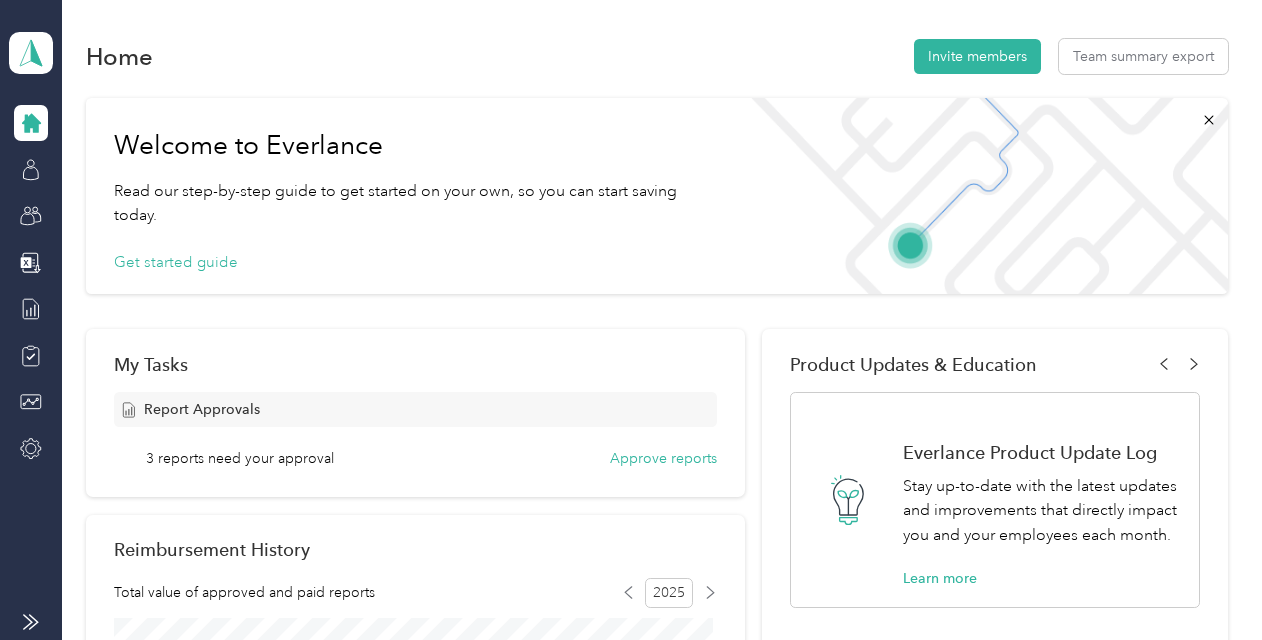 click on "Report Approvals 3 reports need your approval Approve reports" at bounding box center [415, 430] 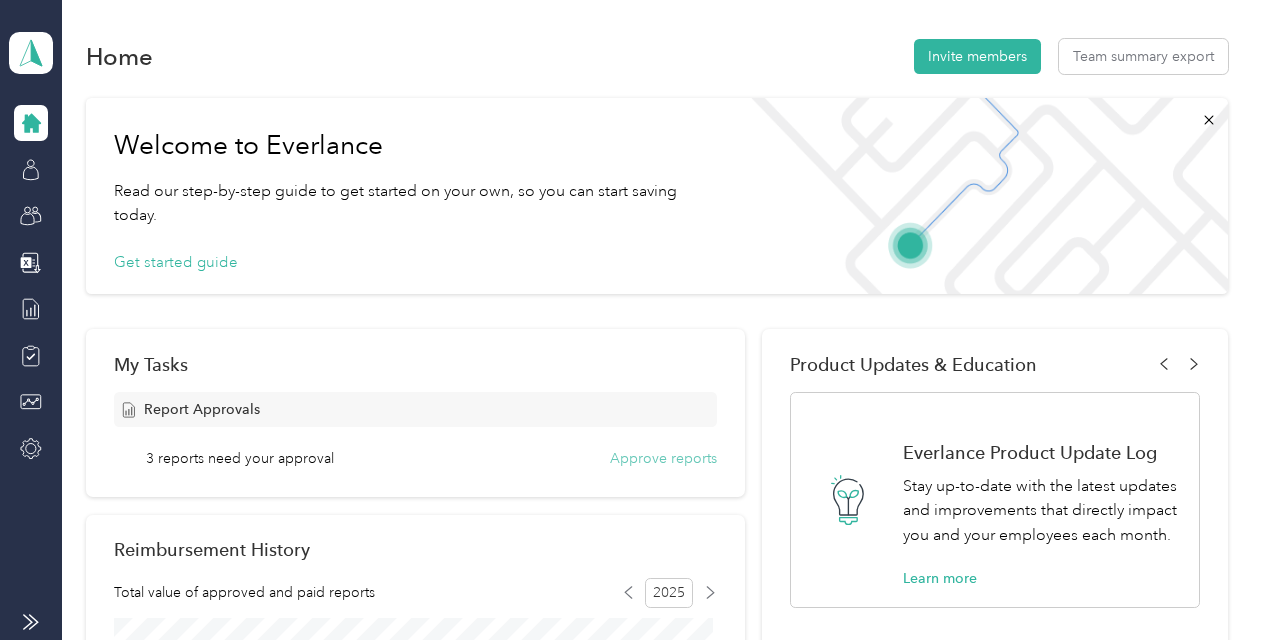 click on "Approve reports" at bounding box center (663, 458) 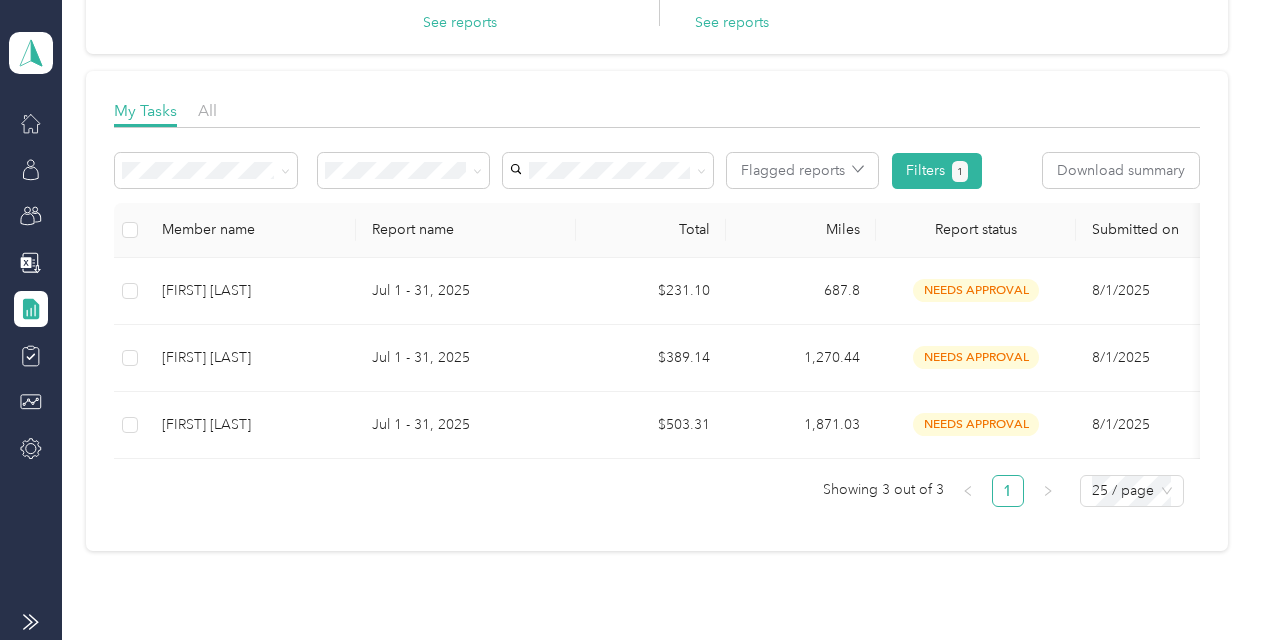 scroll, scrollTop: 300, scrollLeft: 0, axis: vertical 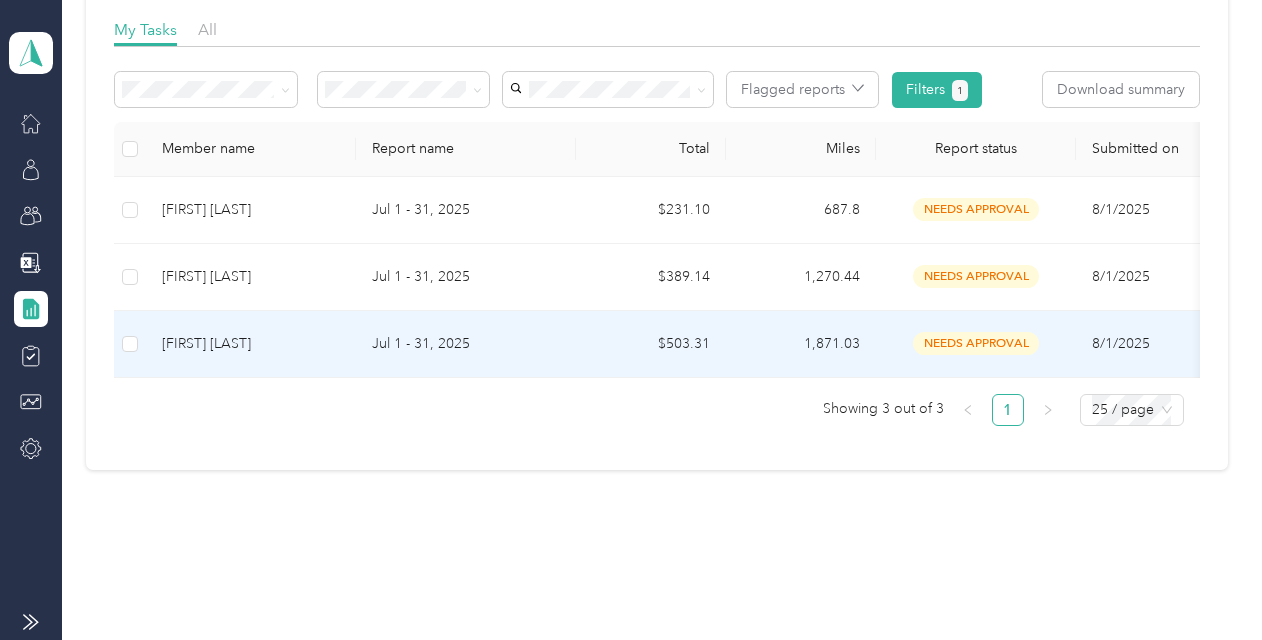 click on "Jose L. JR Sostre" at bounding box center (251, 344) 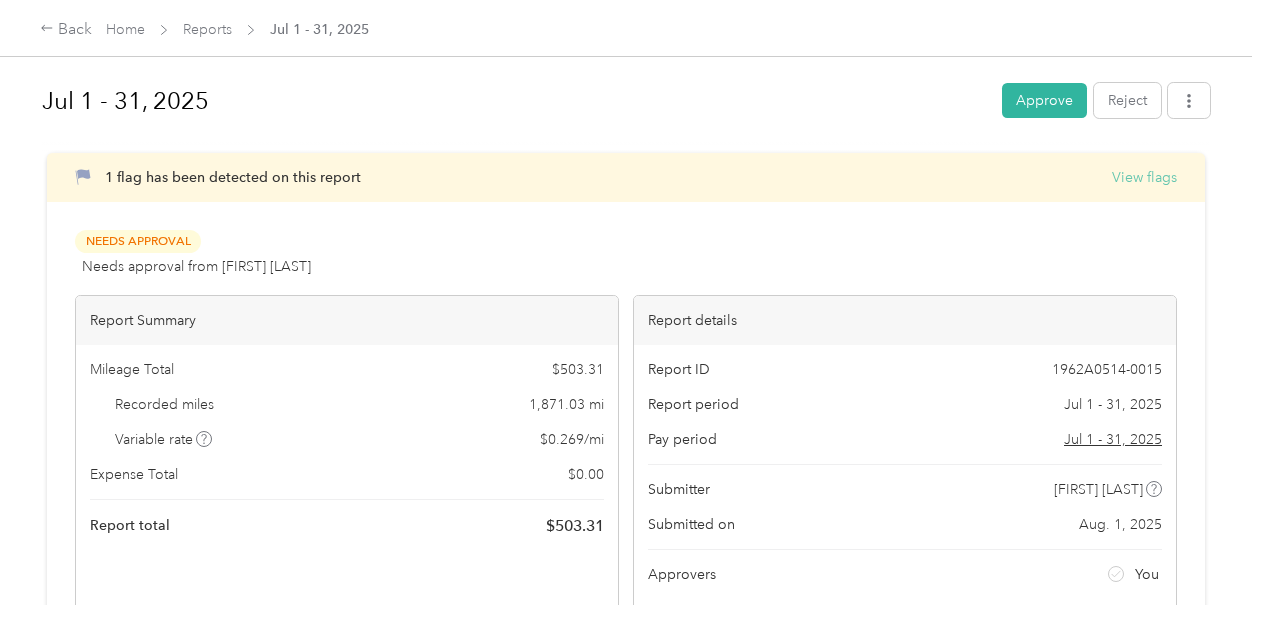 click on "View flags" at bounding box center (1144, 177) 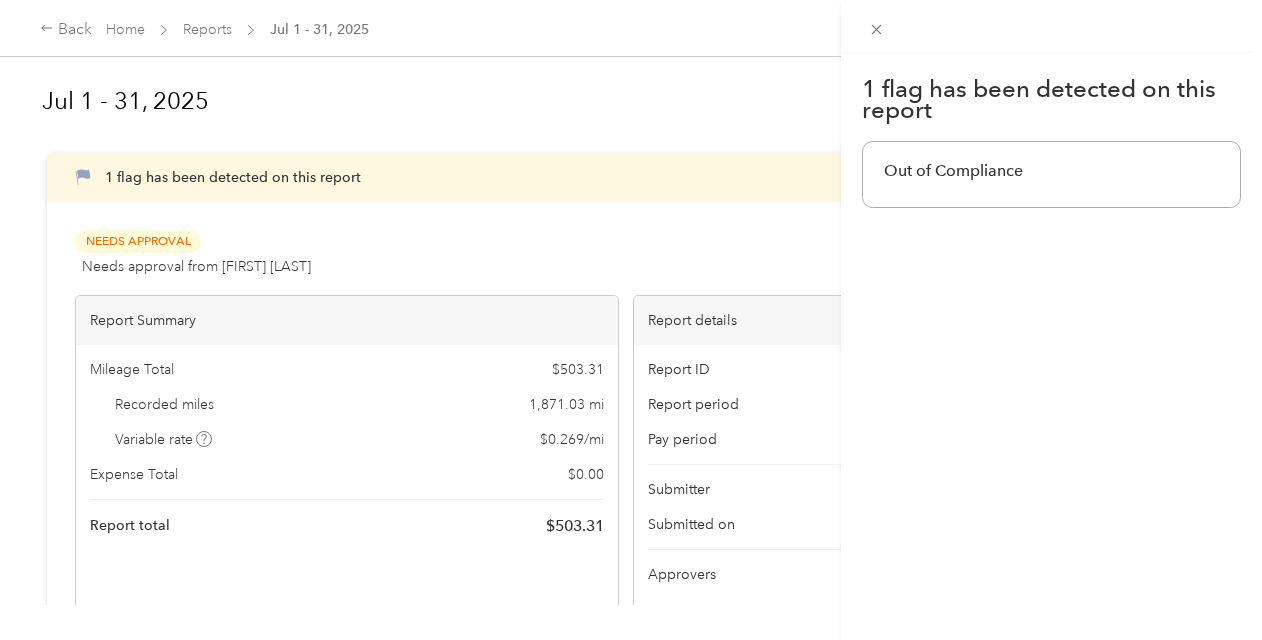 click on "1   flag has   been detected on this report Out of Compliance" at bounding box center [631, 320] 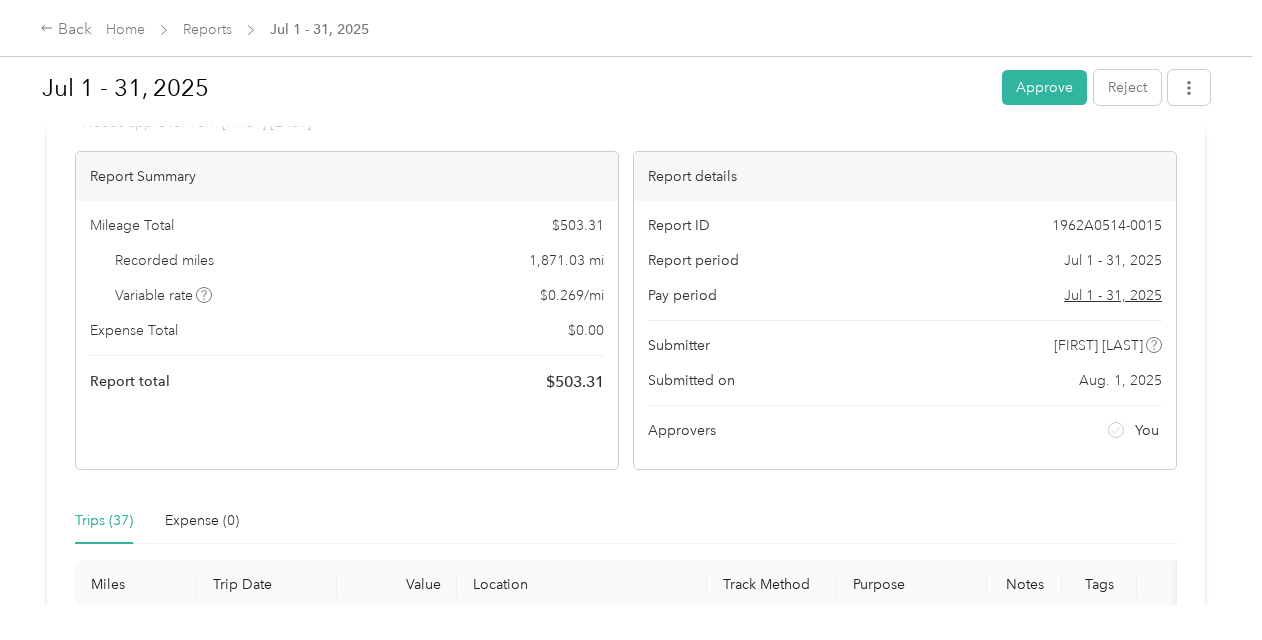 scroll, scrollTop: 0, scrollLeft: 0, axis: both 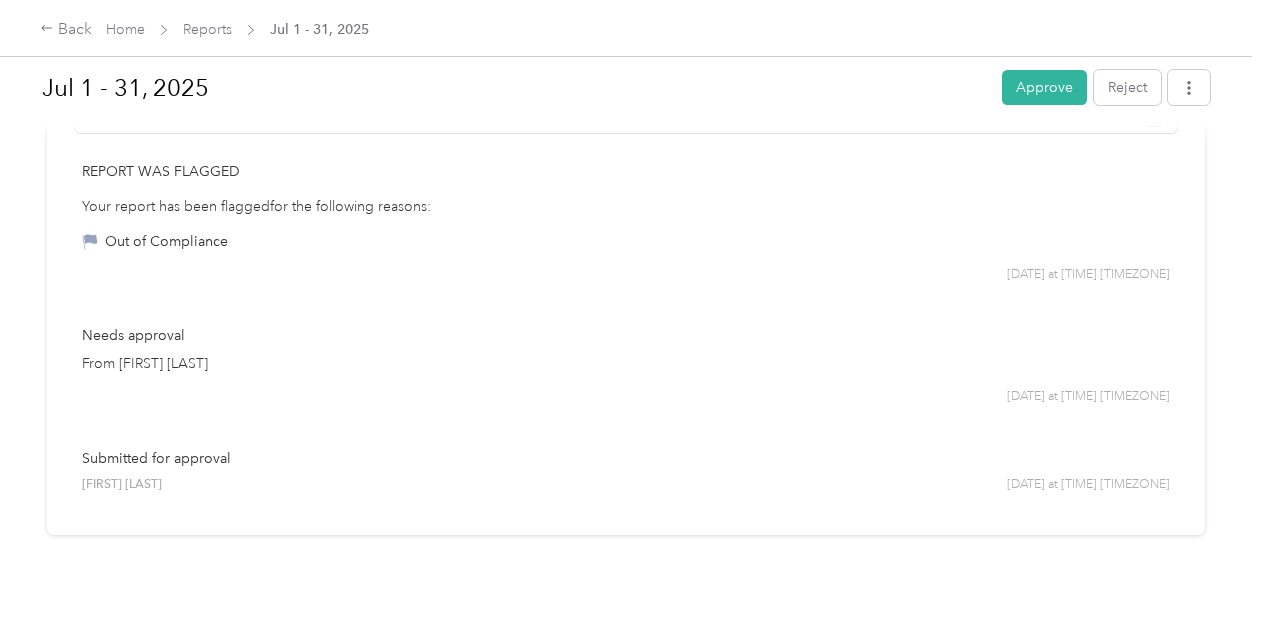 click on "Your report has been   flagged  for the following reasons:" at bounding box center (626, 206) 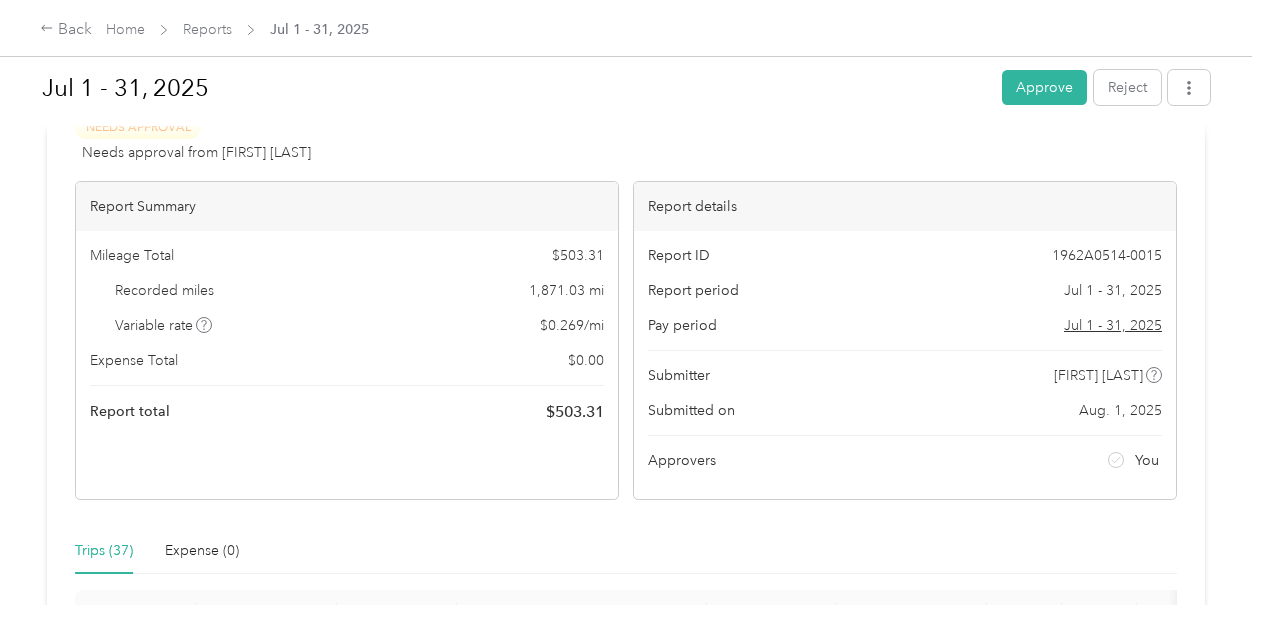 scroll, scrollTop: 0, scrollLeft: 0, axis: both 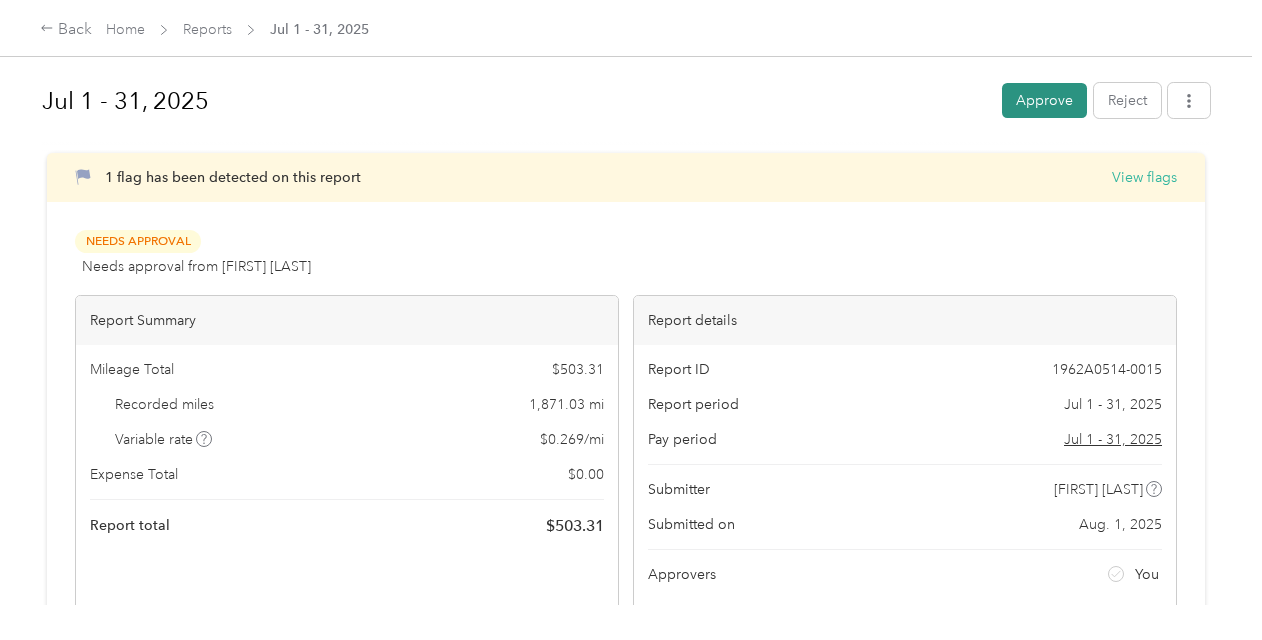click on "Approve" at bounding box center (1044, 100) 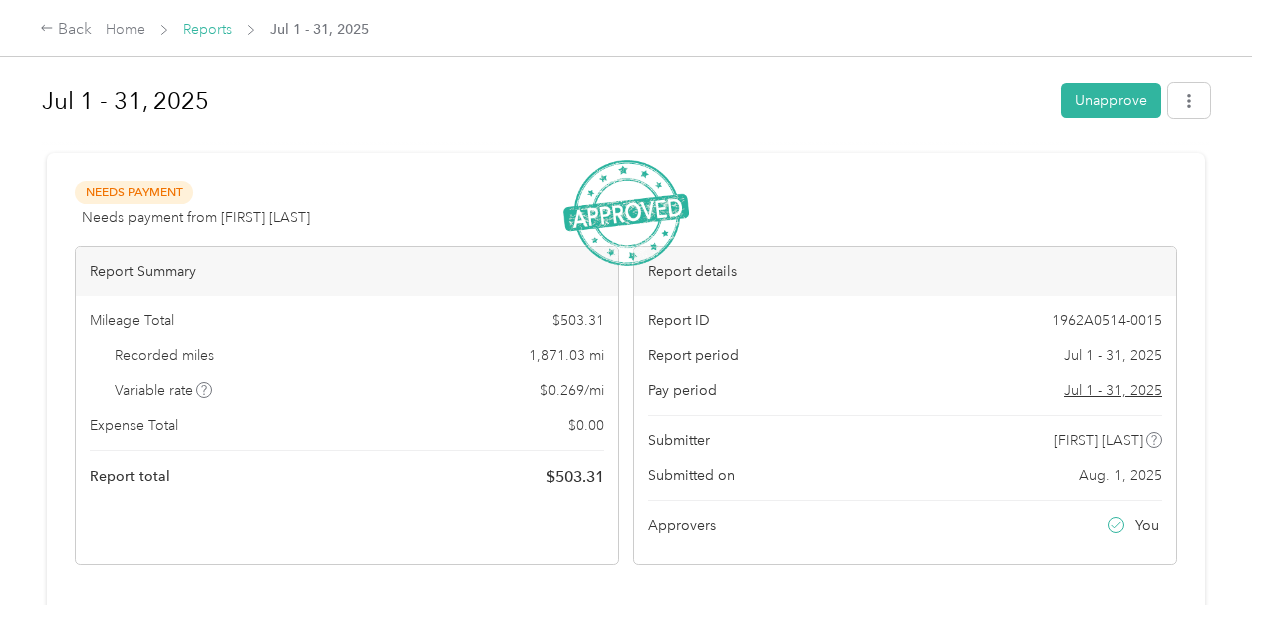 click on "Reports" at bounding box center (207, 29) 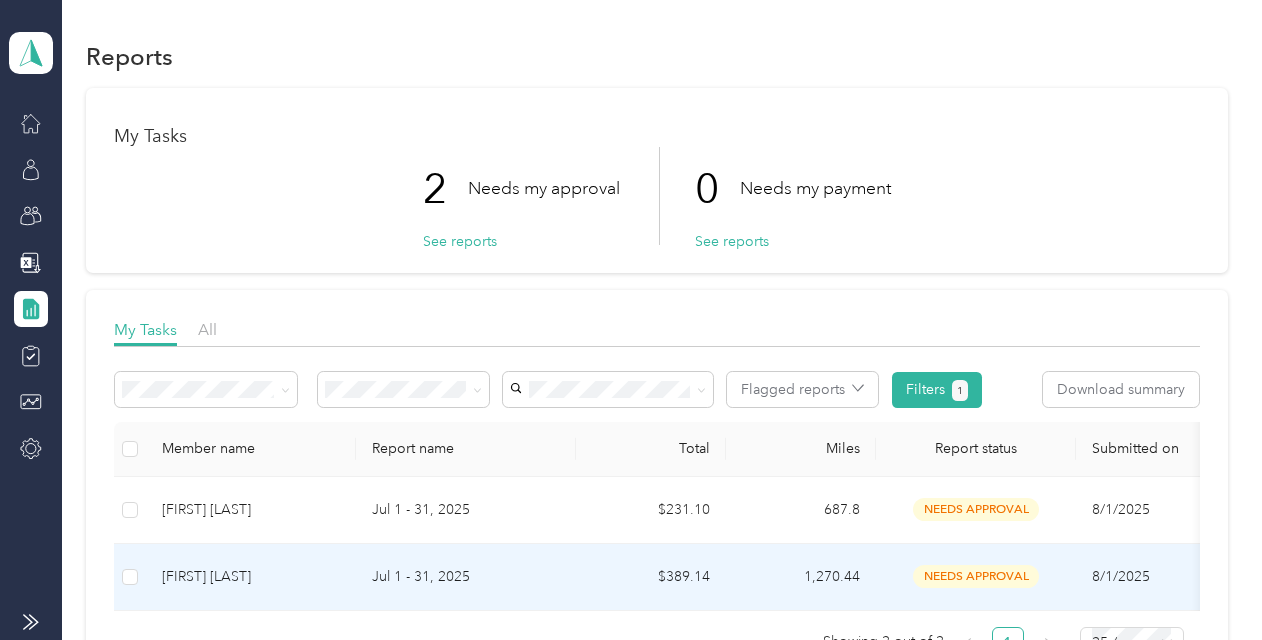 click on "Bryce C.	 Ebert" at bounding box center [251, 577] 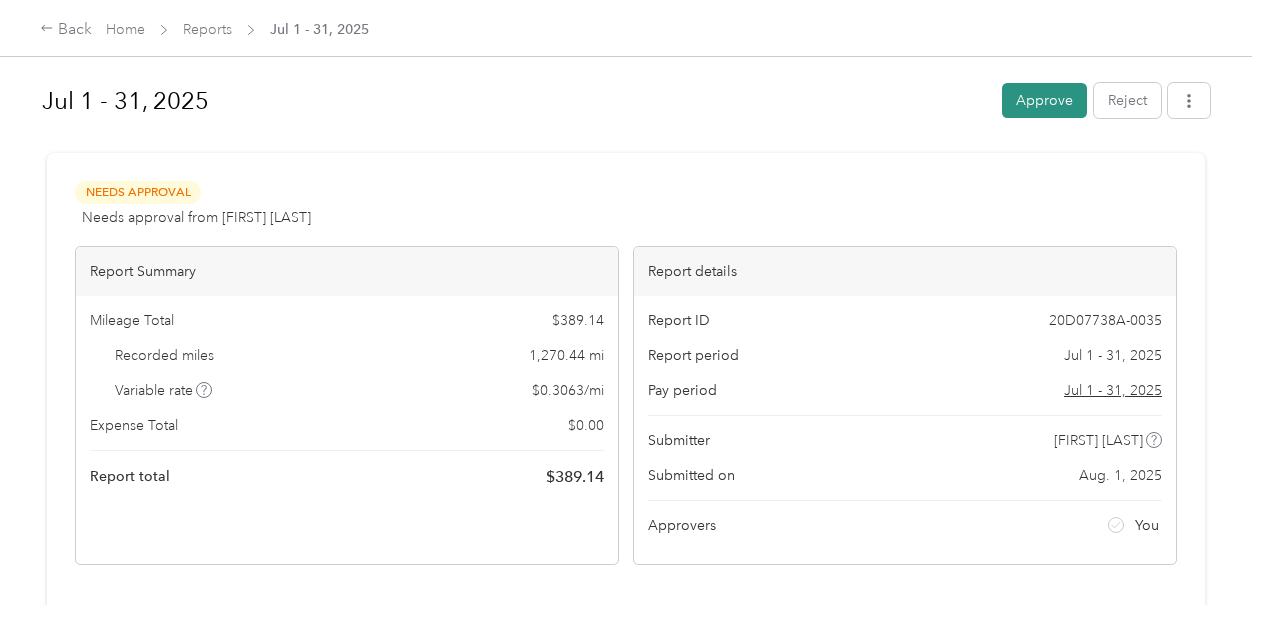 click on "Approve" at bounding box center (1044, 100) 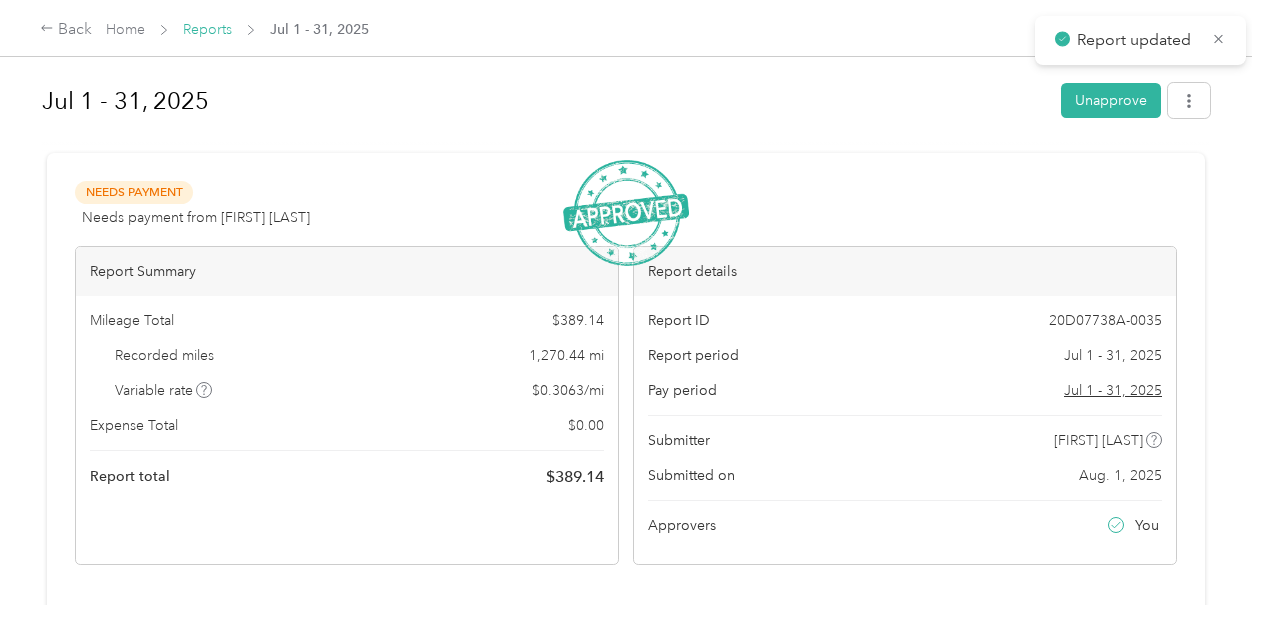 click on "Reports" at bounding box center (207, 29) 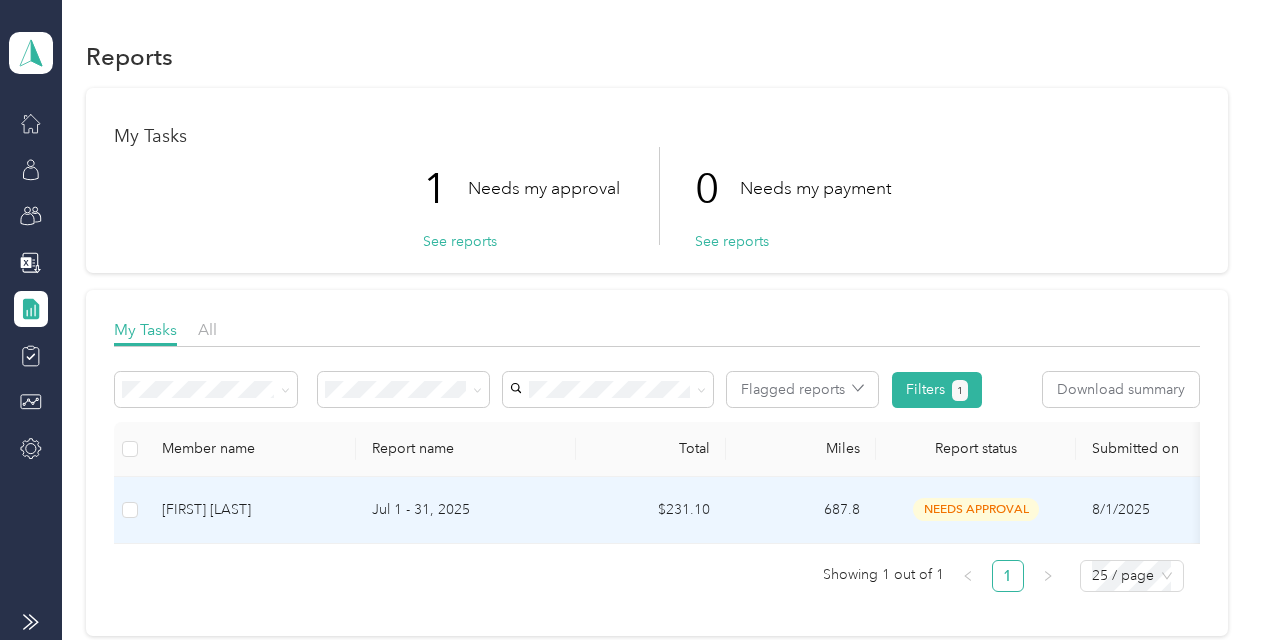 click on "Angelito A. Jr Francisco" at bounding box center (251, 510) 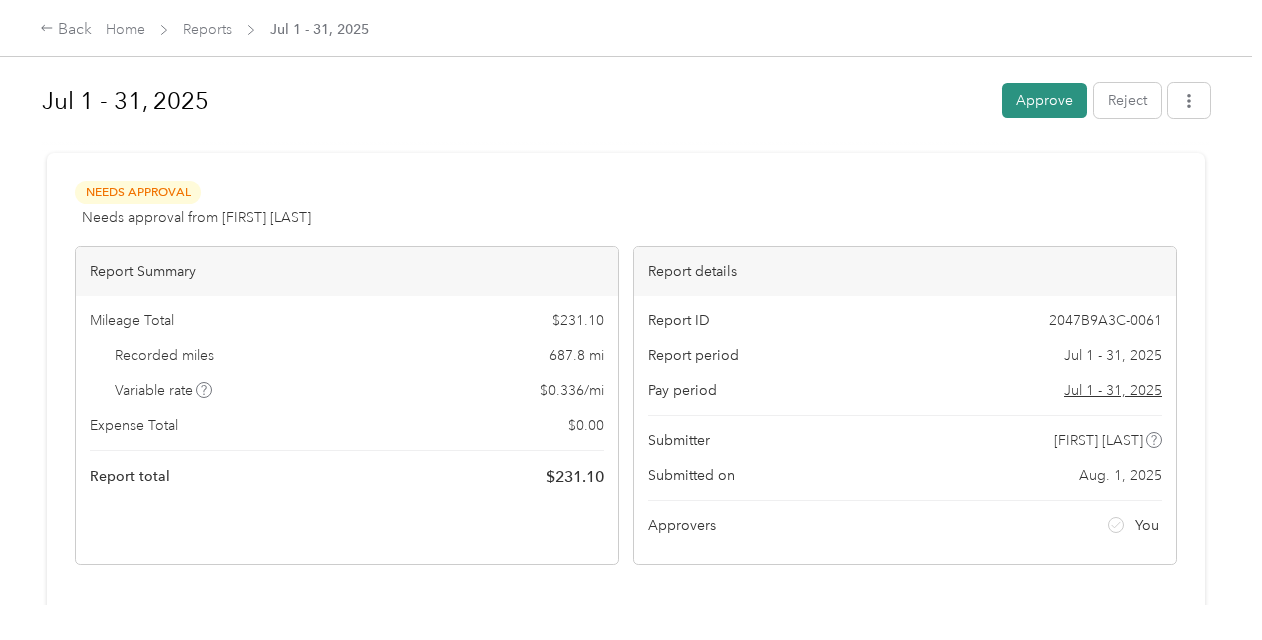 click on "Approve" at bounding box center [1044, 100] 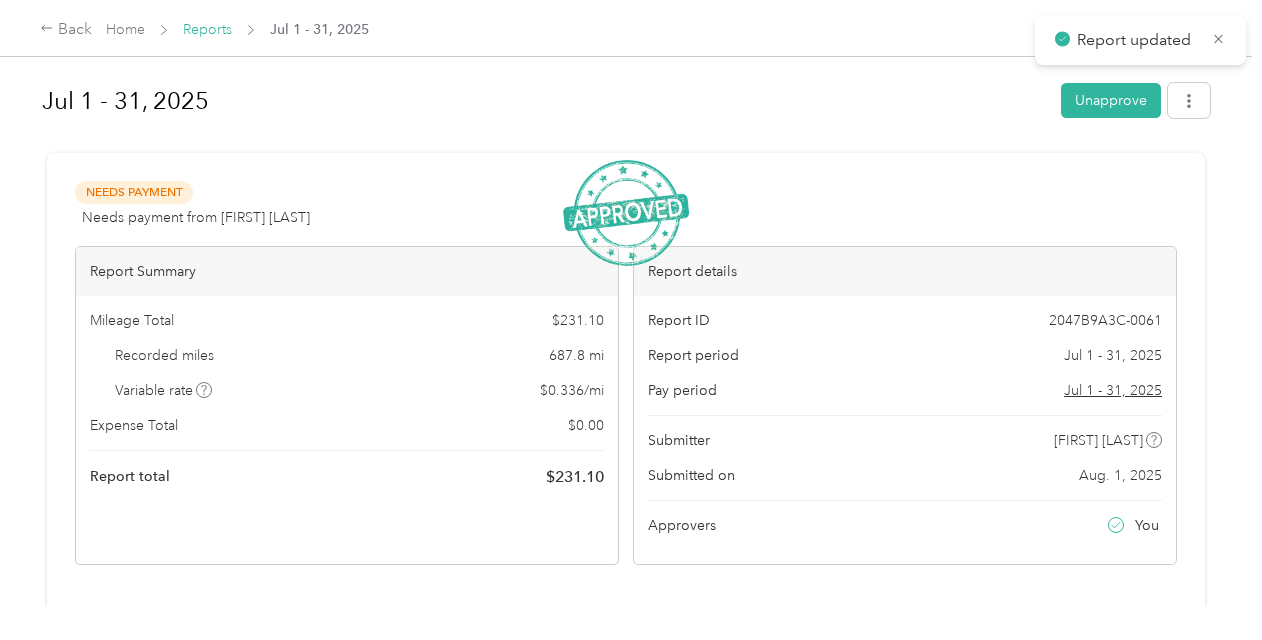 click on "Reports" at bounding box center [207, 29] 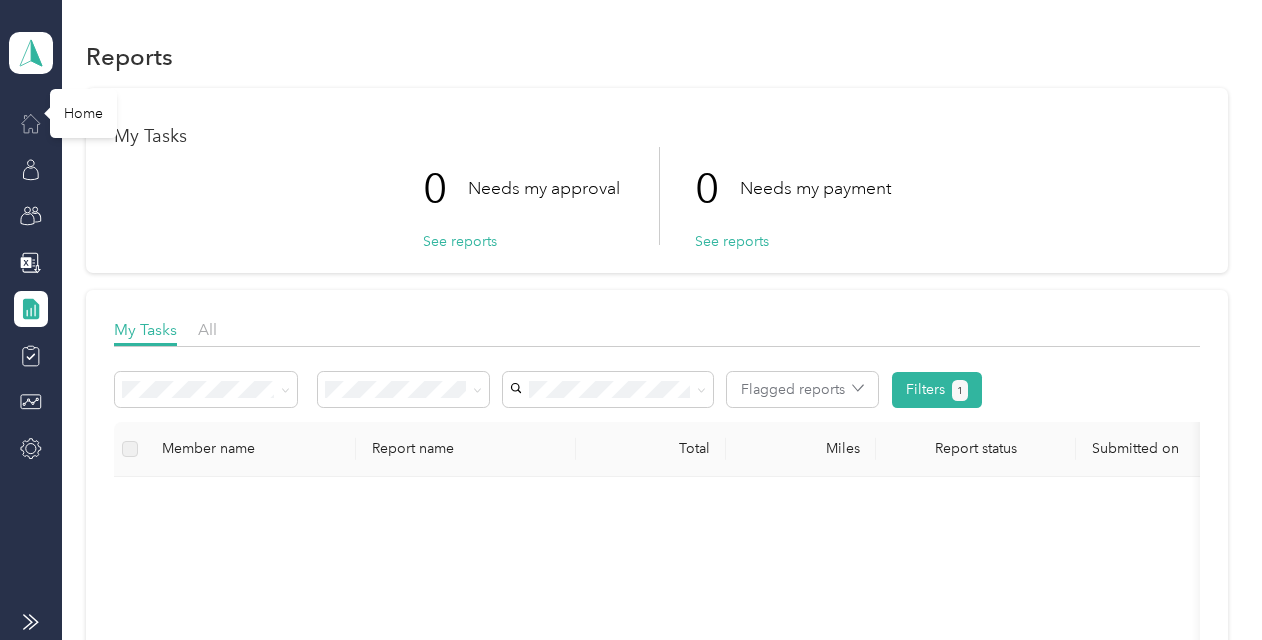 click 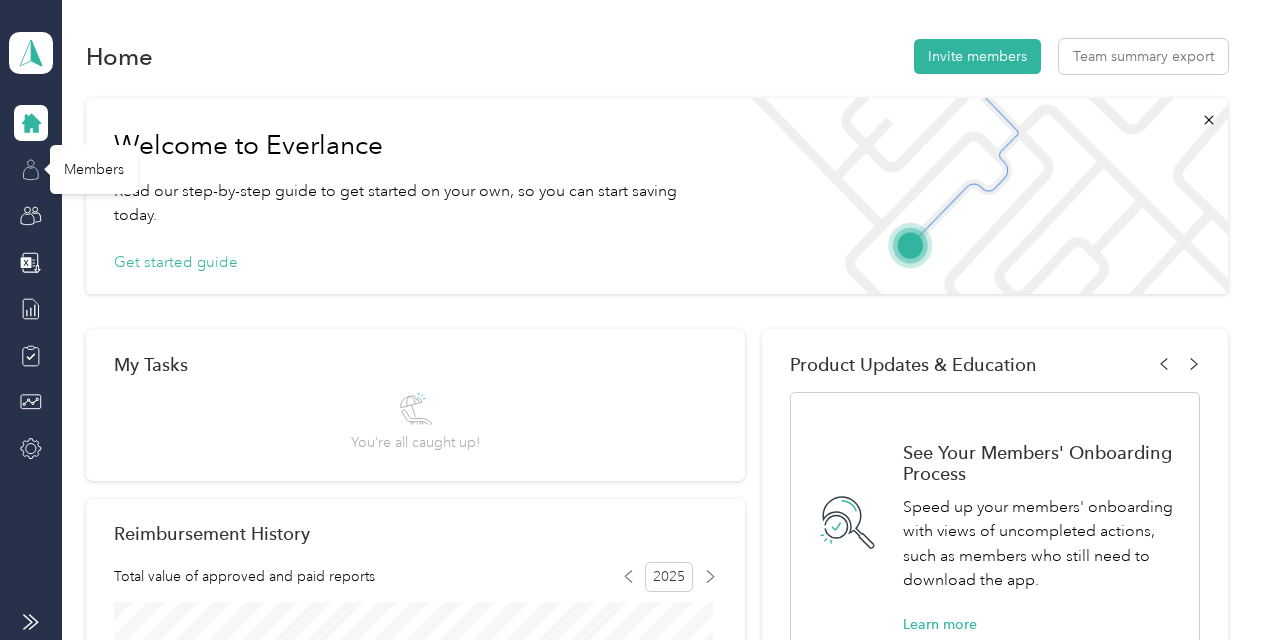 click 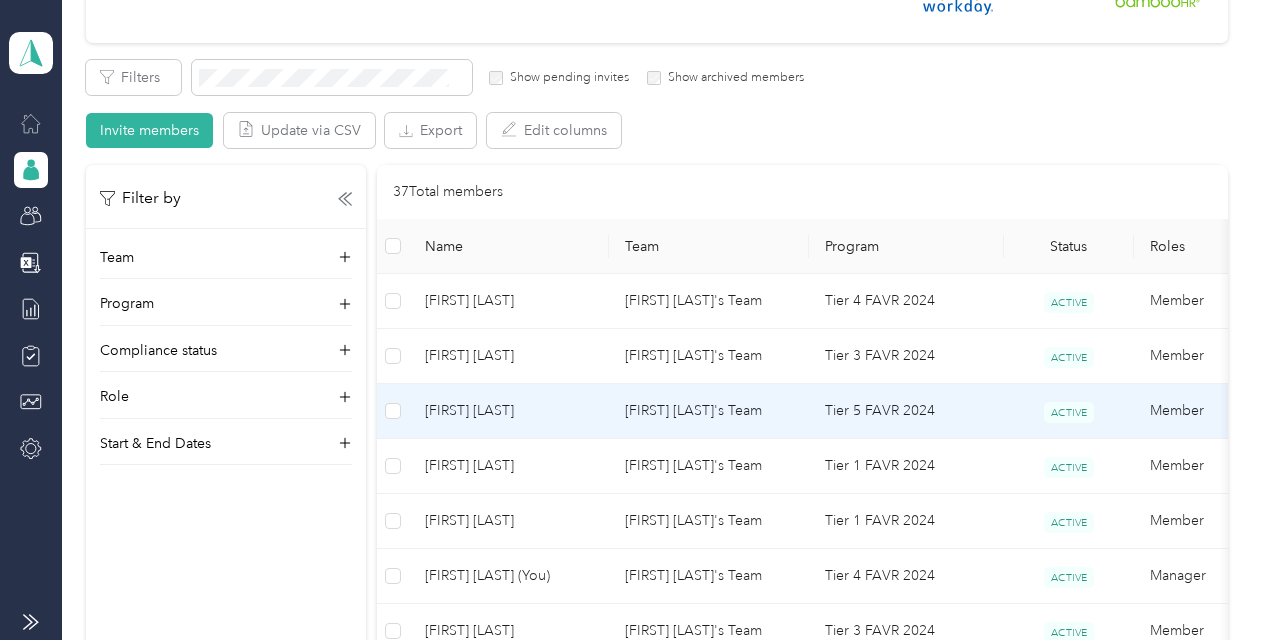 scroll, scrollTop: 300, scrollLeft: 0, axis: vertical 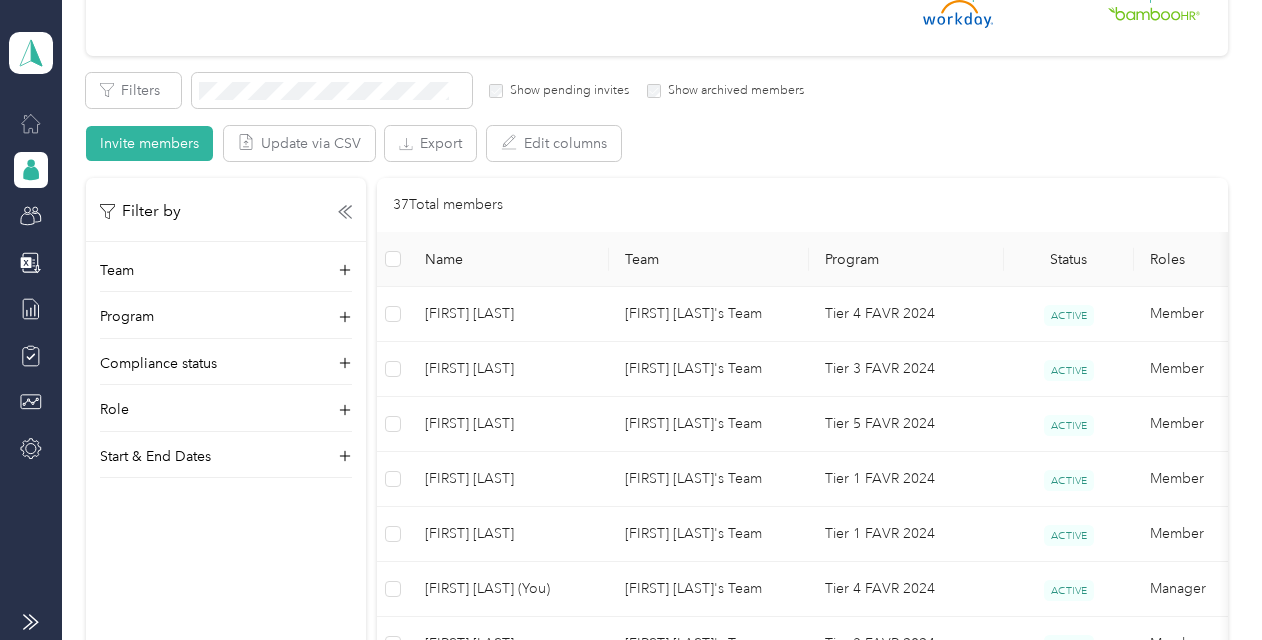 click 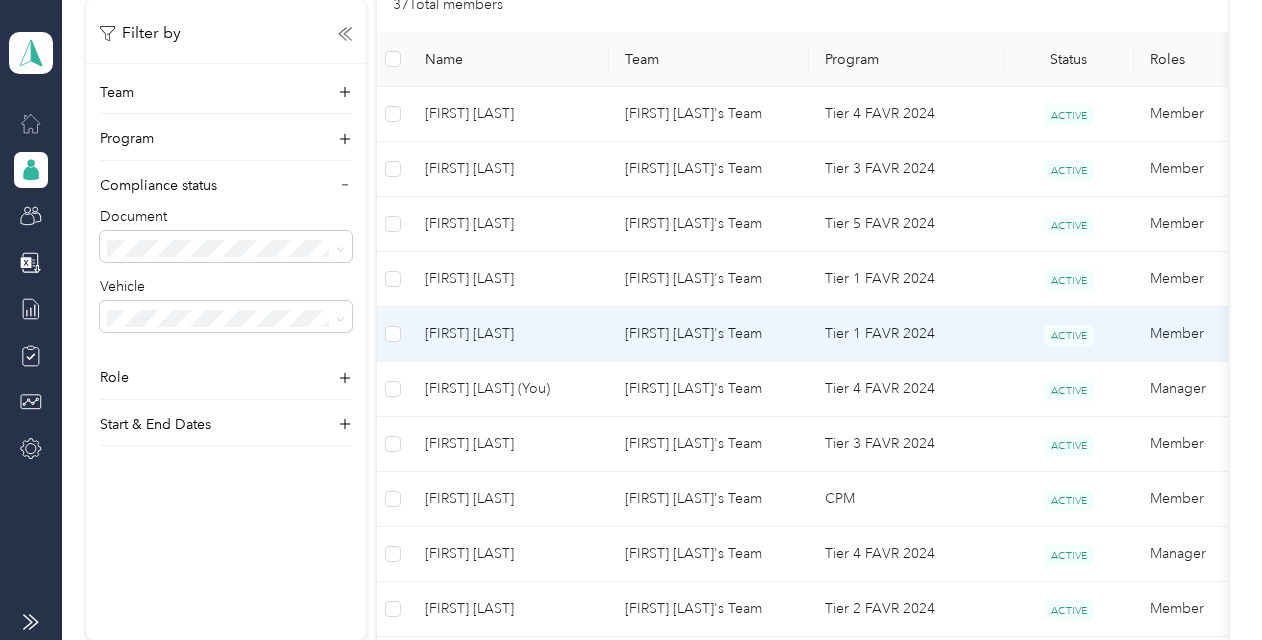 scroll, scrollTop: 400, scrollLeft: 0, axis: vertical 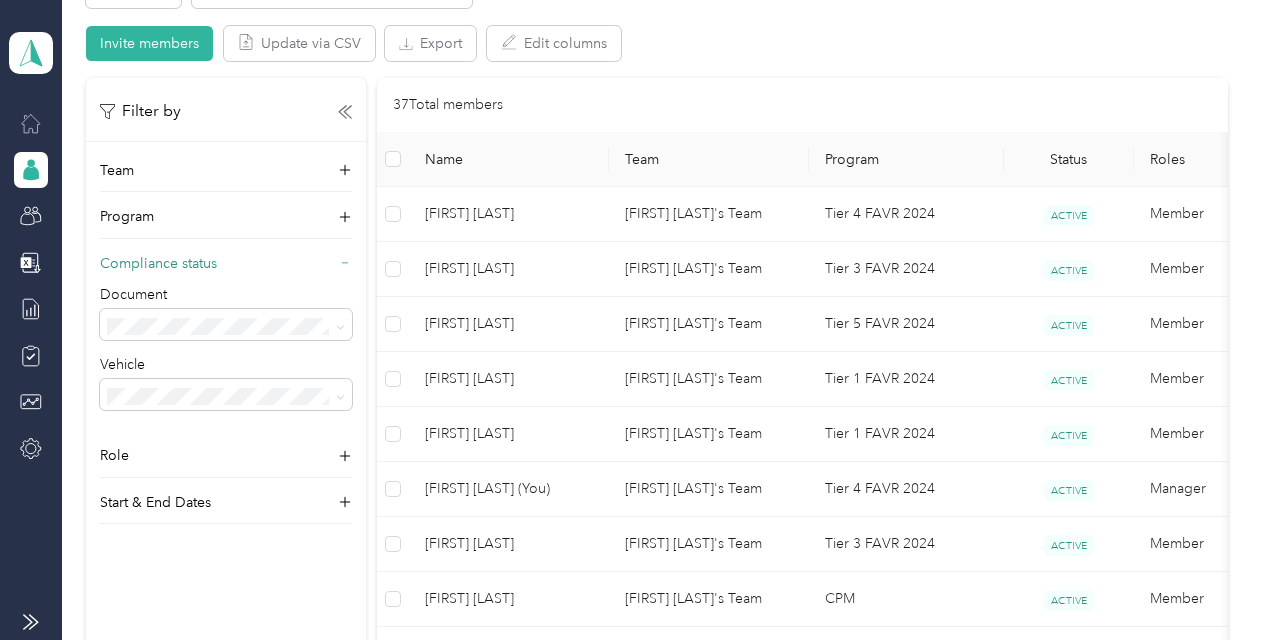 click on "Compliance status" at bounding box center (226, 269) 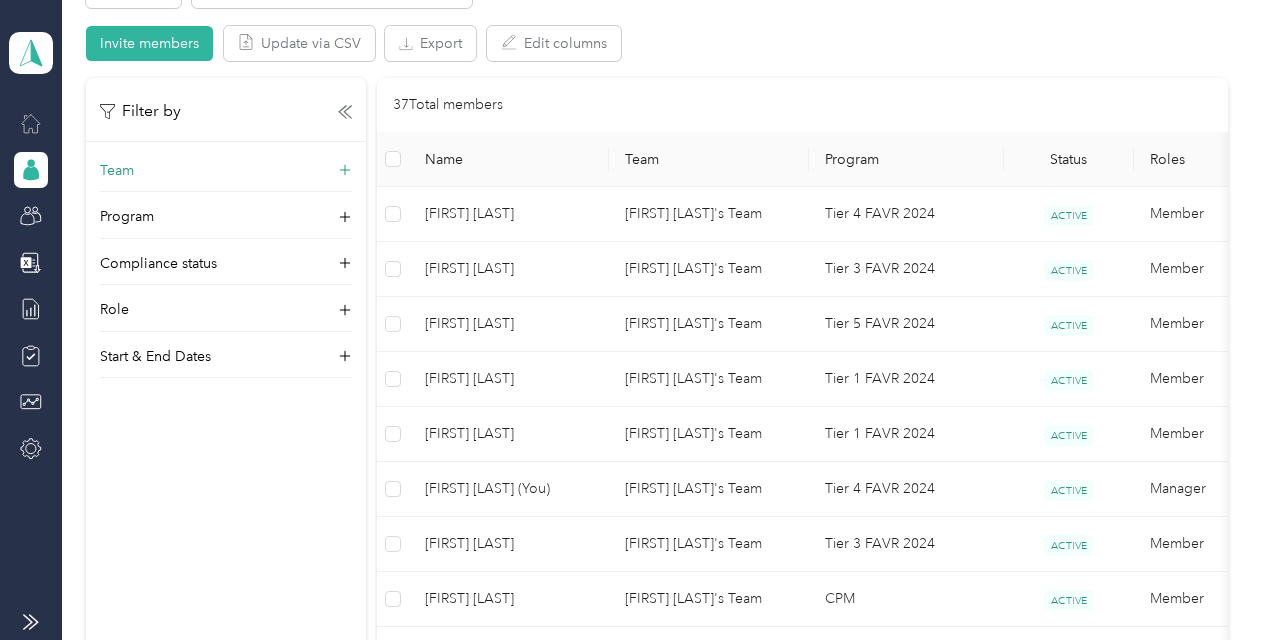 click 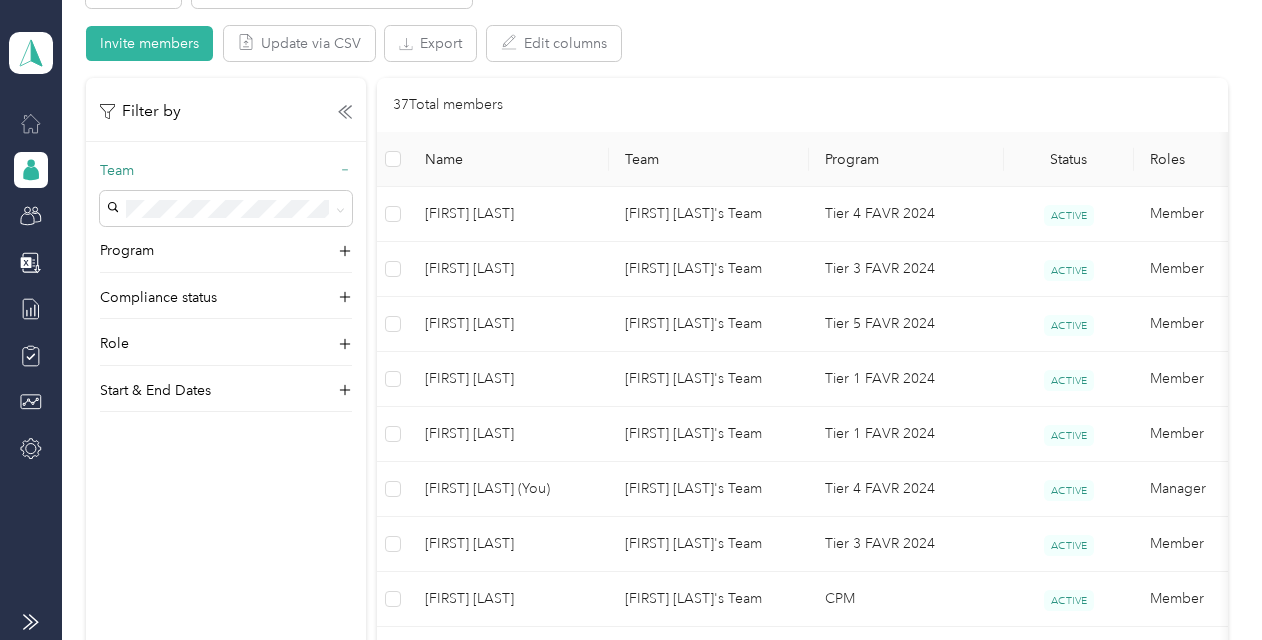click 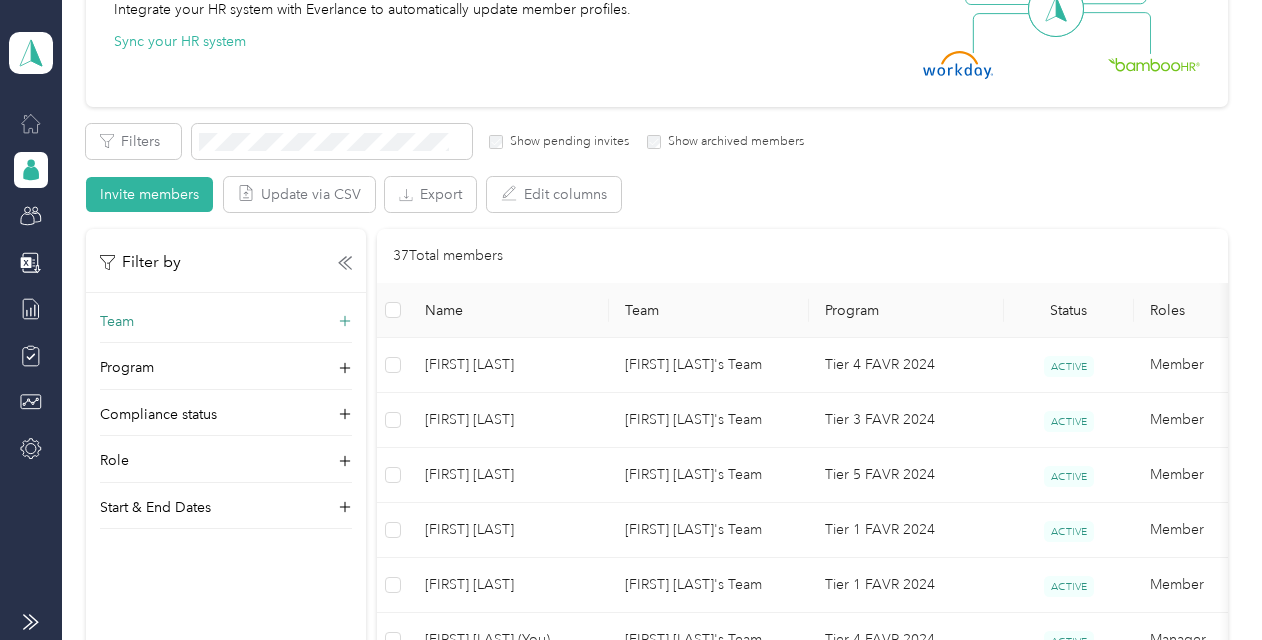 scroll, scrollTop: 0, scrollLeft: 0, axis: both 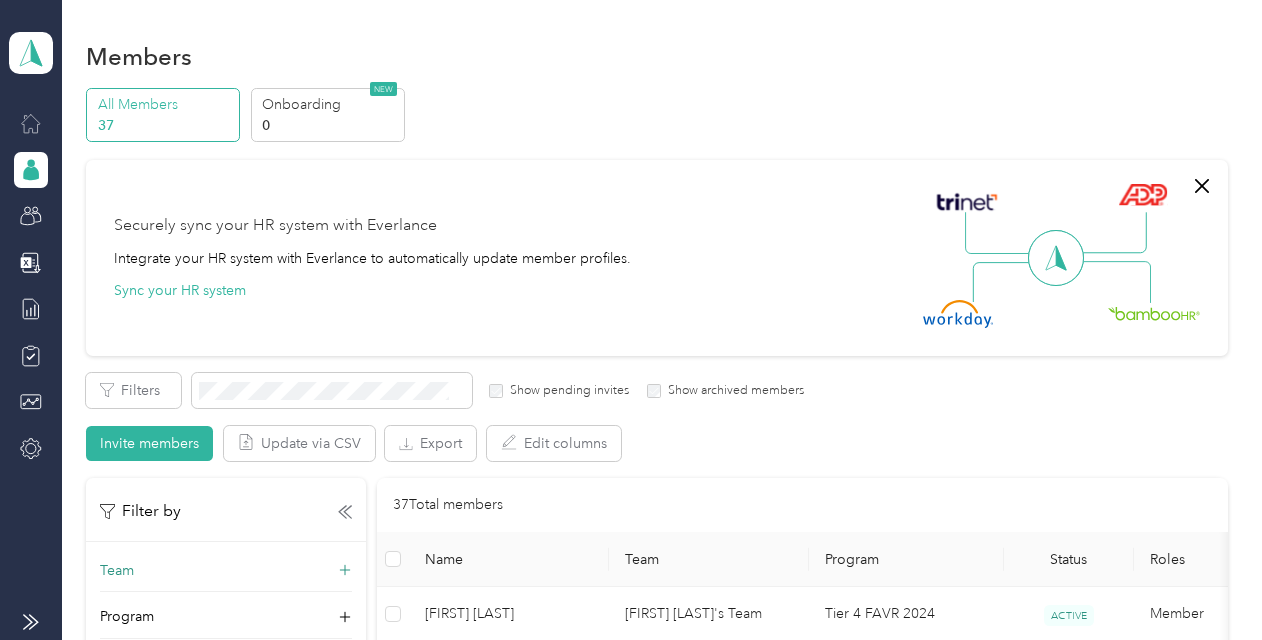 click on "Ryan Huck's Team Team dashboard" at bounding box center (31, 233) 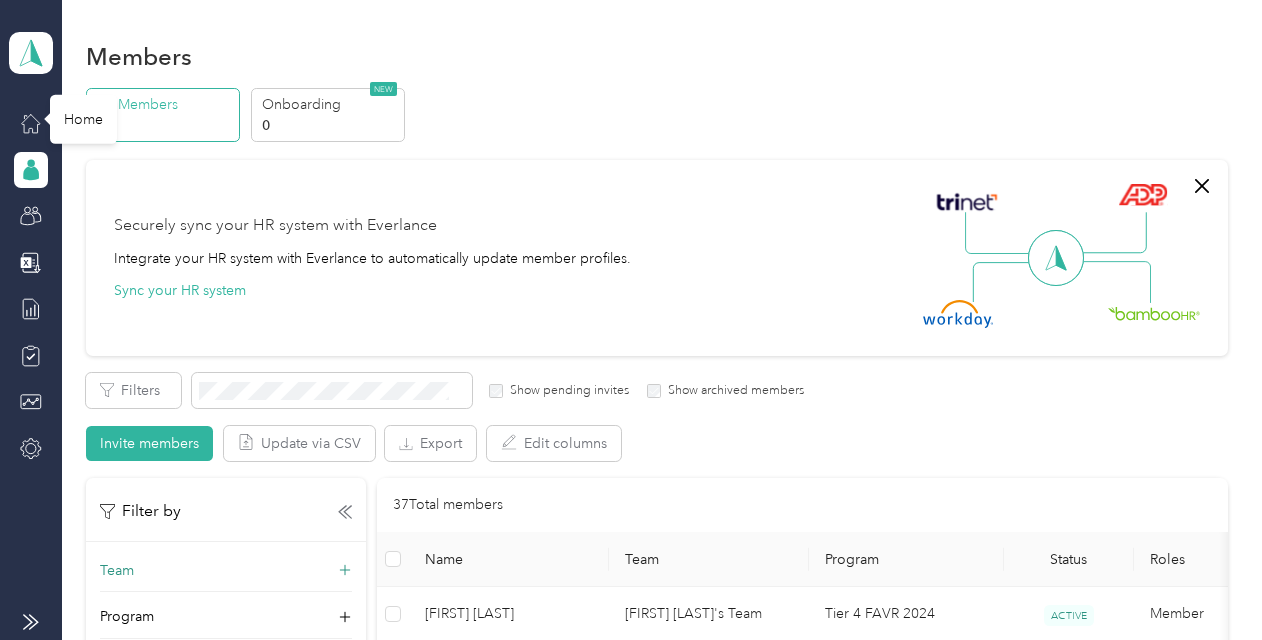 click 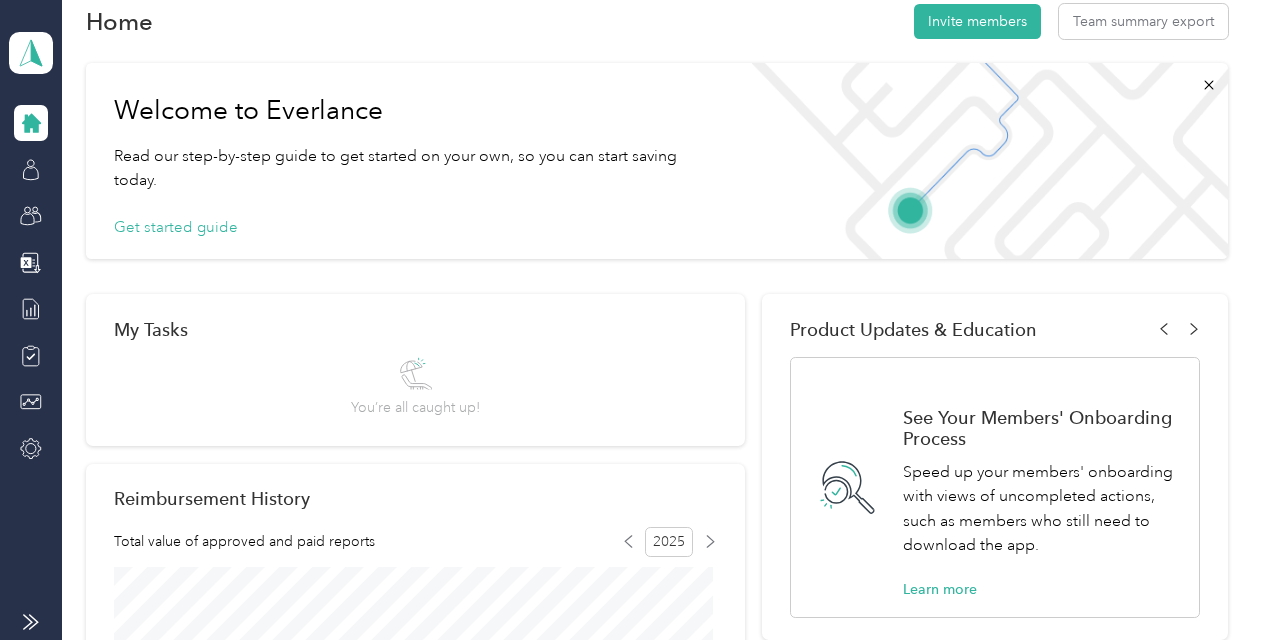 scroll, scrollTop: 0, scrollLeft: 0, axis: both 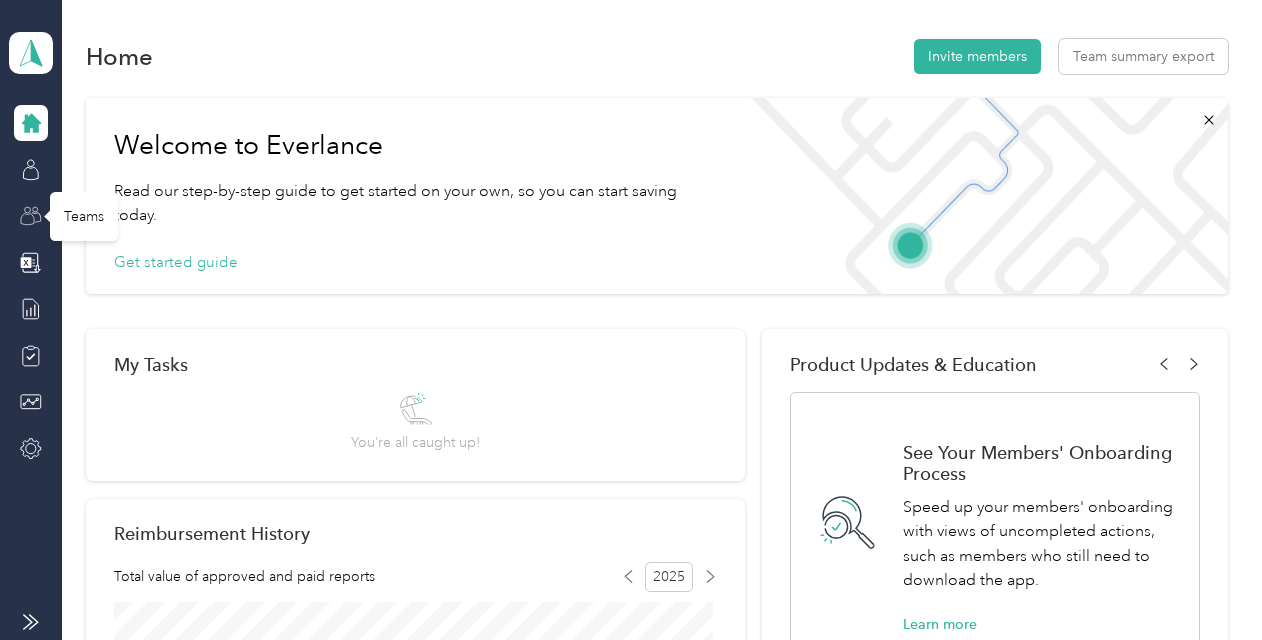 click 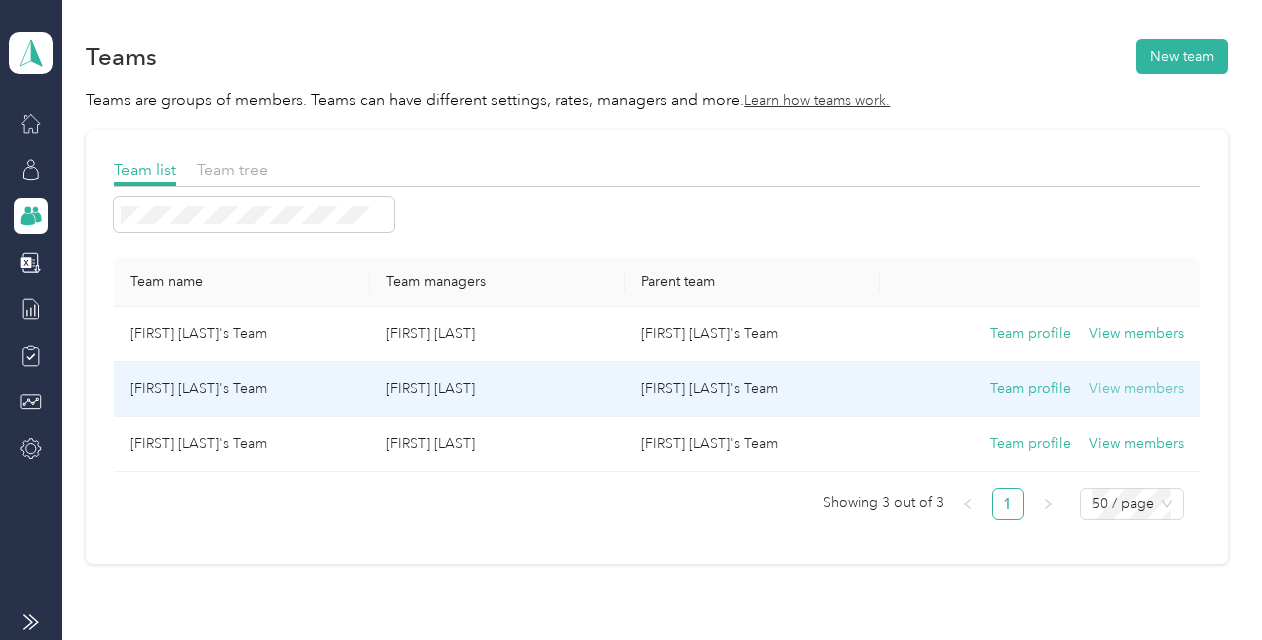 click on "View members" at bounding box center [1136, 389] 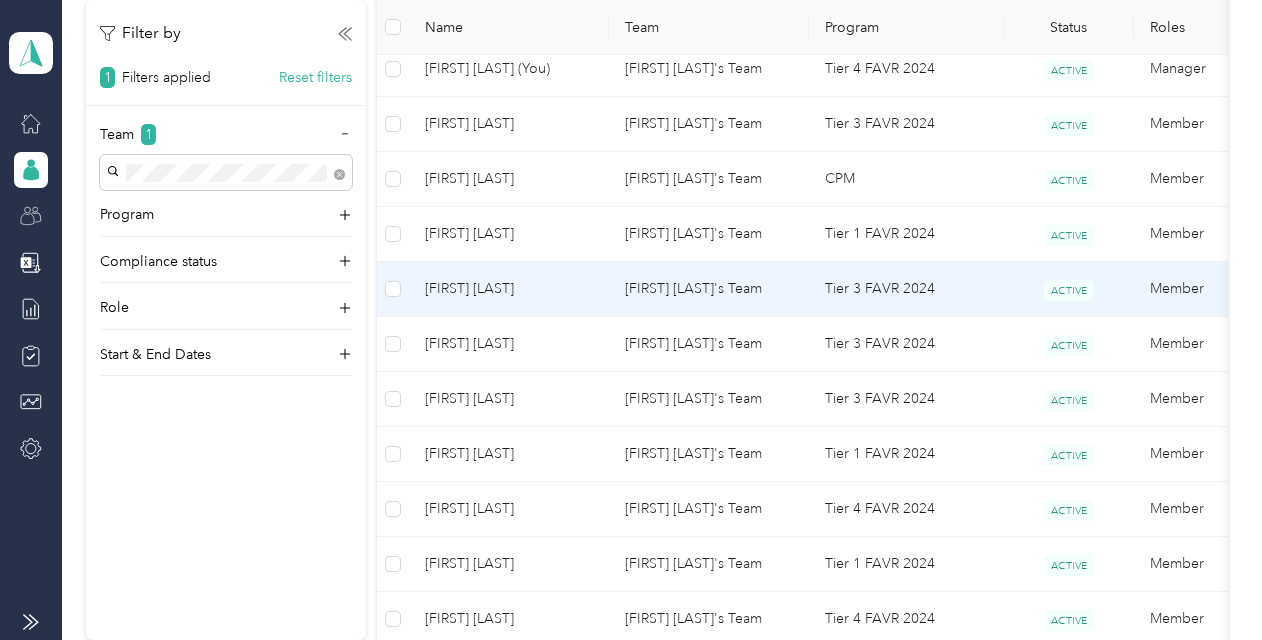 scroll, scrollTop: 700, scrollLeft: 0, axis: vertical 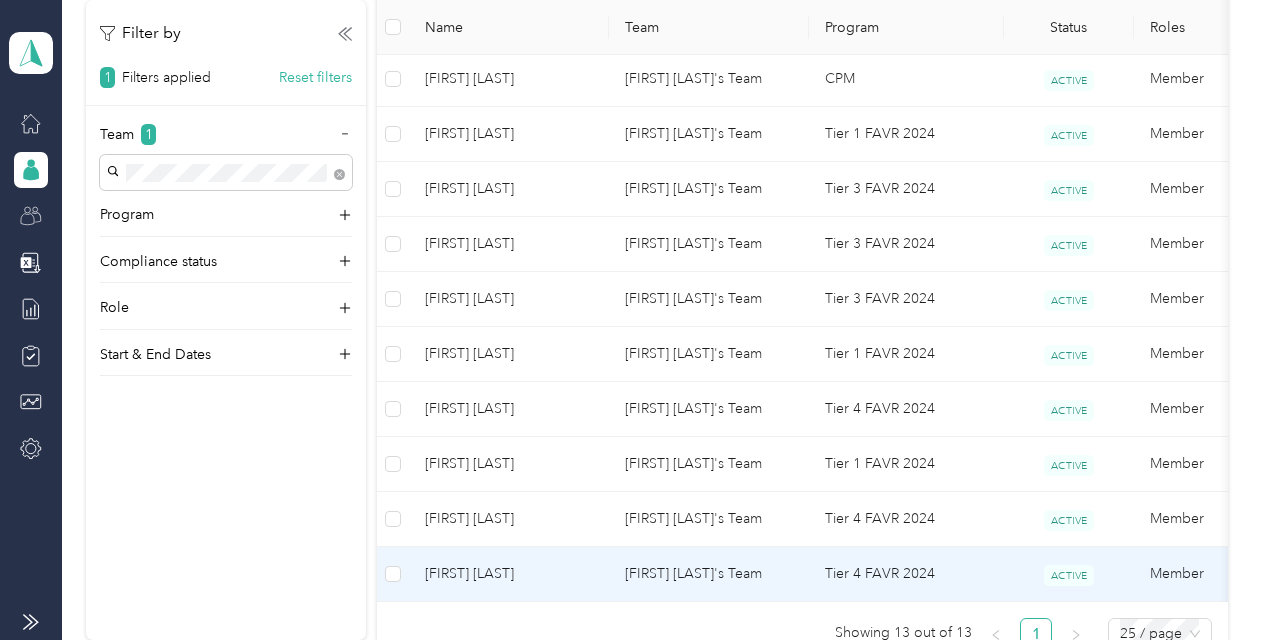 click on "Jose L. JR Sostre" at bounding box center (509, 574) 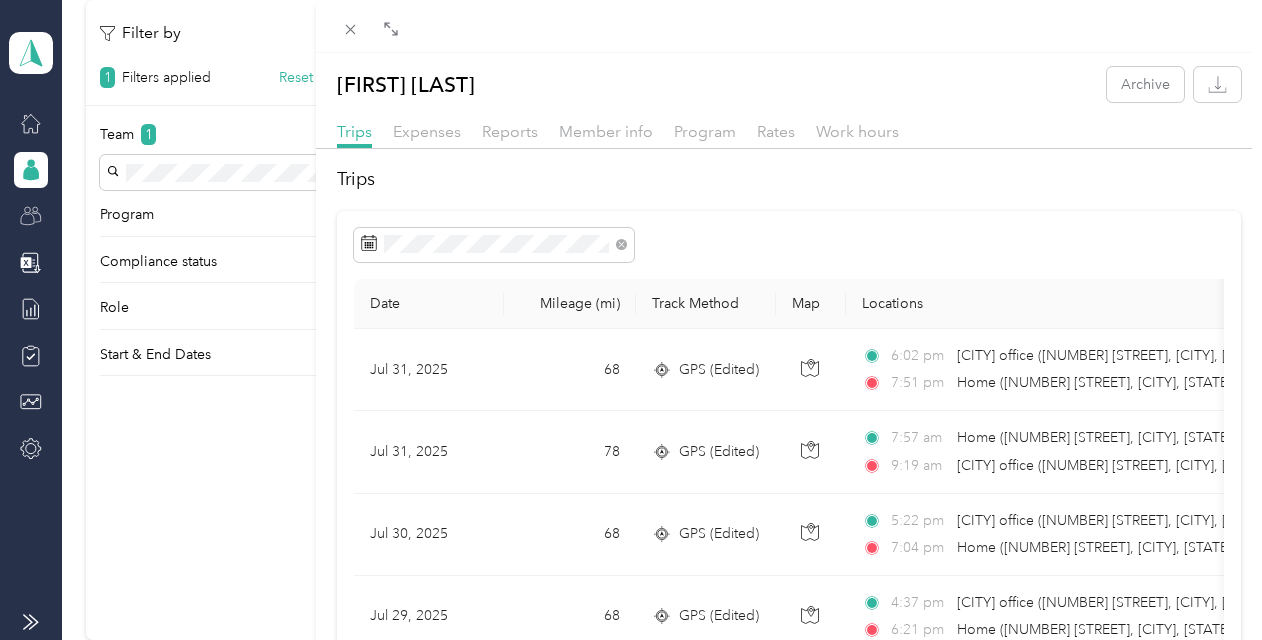 click on "Member info" at bounding box center (606, 132) 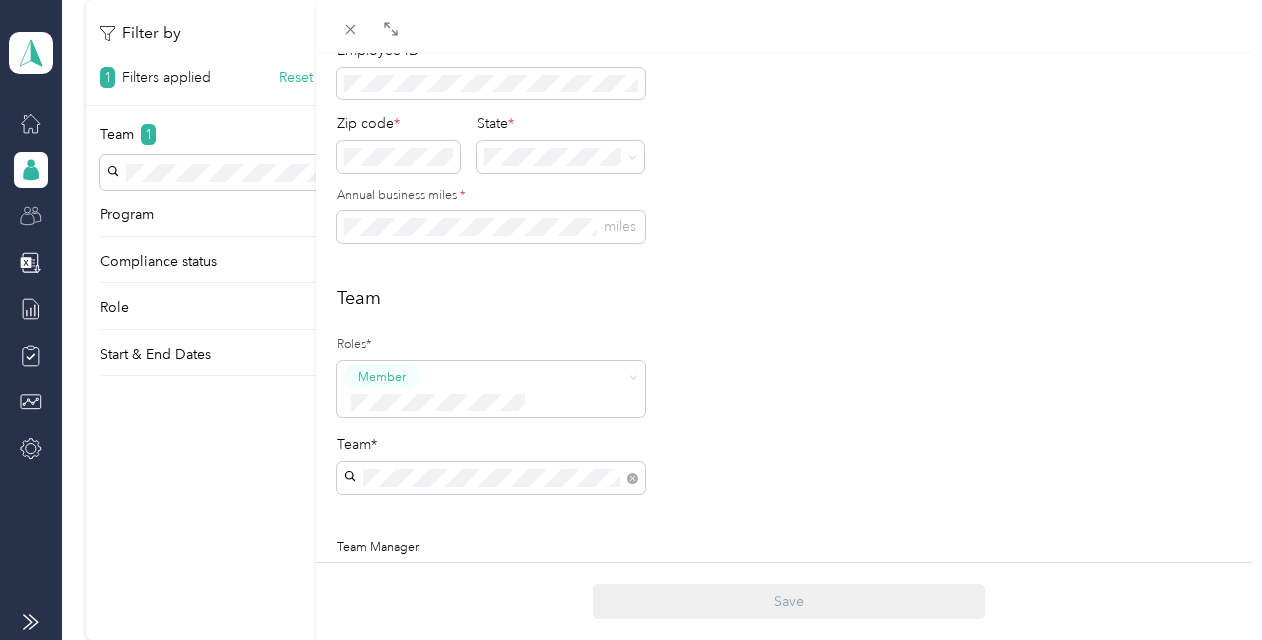 scroll, scrollTop: 500, scrollLeft: 0, axis: vertical 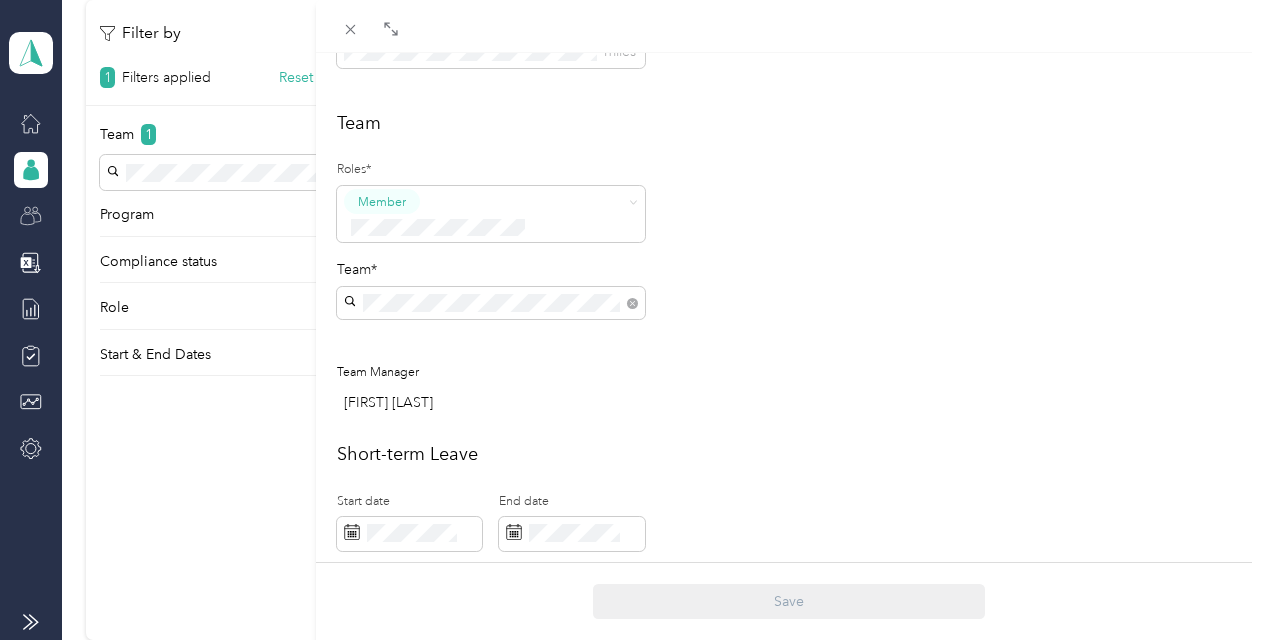 click on "Jose L. JR Sostre Archive Trips Expenses Reports Member info Program Rates Work hours Personal First name Last name Email* Employee ID Zip code * State * Annual business miles   * miles Team Roles*   Member Team* Team Manager Ryan N. Huck Short-term Leave Start date   End date   Members on leave will not have access to Everlance. Archive member End date Adding an end date archives a member. Archived members will lose access to Everlance 30 days after the end date. To edit program start date go to the   program tab Save" at bounding box center [631, 320] 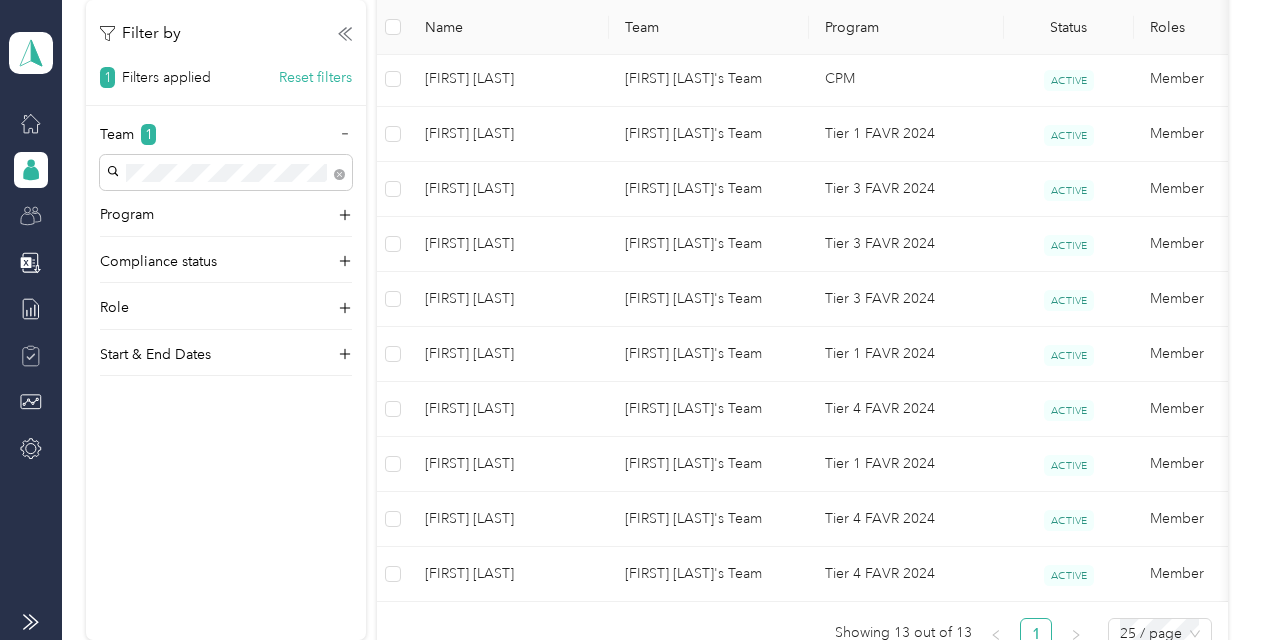 click 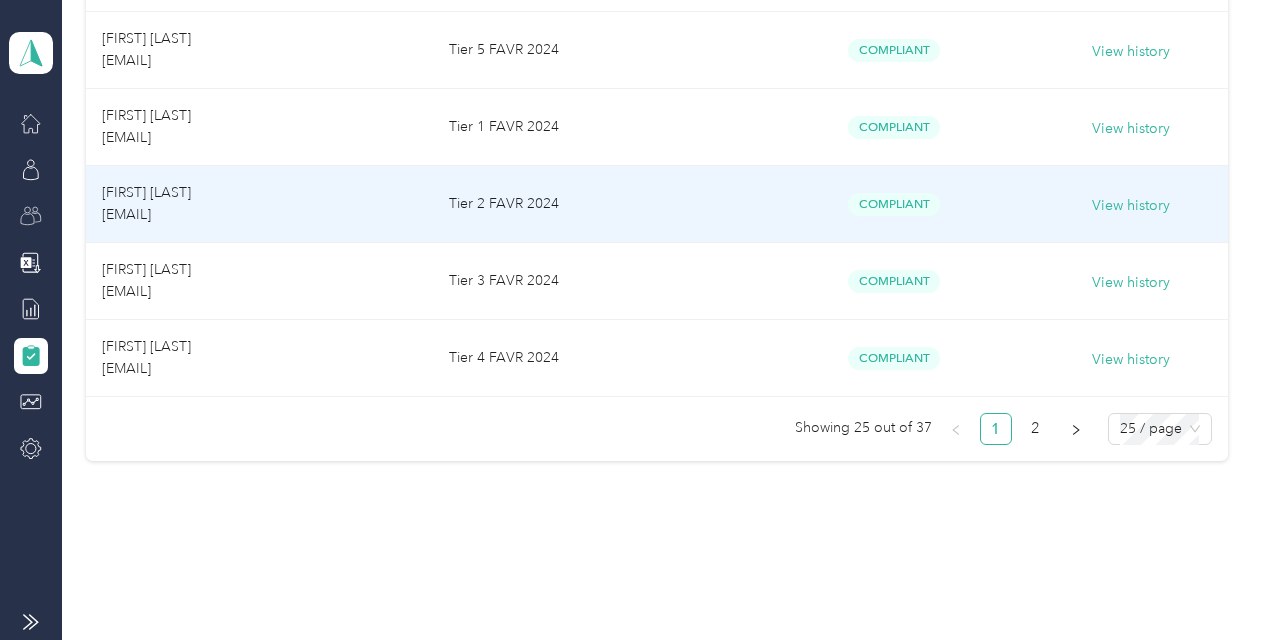 scroll, scrollTop: 1992, scrollLeft: 0, axis: vertical 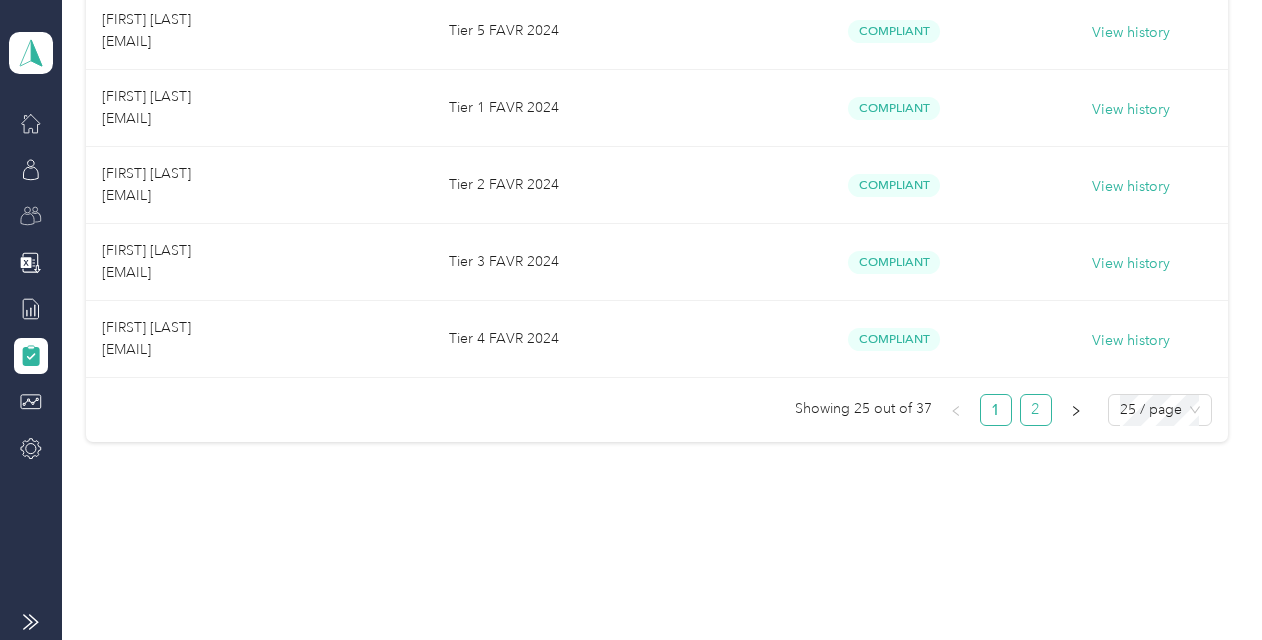 click on "2" at bounding box center [1036, 410] 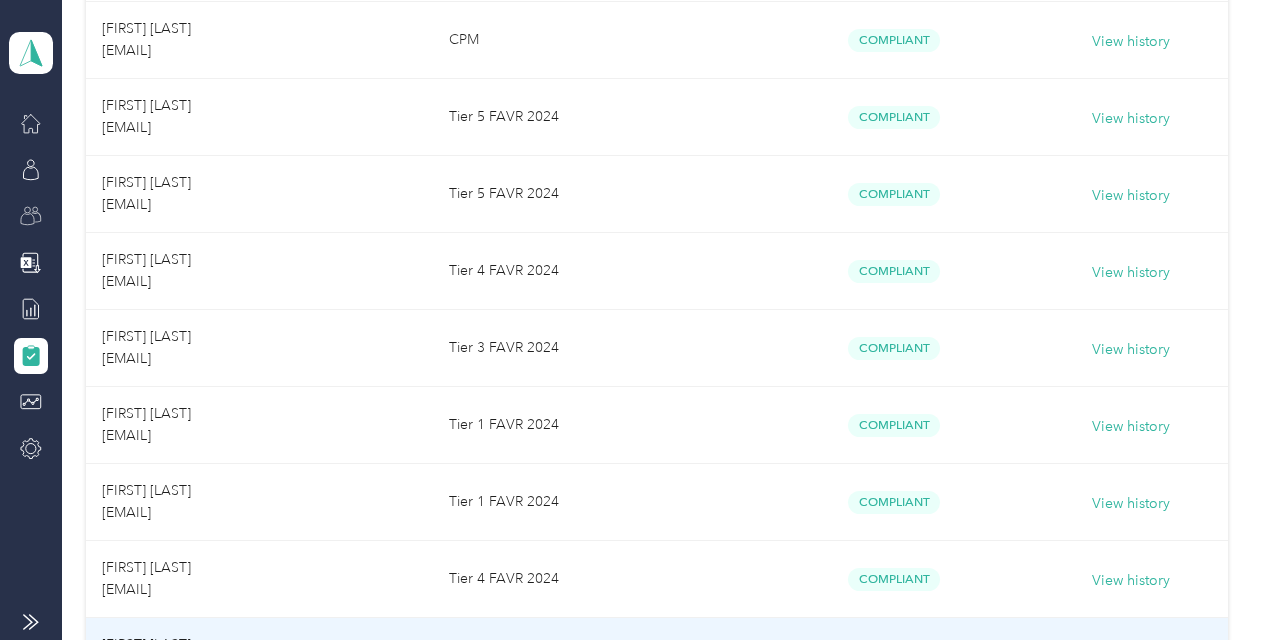 scroll, scrollTop: 995, scrollLeft: 0, axis: vertical 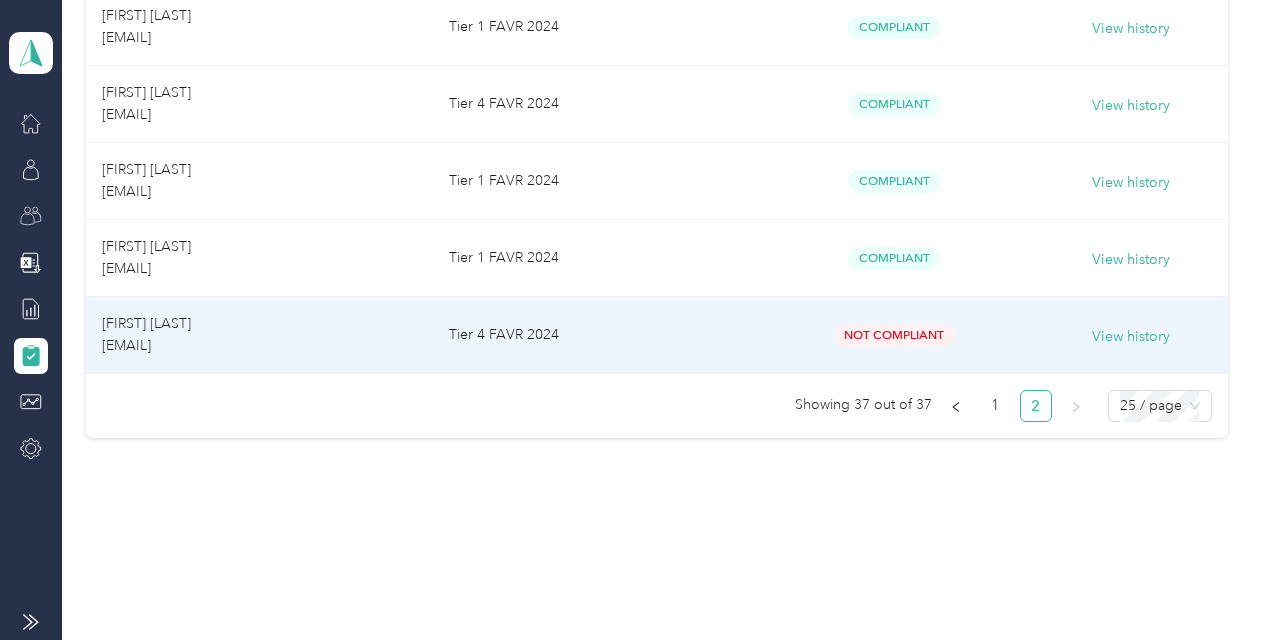 click on "Jose L. JR Sostre
jose.sostre@screenamericas.com" at bounding box center (259, 335) 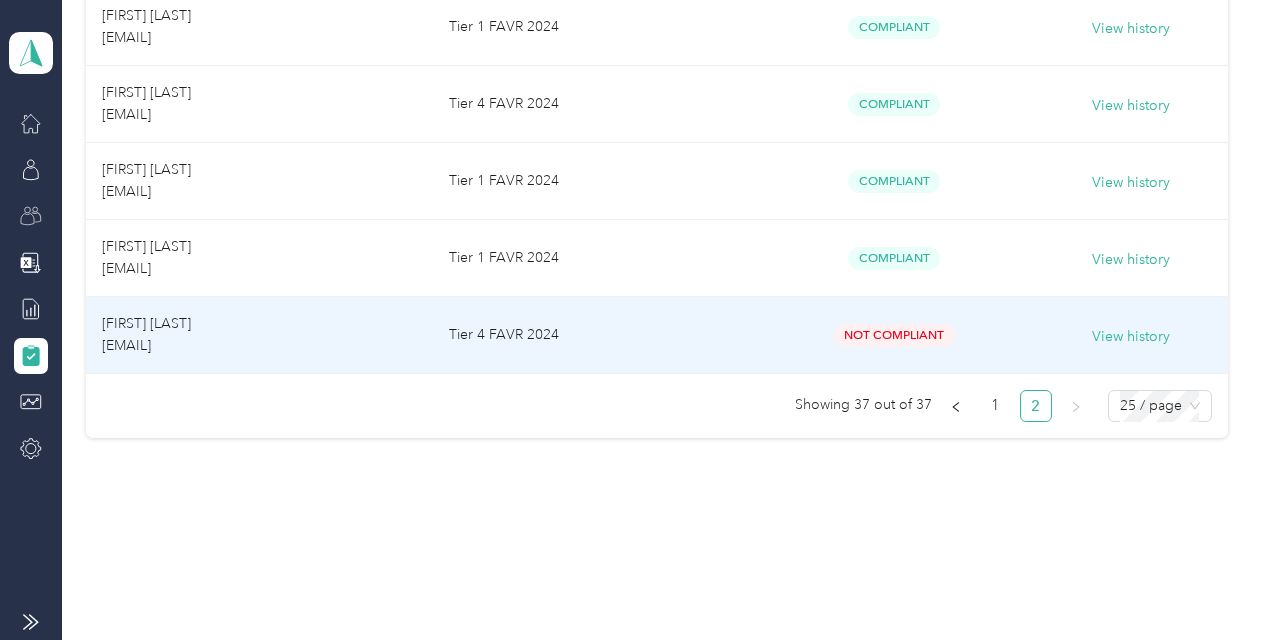 click on "Not Compliant" at bounding box center [894, 335] 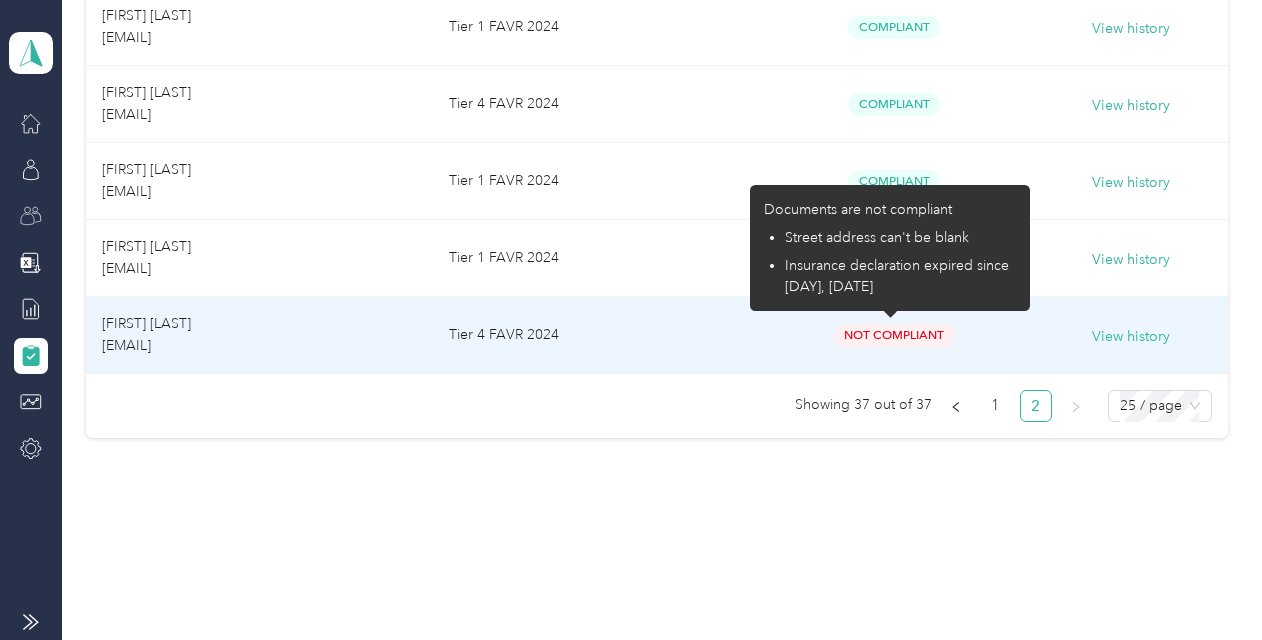 click on "Not Compliant" at bounding box center (894, 335) 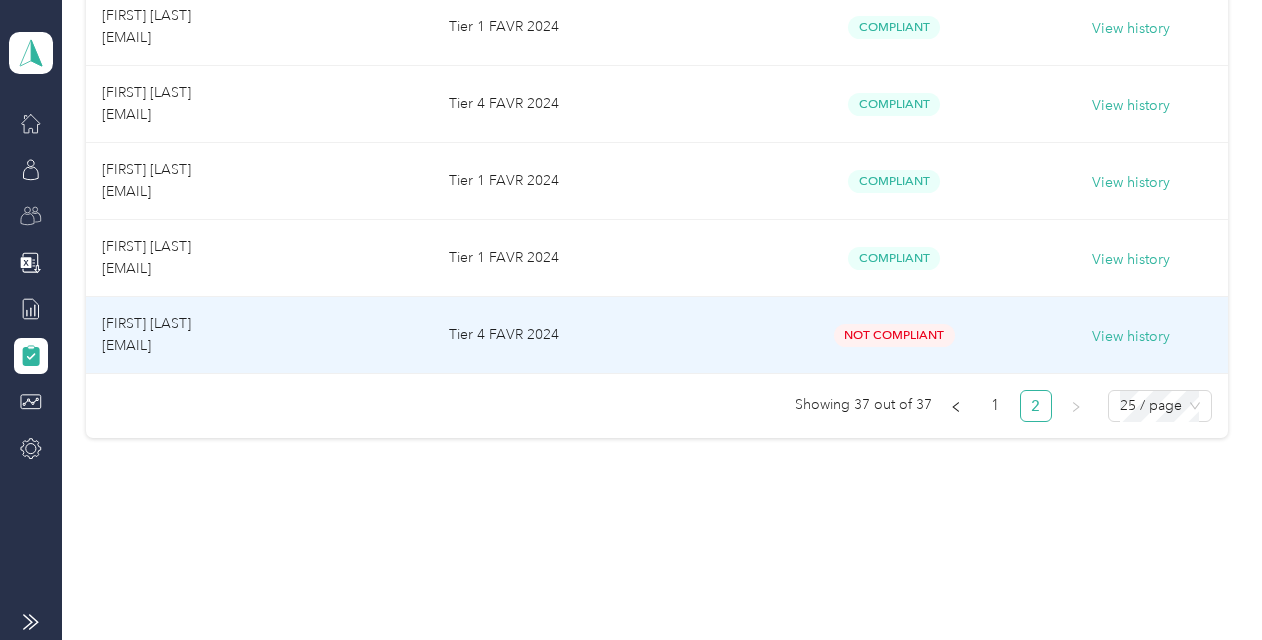 click on "Jose L. JR Sostre
jose.sostre@screenamericas.com" at bounding box center [146, 334] 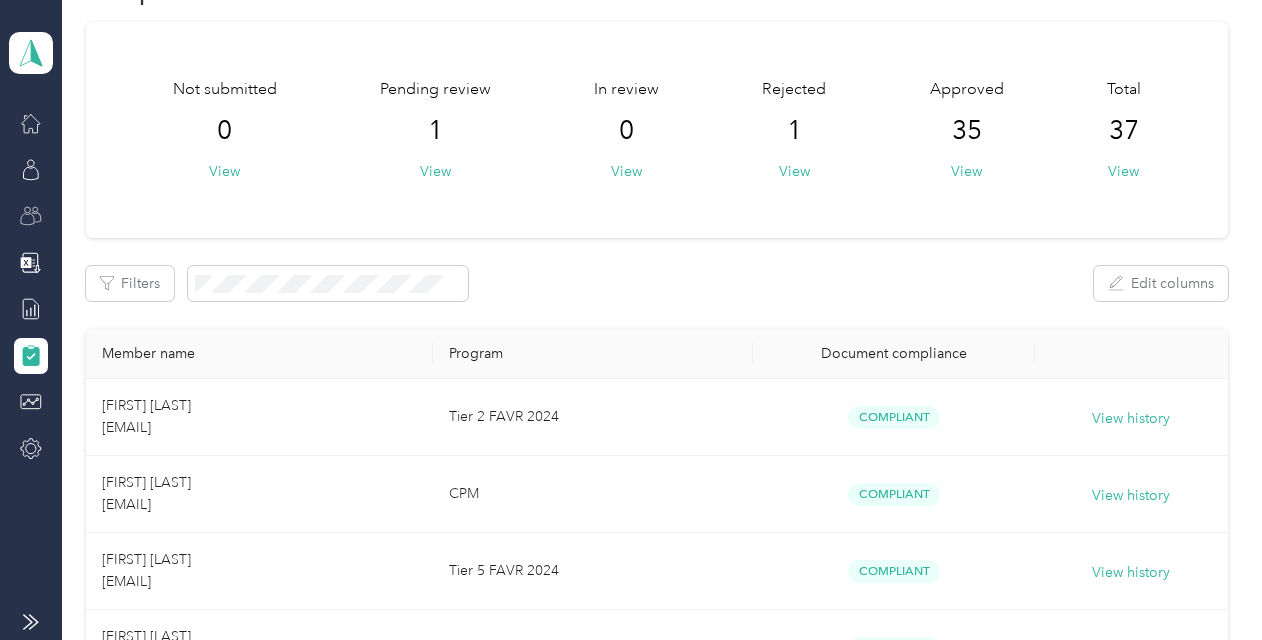 scroll, scrollTop: 0, scrollLeft: 0, axis: both 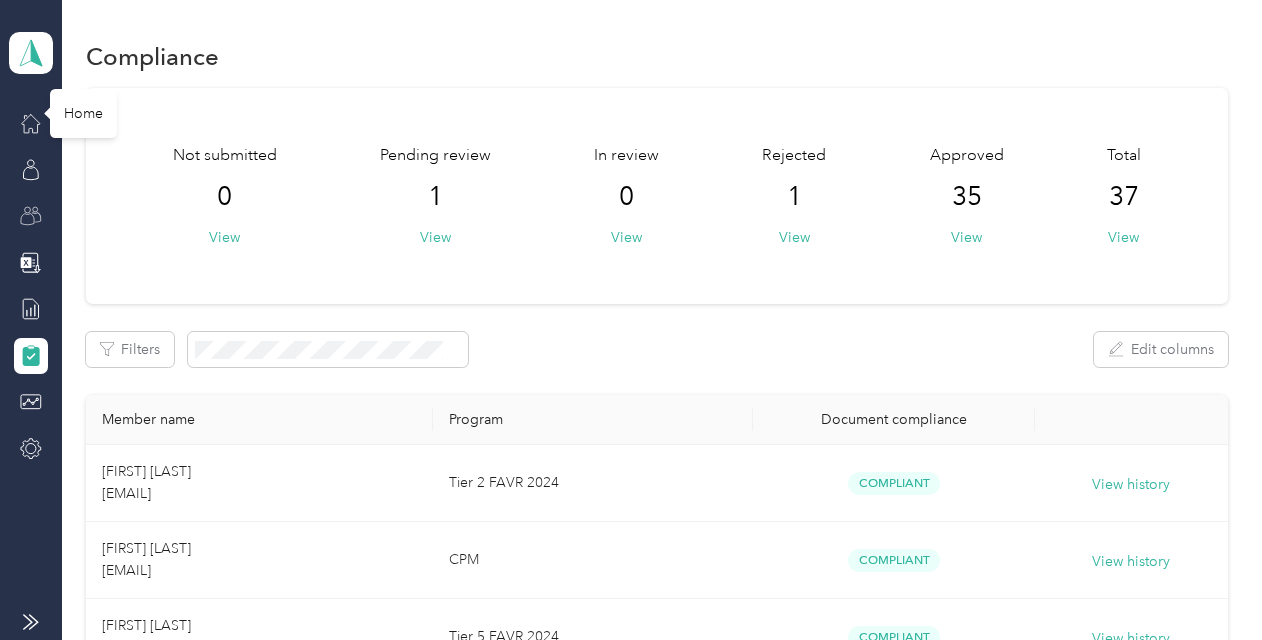 click 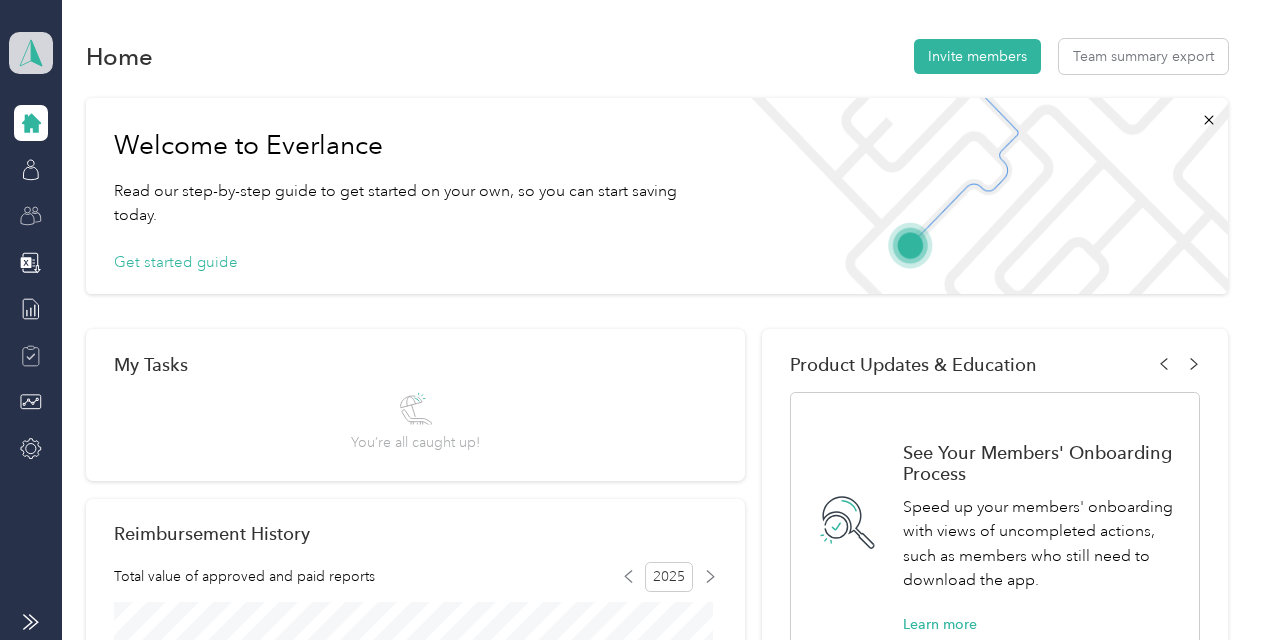 click 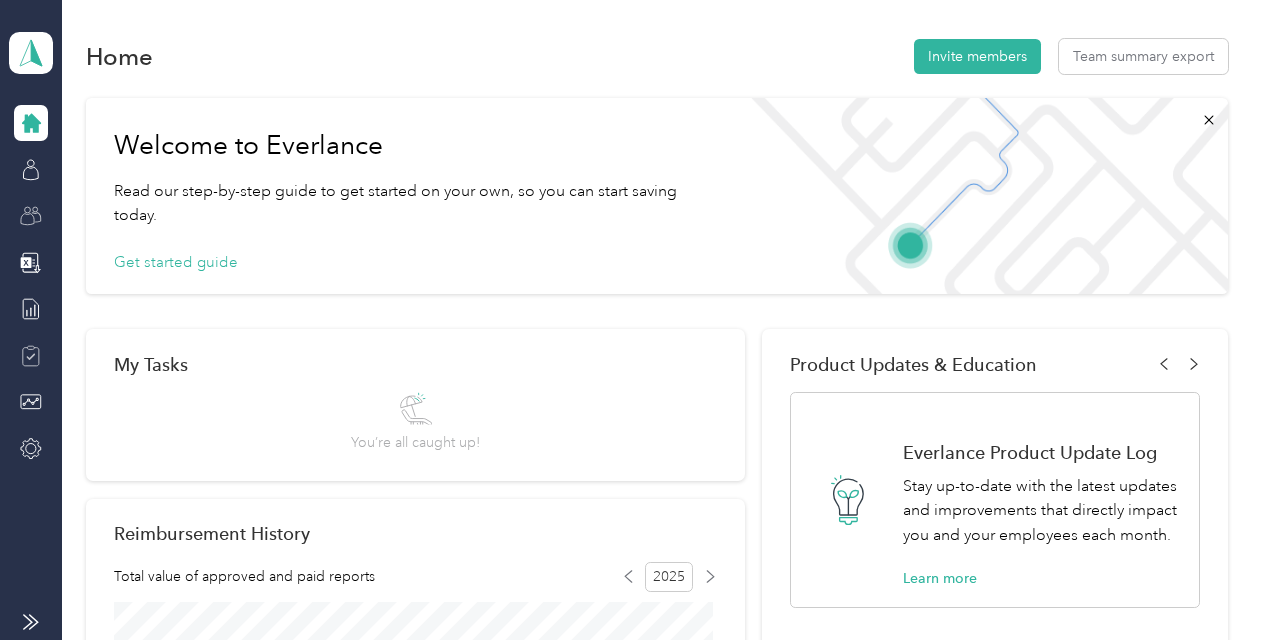 click on "Personal dashboard" at bounding box center [89, 209] 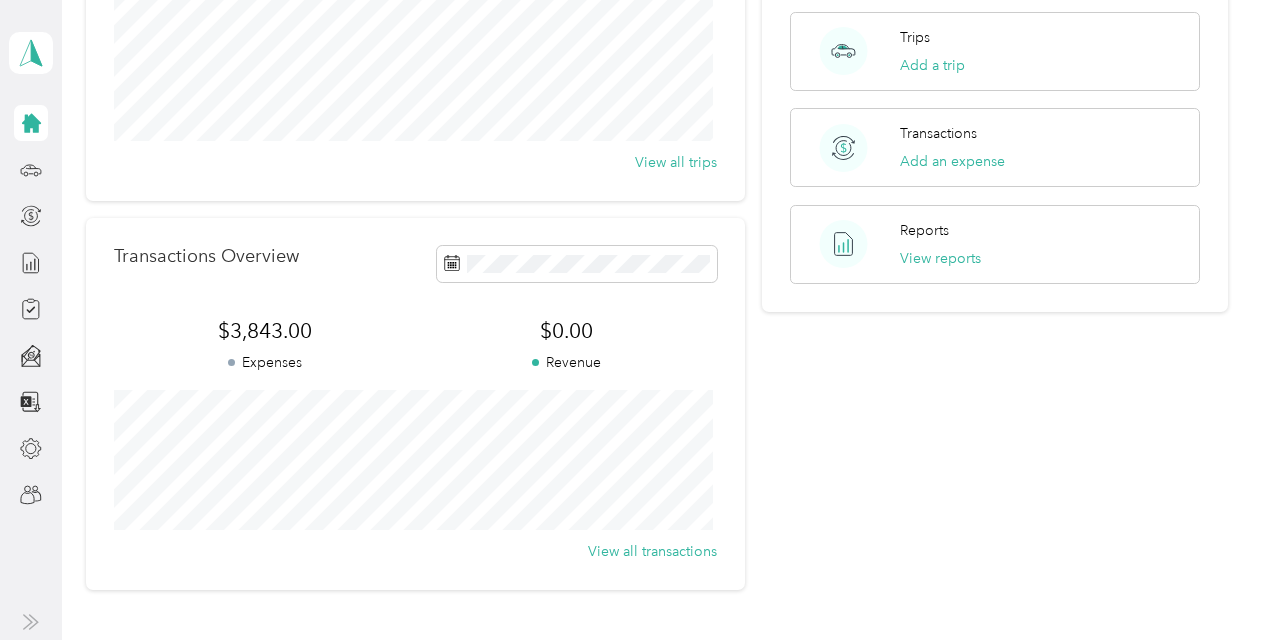scroll, scrollTop: 0, scrollLeft: 0, axis: both 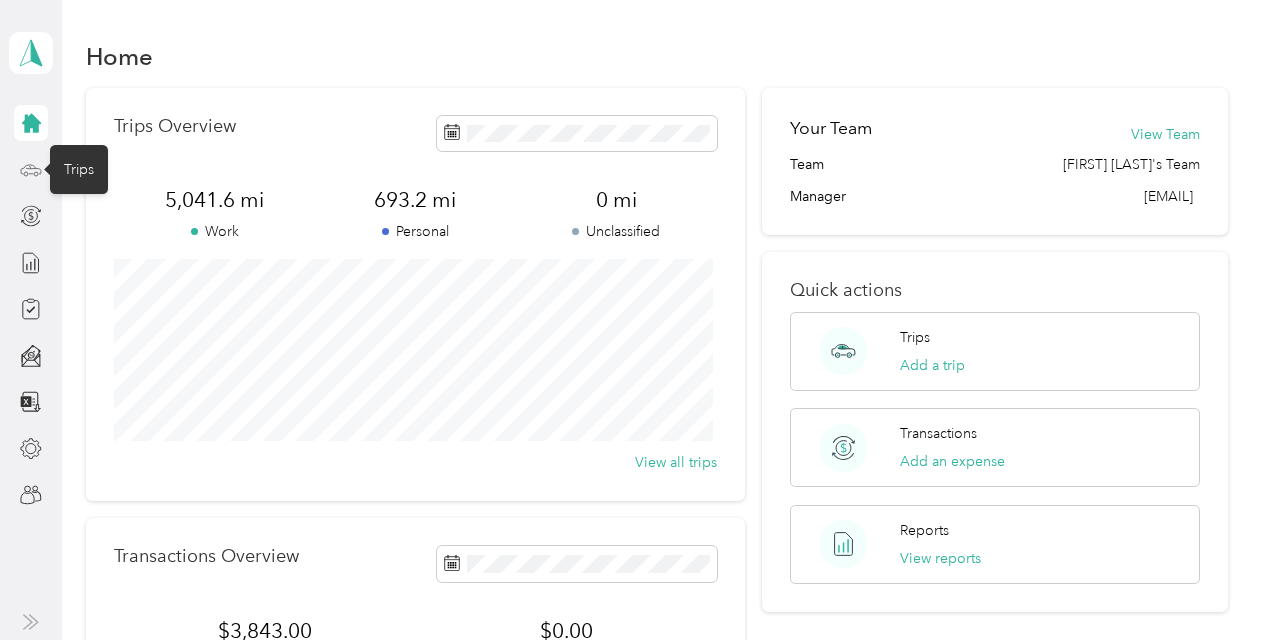 click 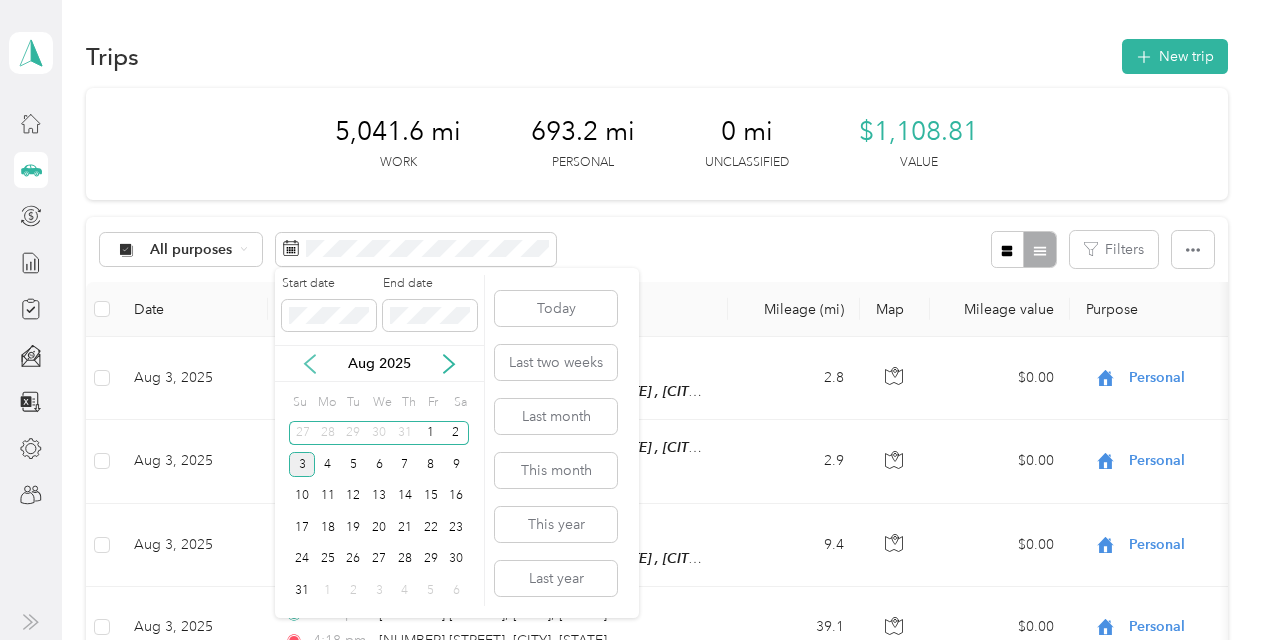click 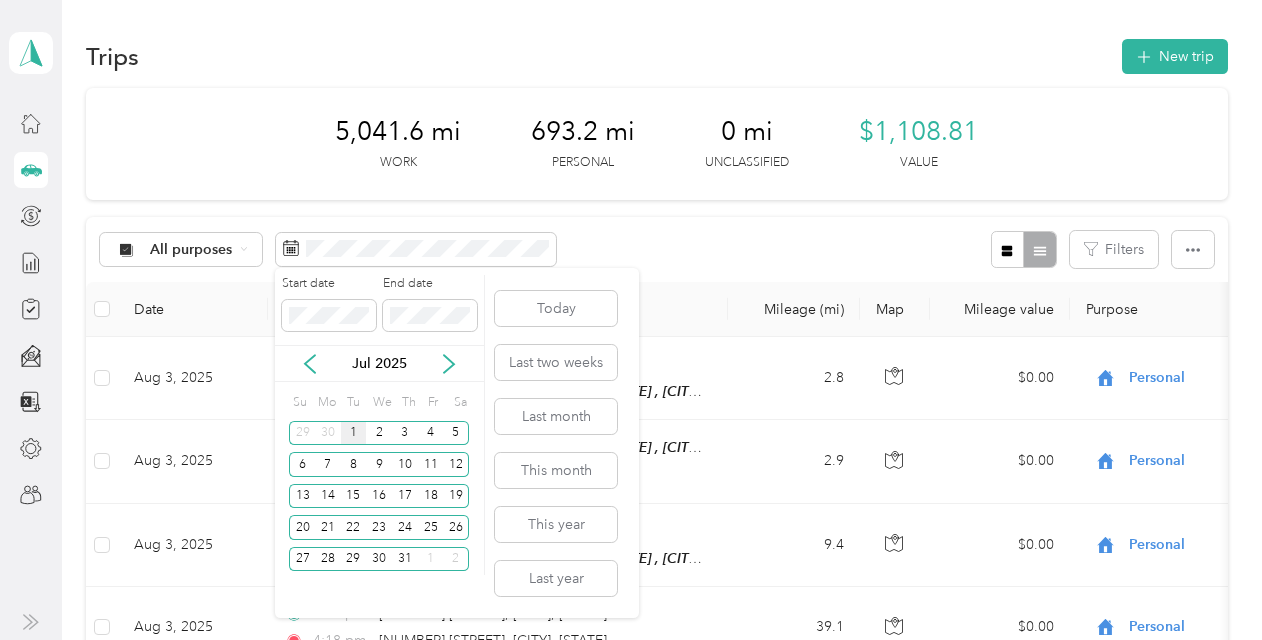 click on "1" at bounding box center [354, 433] 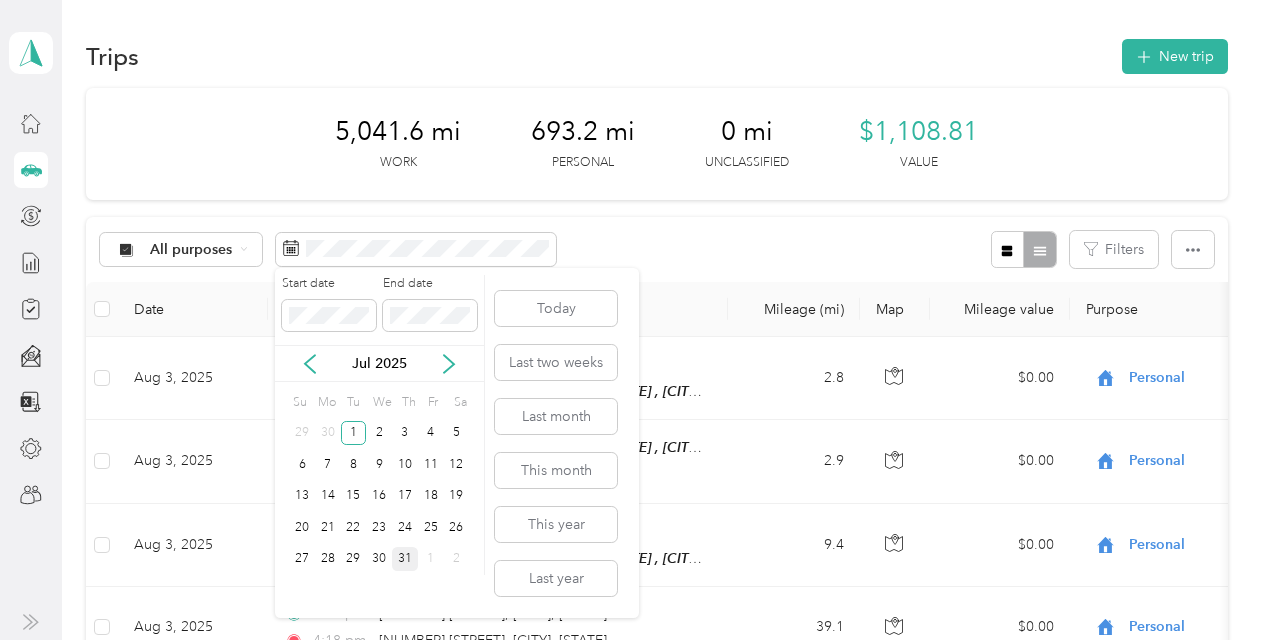 click on "31" at bounding box center (405, 559) 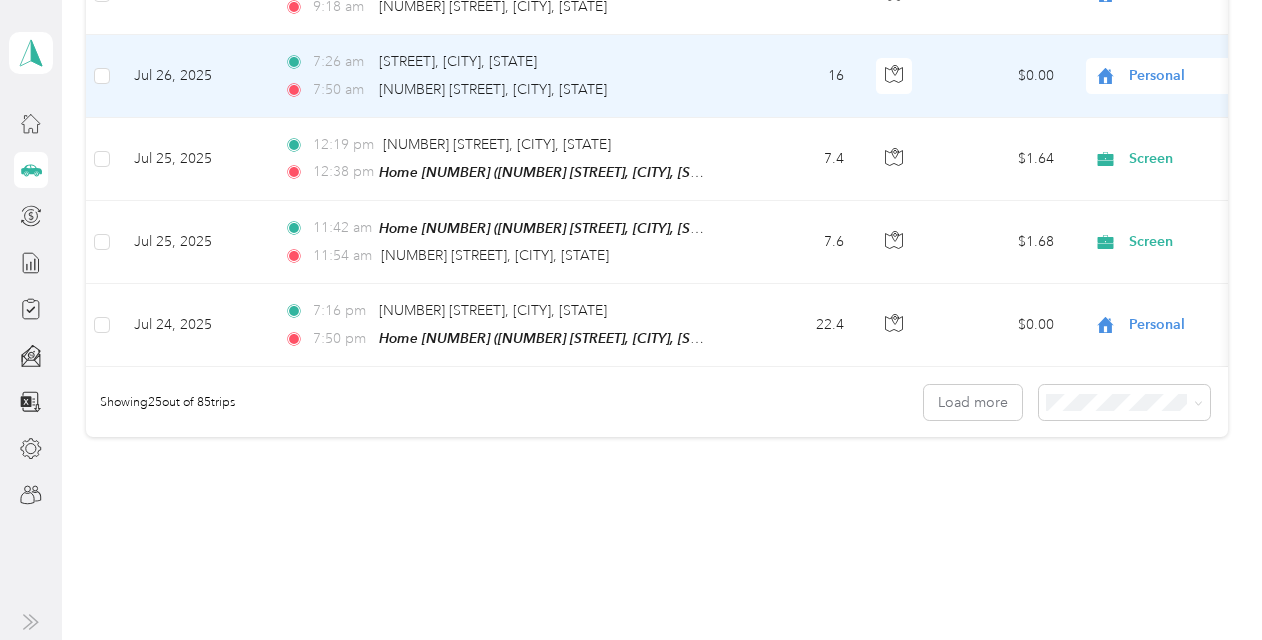 scroll, scrollTop: 2106, scrollLeft: 0, axis: vertical 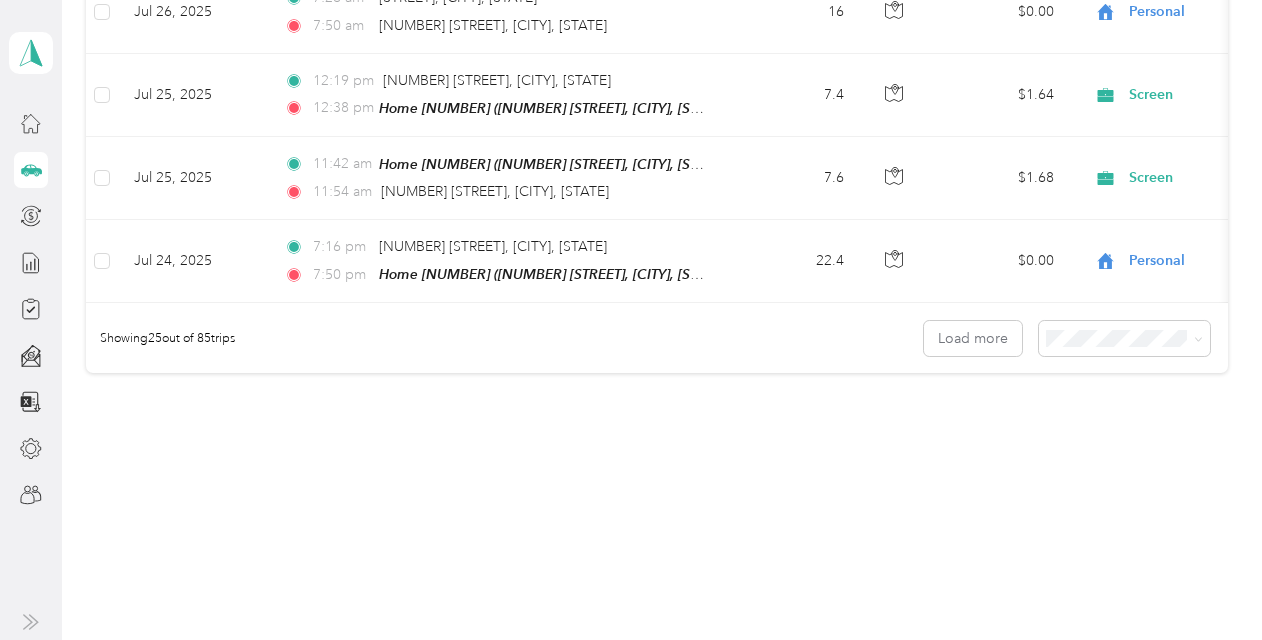 click on "Ryan N. Huck Personal dashboard Trips New trip 958.9   mi Work 422.1   mi Personal 0   mi Unclassified $212.01 Value All purposes Filters Date Locations Mileage (mi) Map Mileage value Purpose Track Method Report                     Jul 31, 2025 7:06 am 94 Cecil St, Camdenton, MO 7:21 am Home 2 (249 Kerwick Kove Dr, Camdenton, MO, United States , Camdenton, MO) 8.2 $1.81 Screen GPS Jul 1 - 31, 2025 Jul 31, 2025 6:28 am Home 2 (249 Kerwick Kove Dr, Camdenton, MO, United States , Camdenton, MO) 6:53 am 94 Cecil St, Camdenton, MO 9.2 $2.03 Screen GPS Jul 1 - 31, 2025 Jul 30, 2025 3:55 pm Arrowhead Beach Club Road, Arrowhead, Lake Ozark, Miller County, Missouri, 65049, USA 4:50 pm Home 2 (249 Kerwick Kove Dr, Camdenton, MO, United States , Camdenton, MO) 23.7 $5.24 Screen GPS Jul 1 - 31, 2025 Jul 30, 2025 3:01 pm Home 2 (249 Kerwick Kove Dr, Camdenton, MO, United States , Camdenton, MO) 3:30 pm Marina, Lake Ozark, MO 23.2 $5.13 Screen GPS Jul 1 - 31, 2025 Jul 29, 2025 6:37 pm 7:03 pm 23.2 $0.00 Personal" at bounding box center [626, 320] 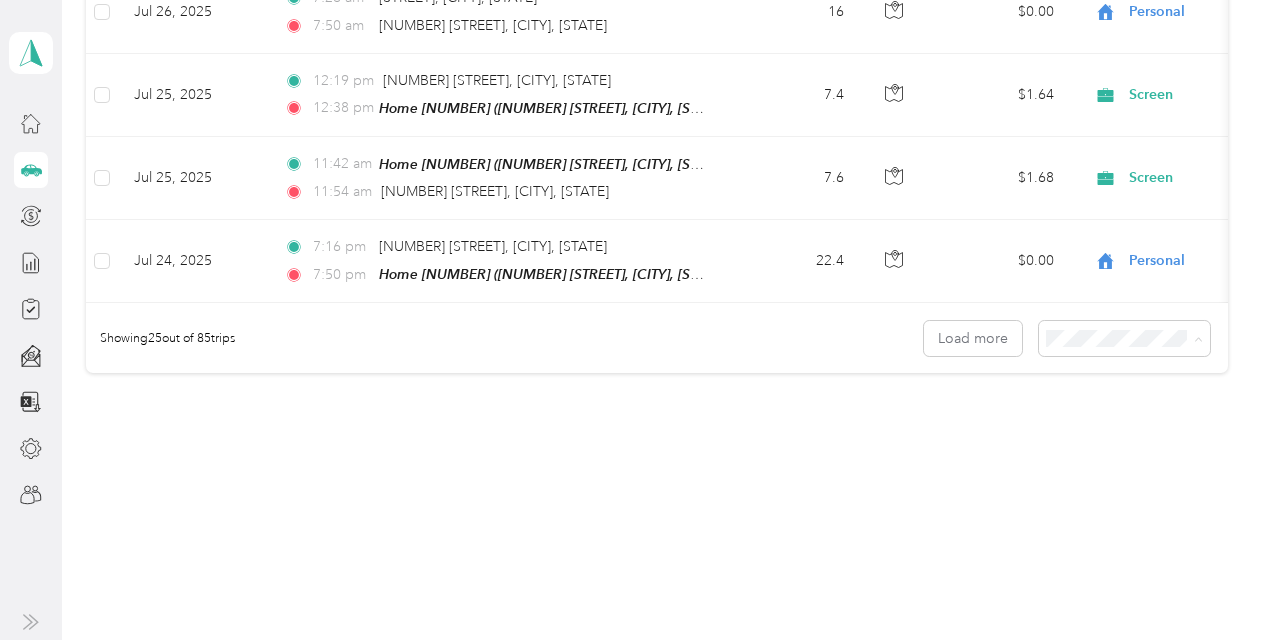 click on "100 per load" at bounding box center [1089, 435] 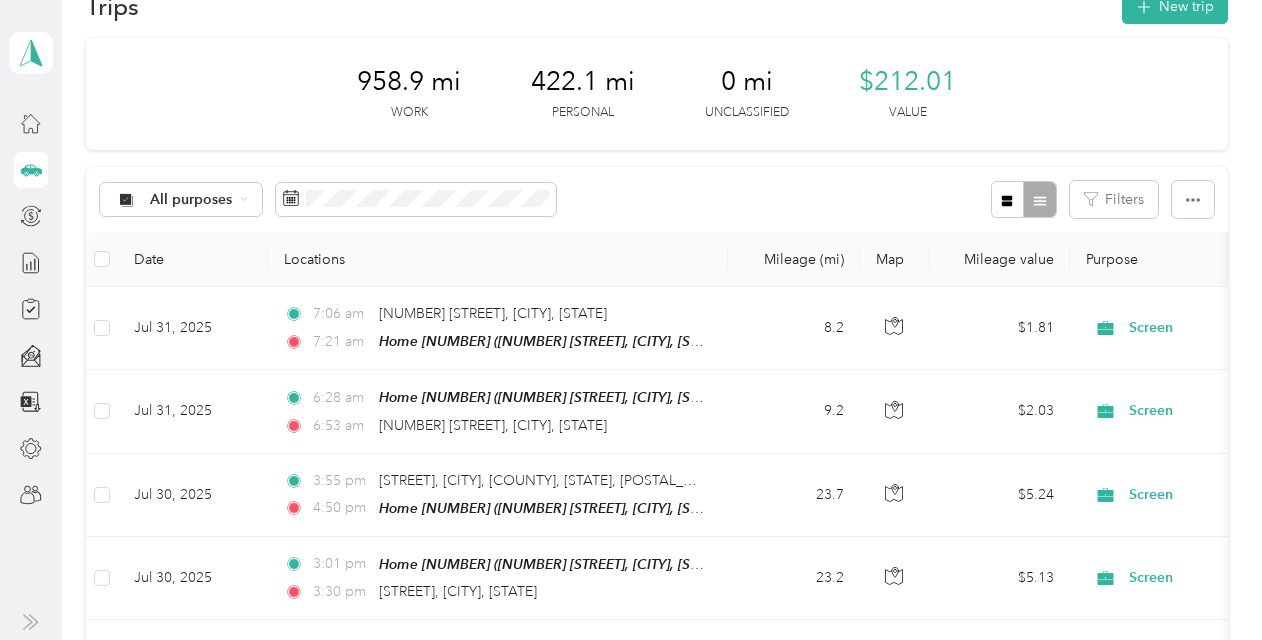 scroll, scrollTop: 200, scrollLeft: 0, axis: vertical 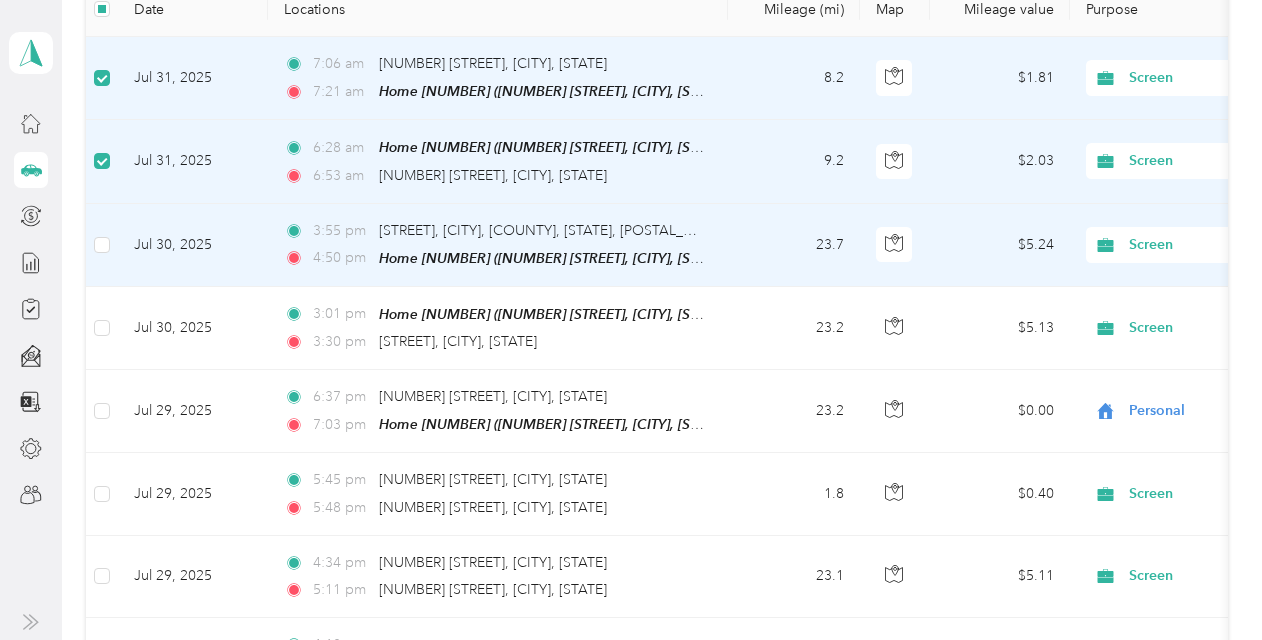 click at bounding box center [102, 245] 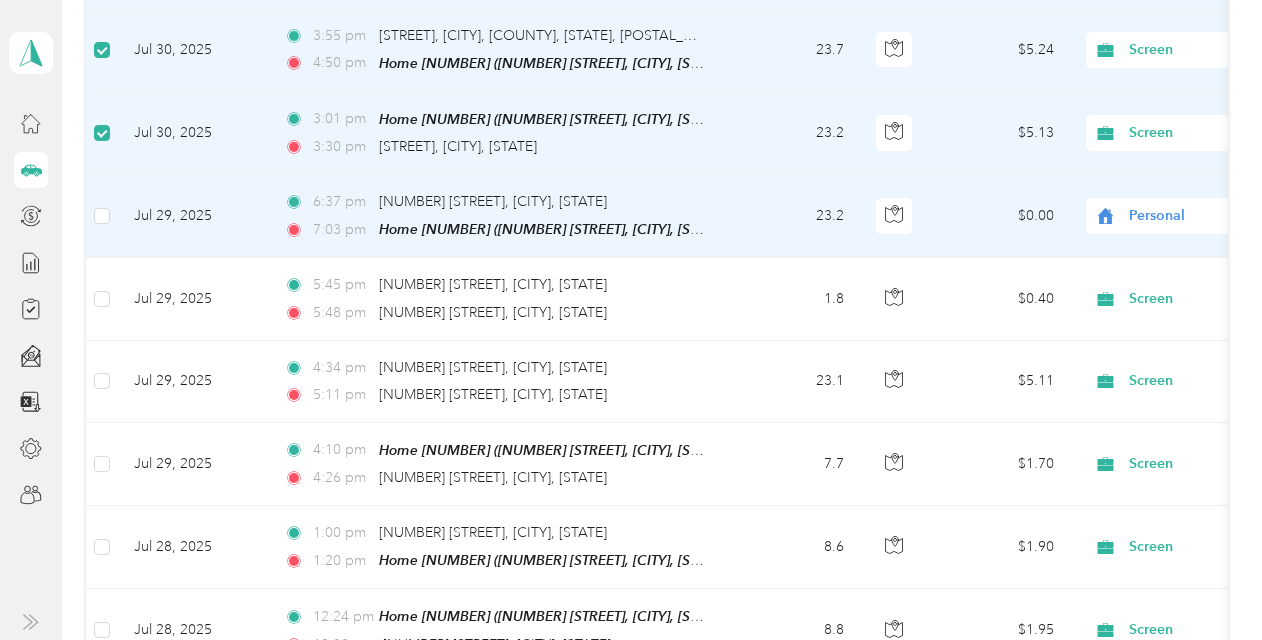 scroll, scrollTop: 498, scrollLeft: 0, axis: vertical 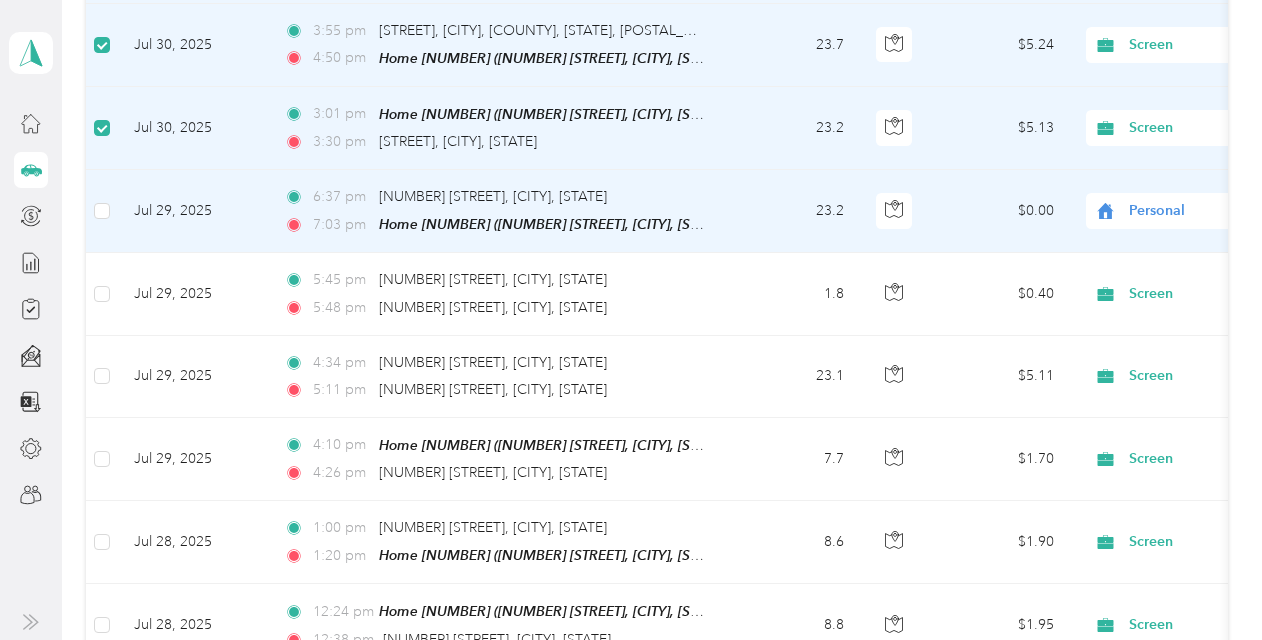 click at bounding box center [102, 211] 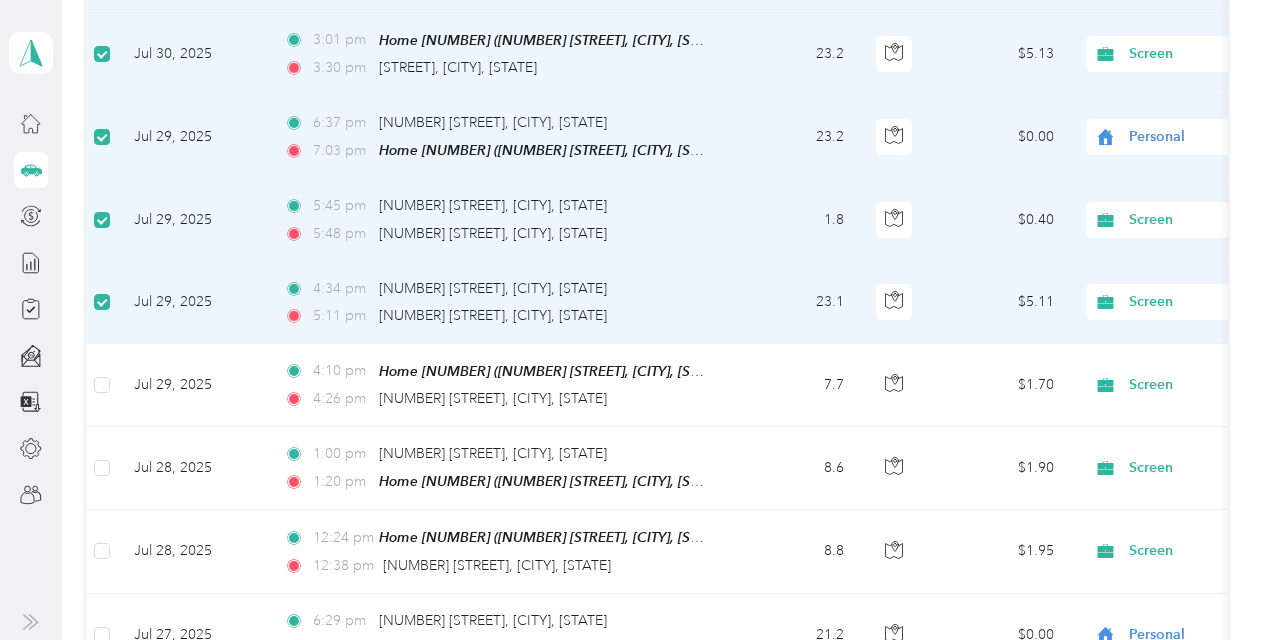 scroll, scrollTop: 598, scrollLeft: 0, axis: vertical 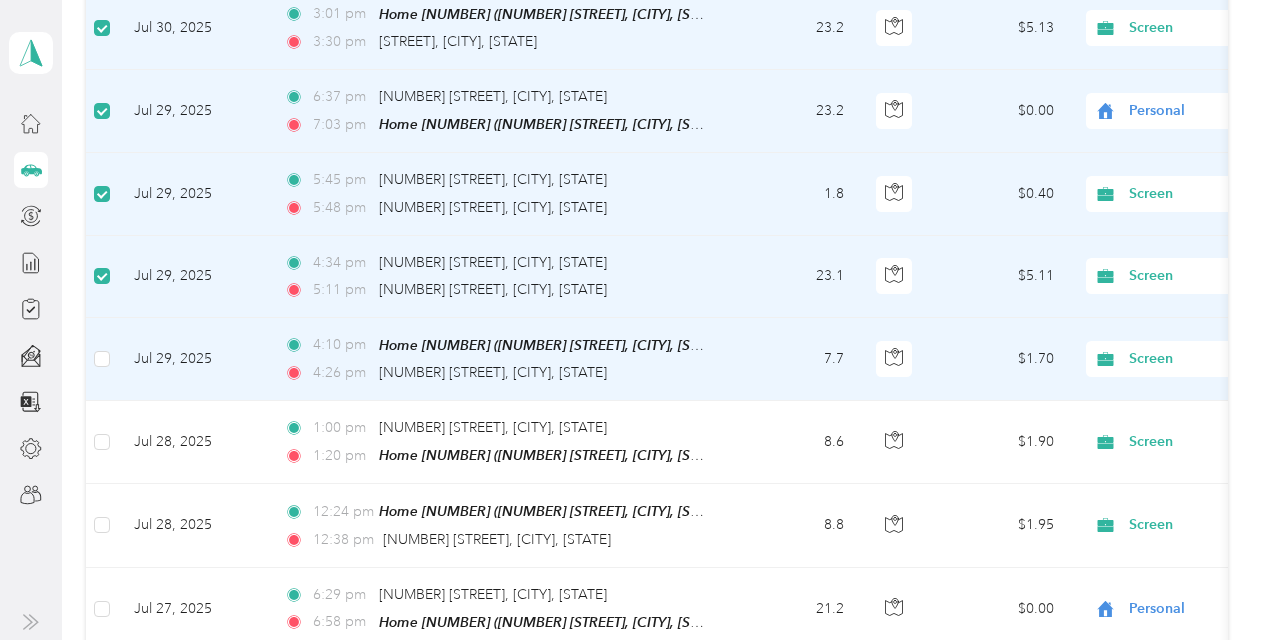 click at bounding box center [102, 359] 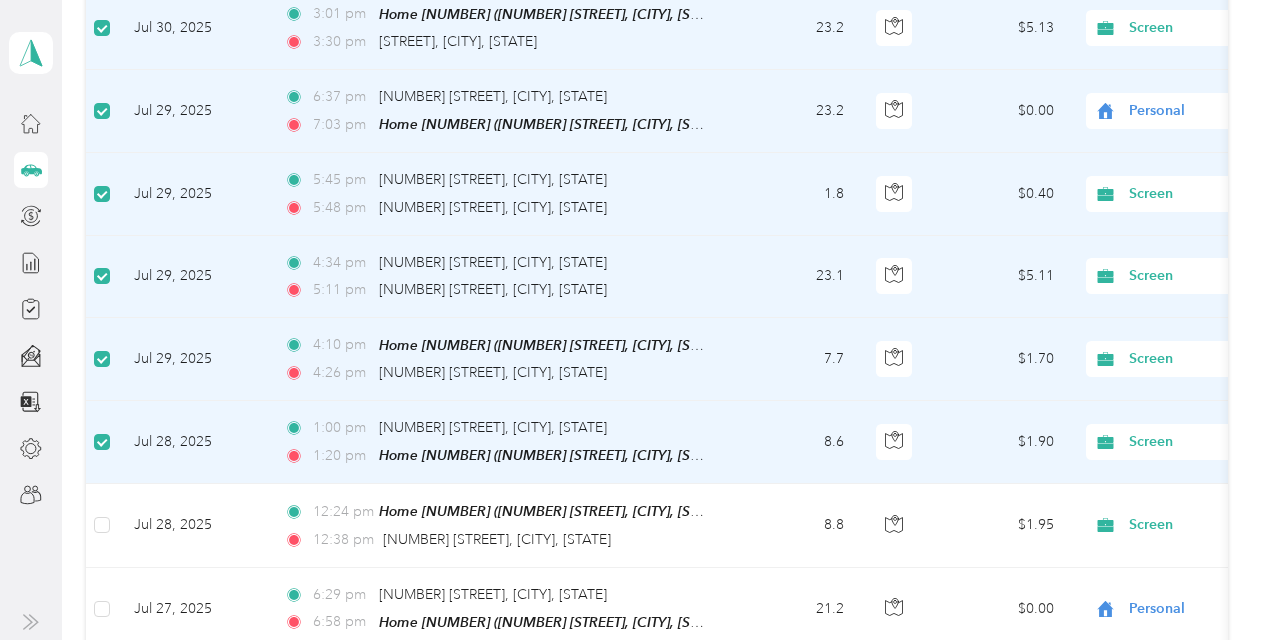 scroll, scrollTop: 698, scrollLeft: 0, axis: vertical 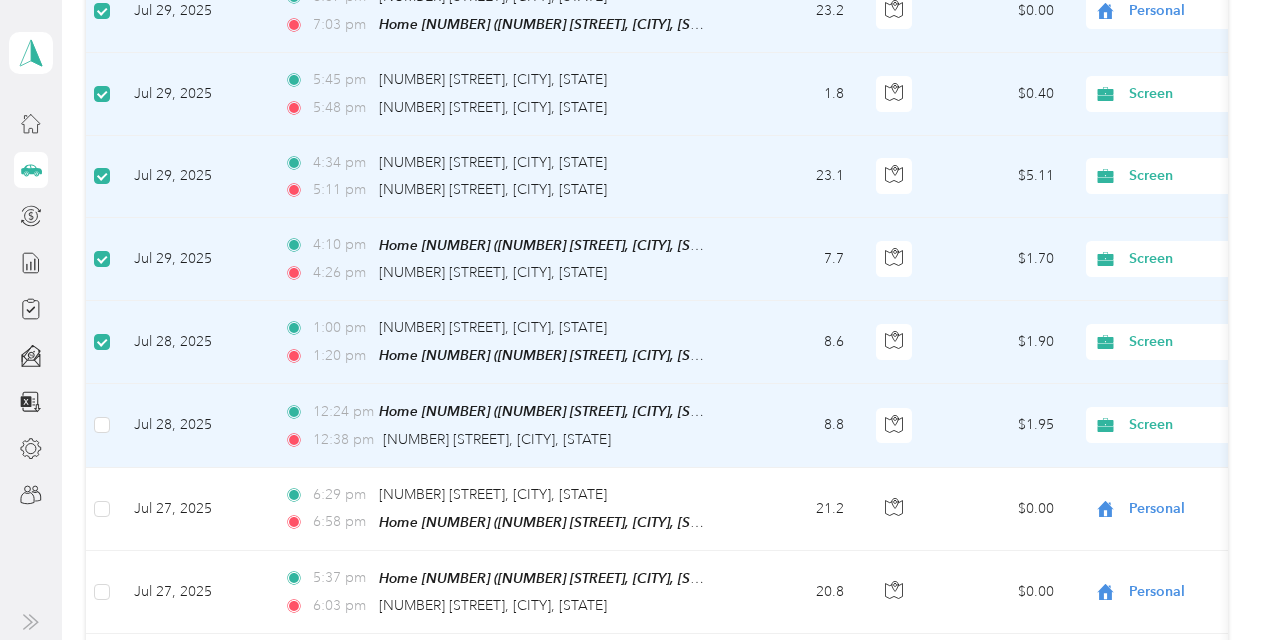 click at bounding box center (102, 425) 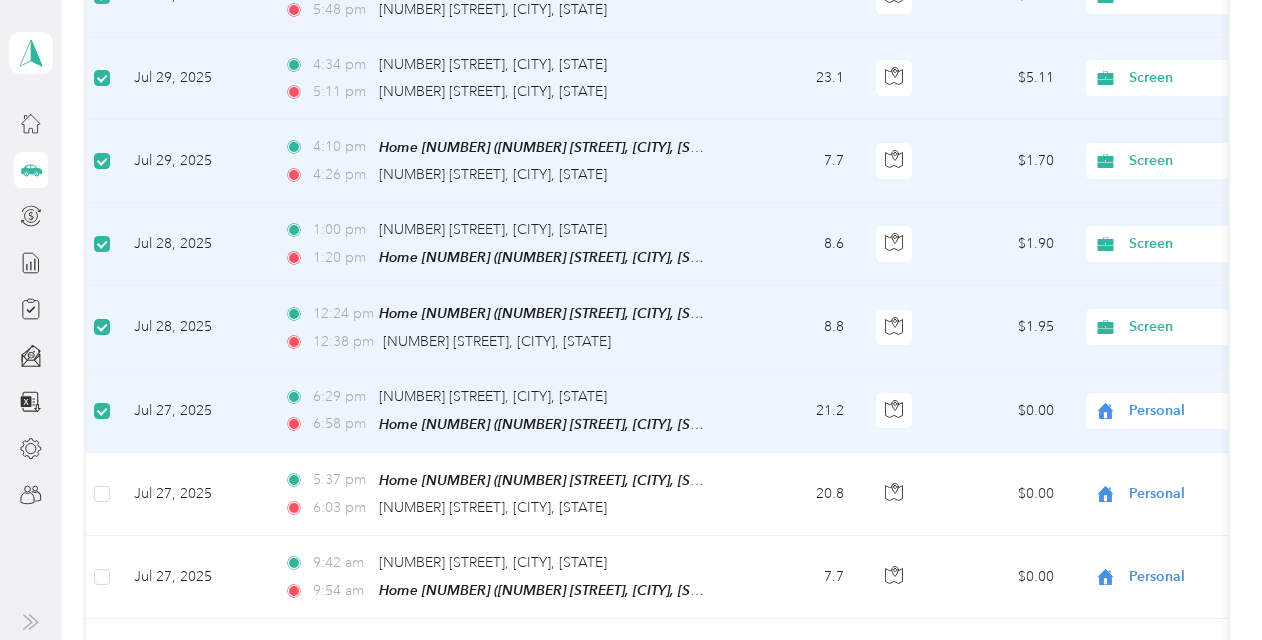 scroll, scrollTop: 998, scrollLeft: 0, axis: vertical 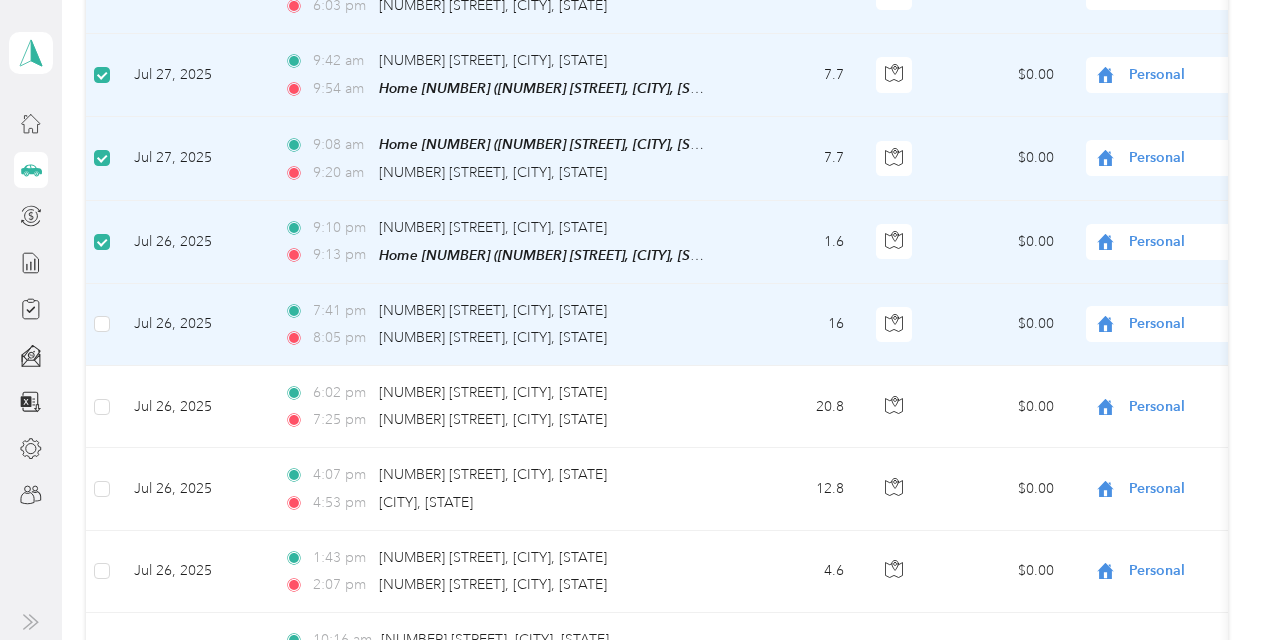 click at bounding box center (102, 325) 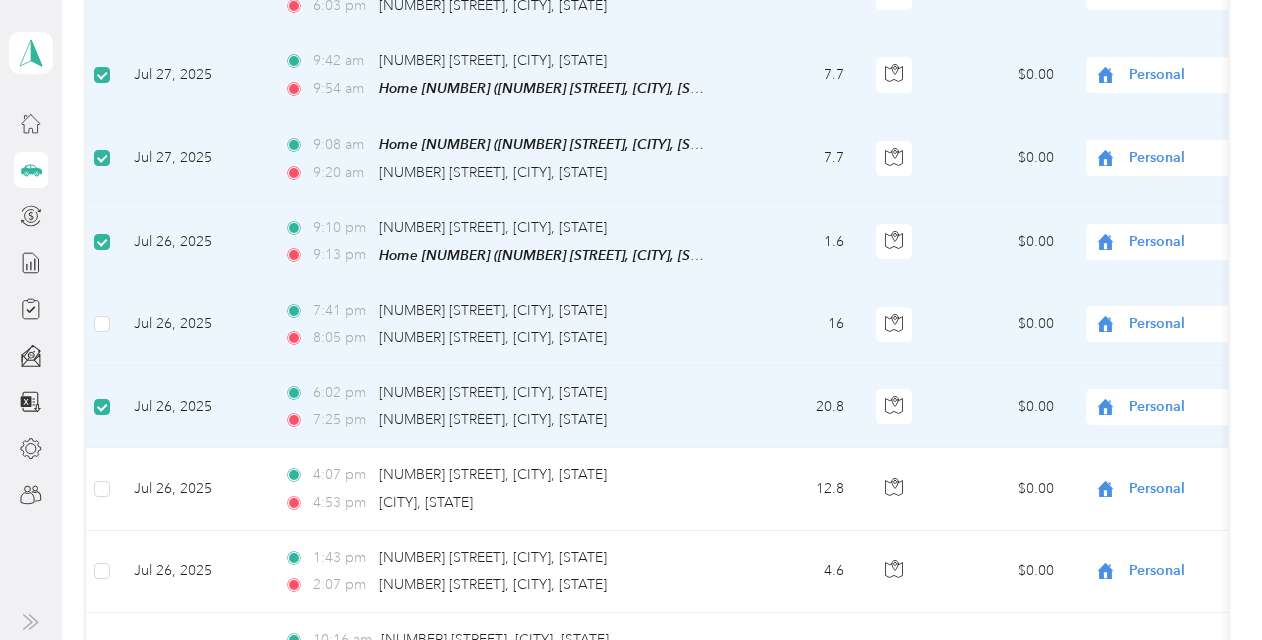 click at bounding box center (102, 325) 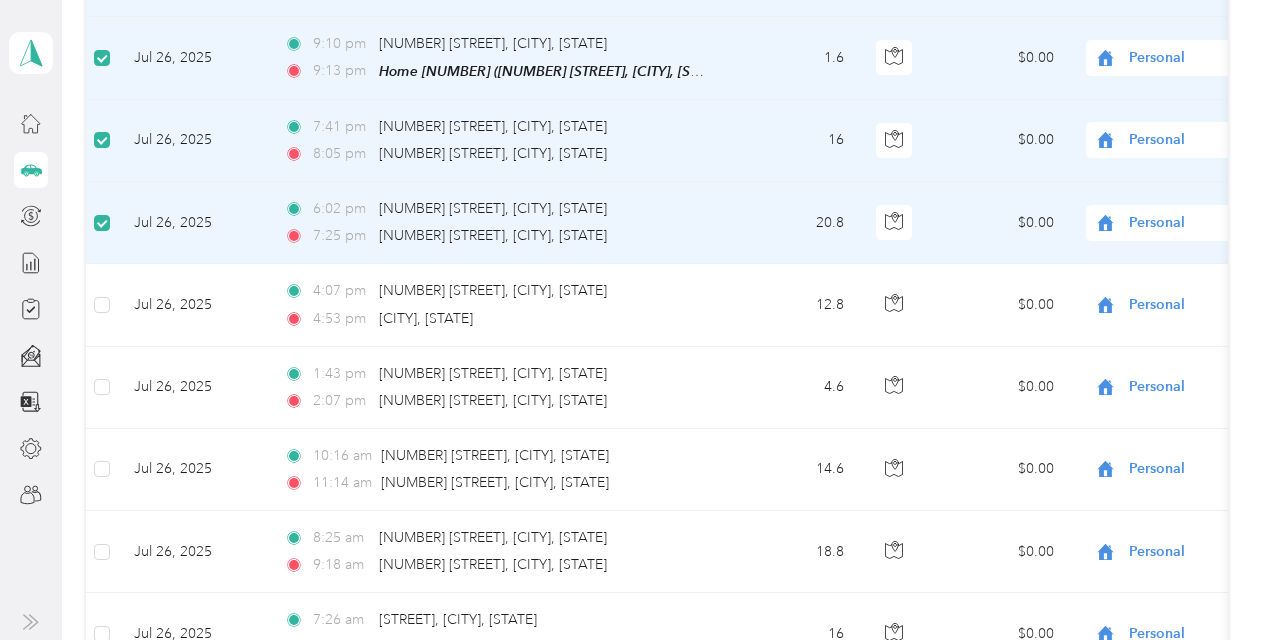 scroll, scrollTop: 1498, scrollLeft: 0, axis: vertical 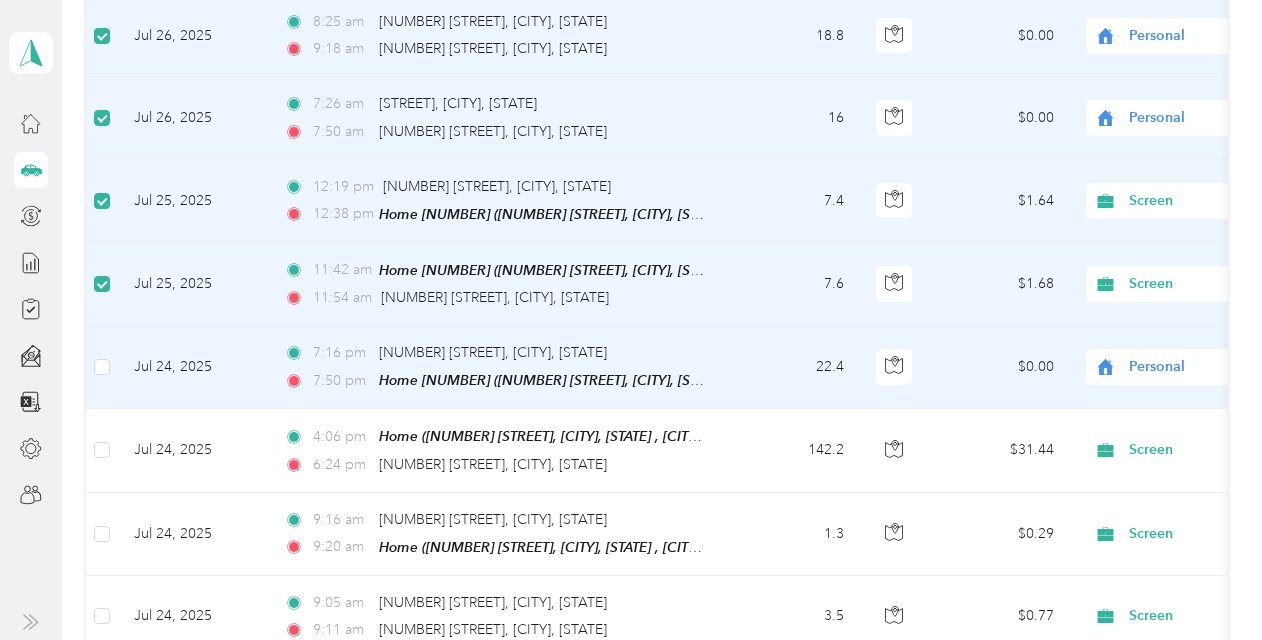 click at bounding box center (102, 367) 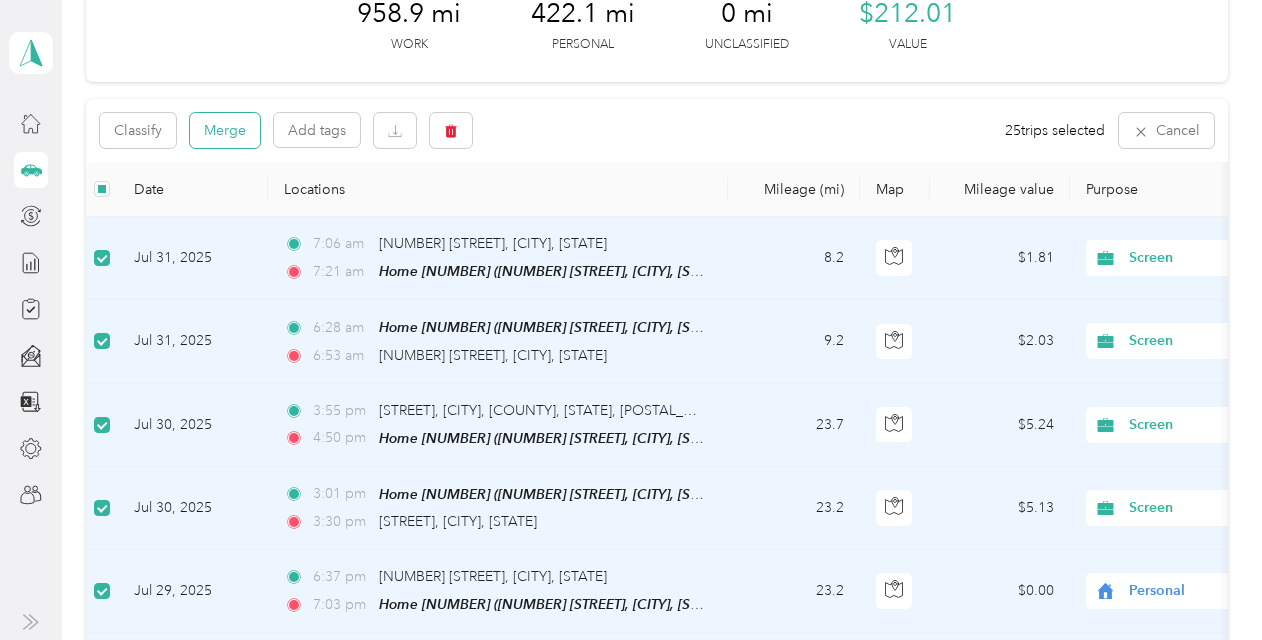 scroll, scrollTop: 0, scrollLeft: 0, axis: both 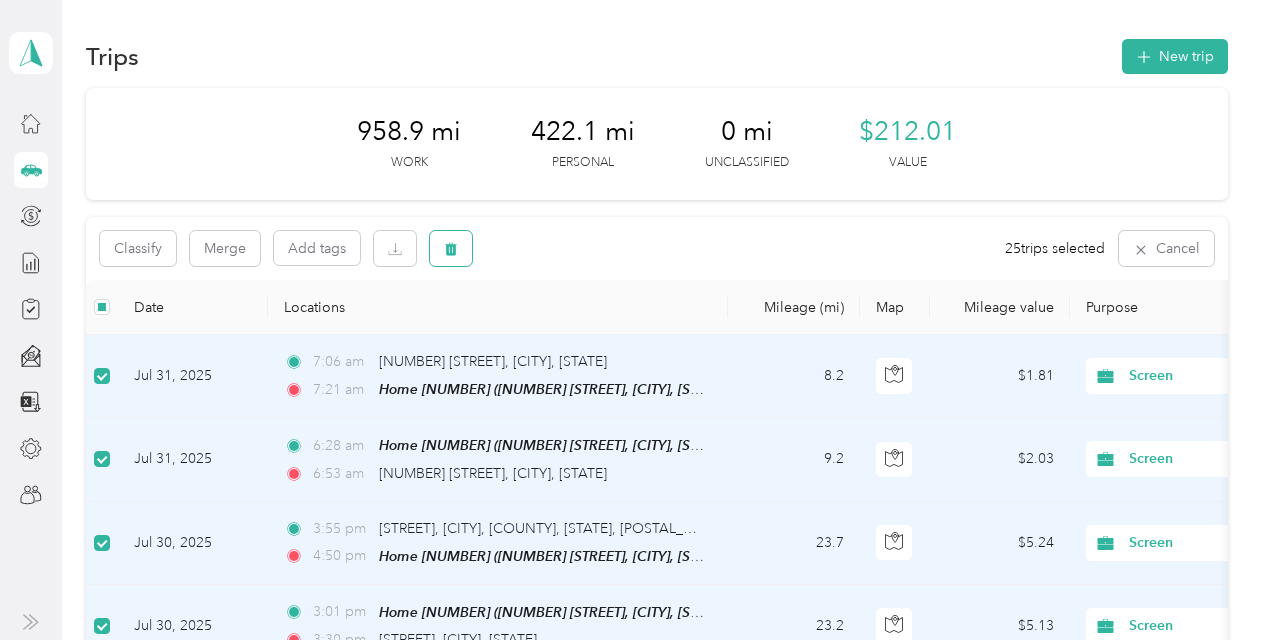 click 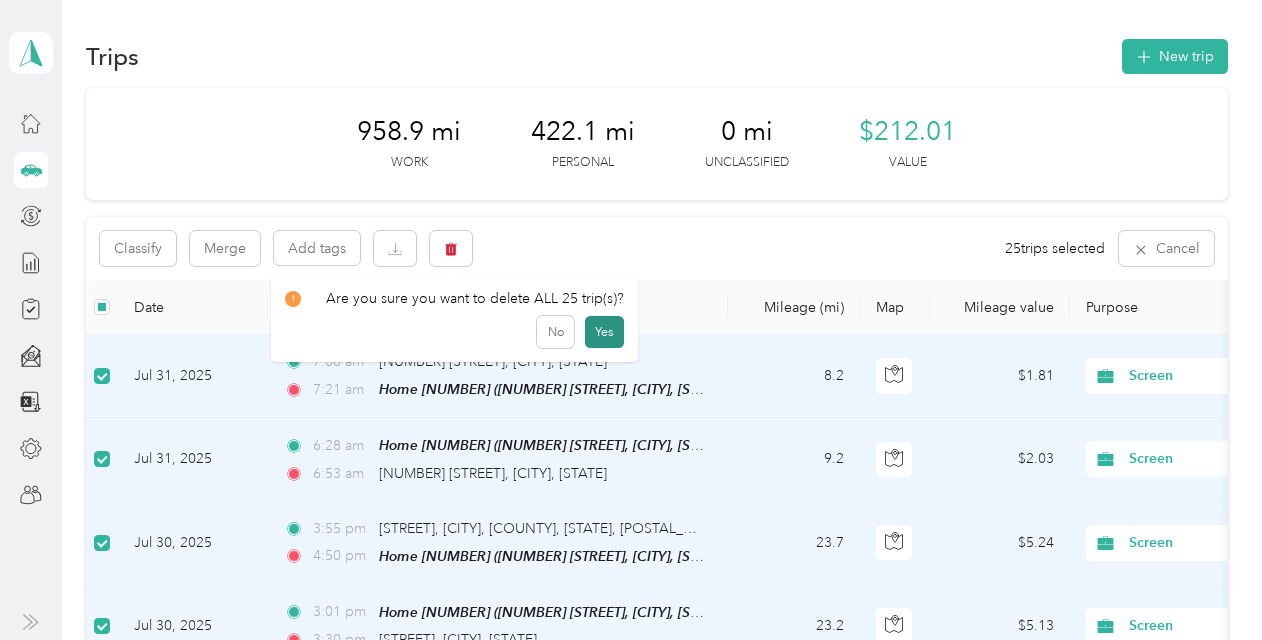 click on "Yes" at bounding box center (604, 332) 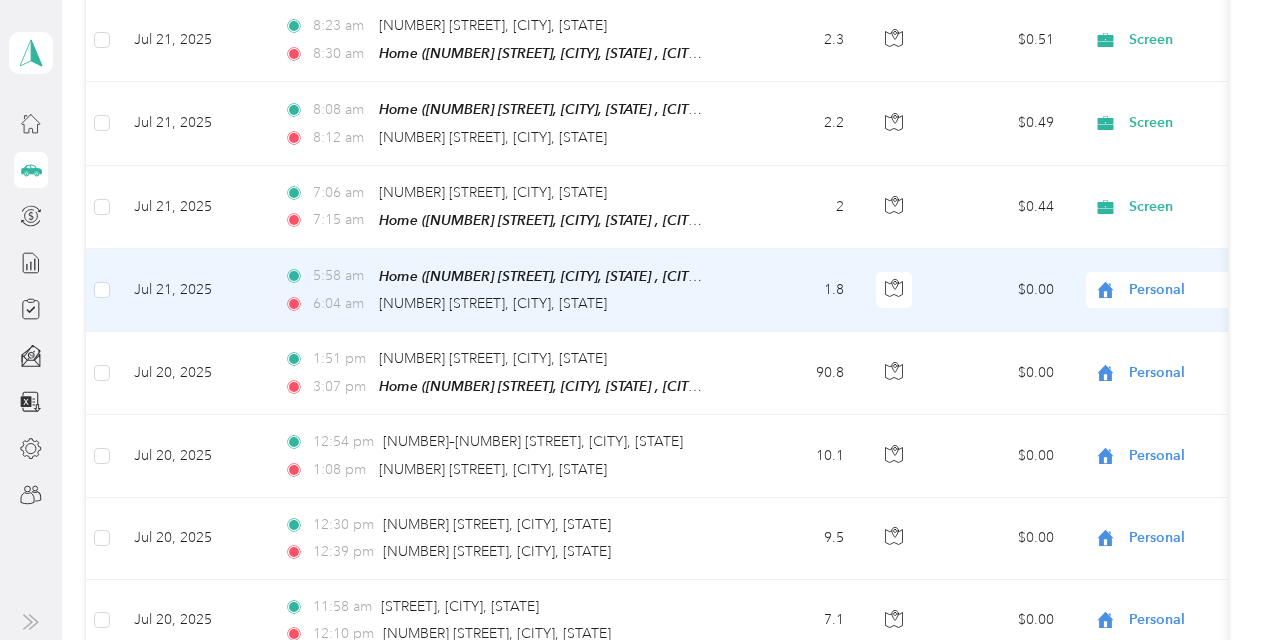 scroll, scrollTop: 1000, scrollLeft: 0, axis: vertical 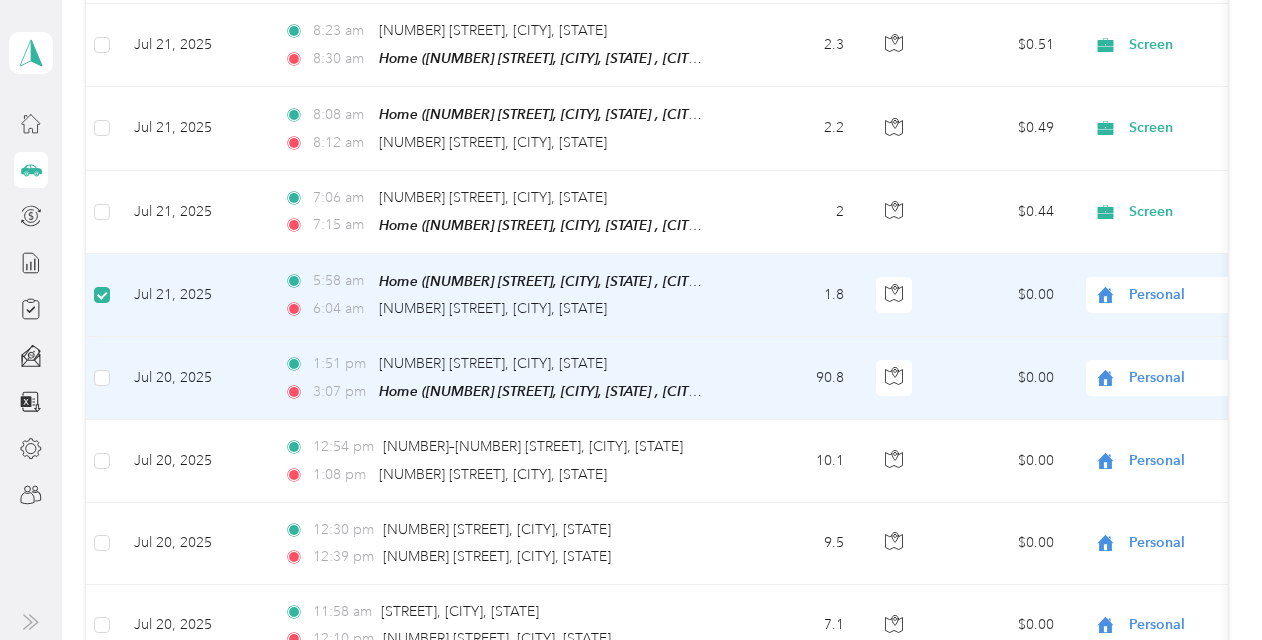 click at bounding box center [102, 378] 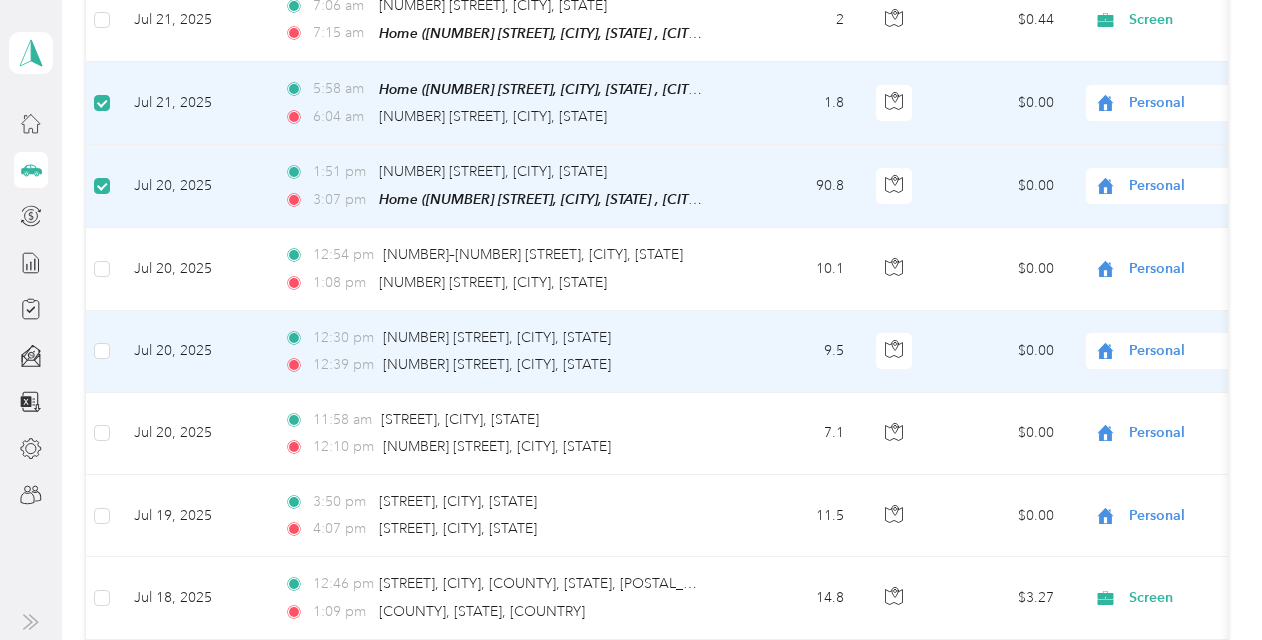 scroll, scrollTop: 1198, scrollLeft: 0, axis: vertical 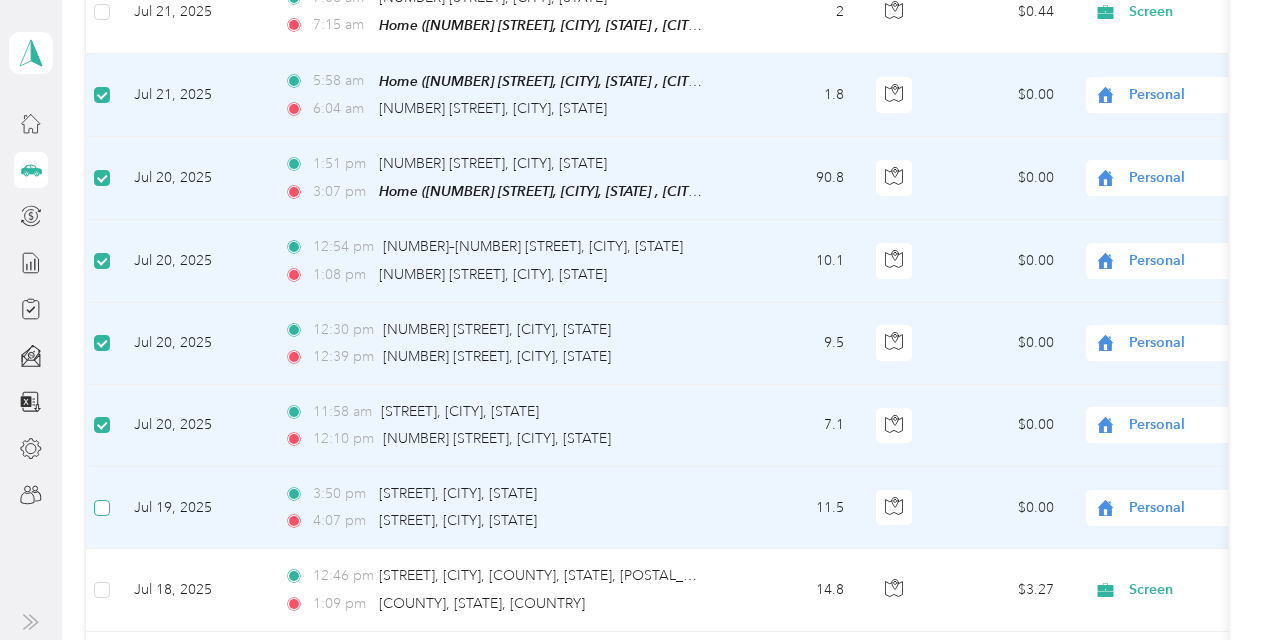 click at bounding box center [102, 508] 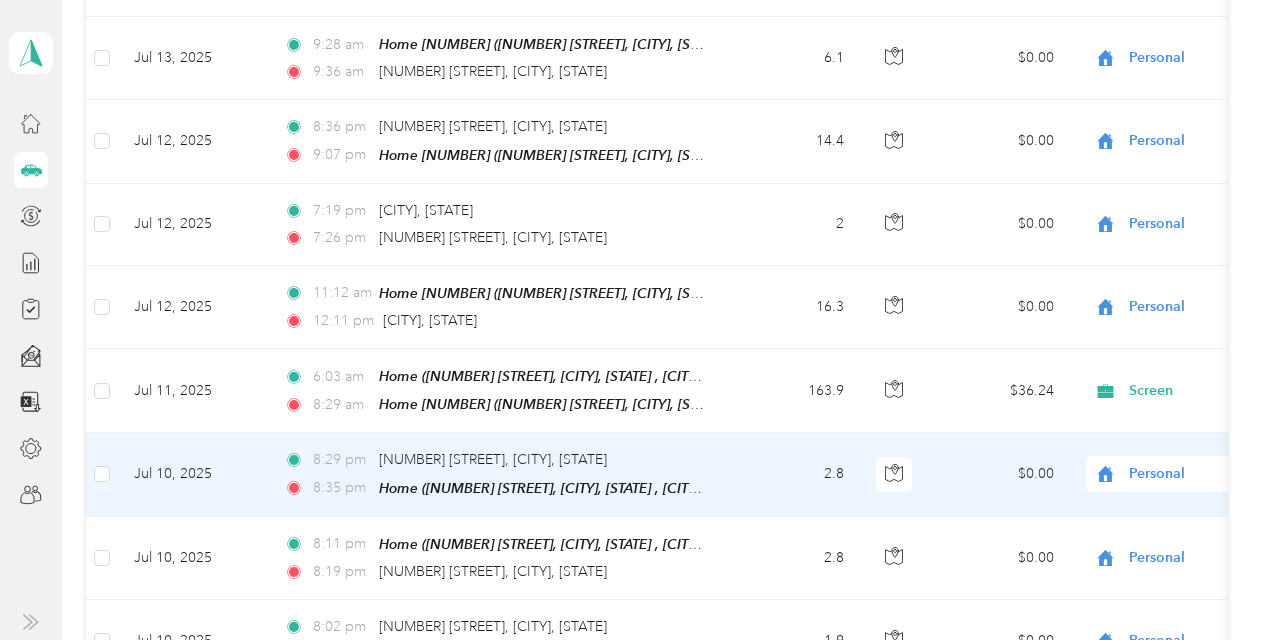 scroll, scrollTop: 3598, scrollLeft: 0, axis: vertical 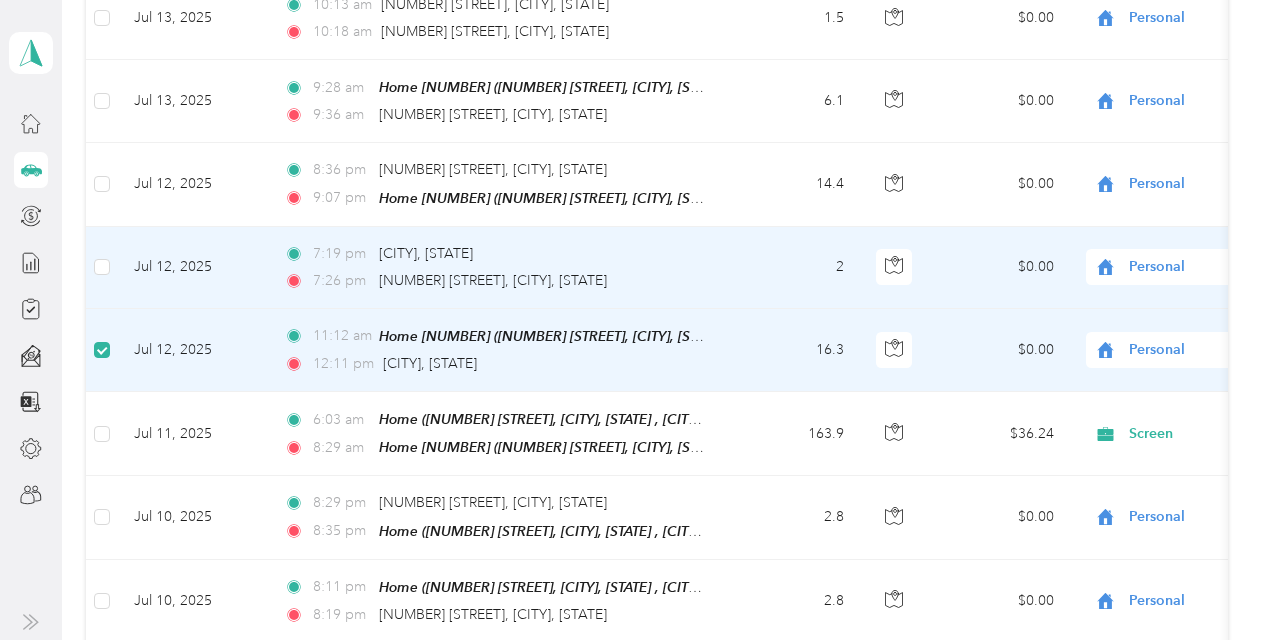 click at bounding box center [102, 268] 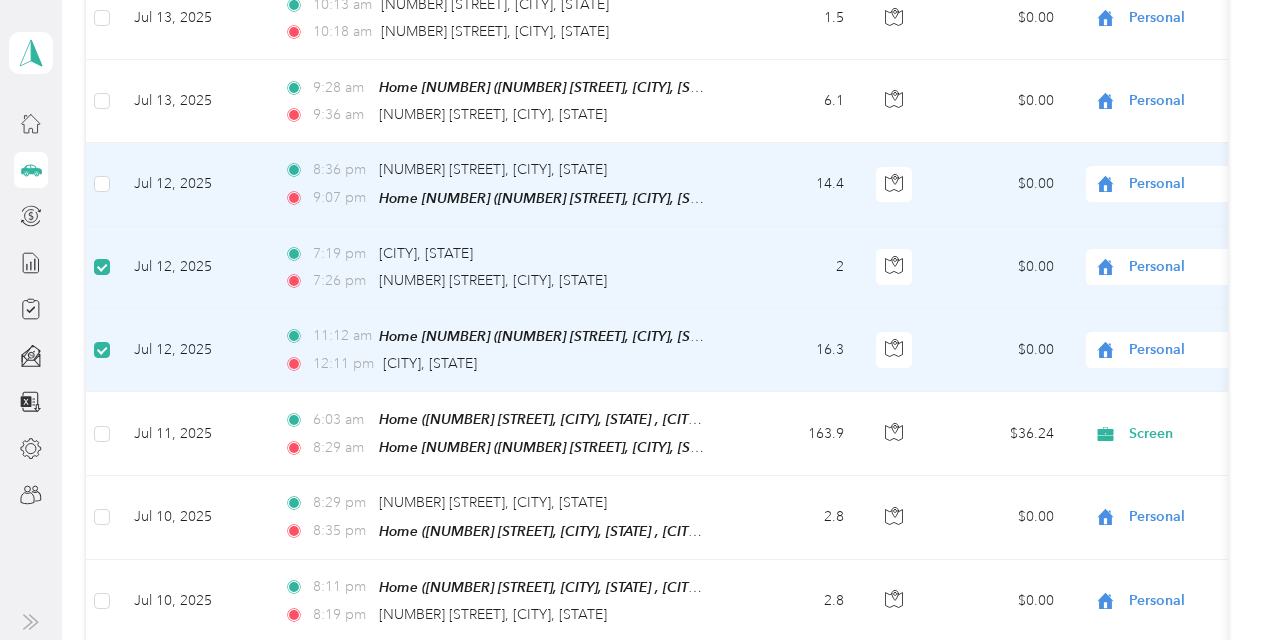 click at bounding box center (102, 184) 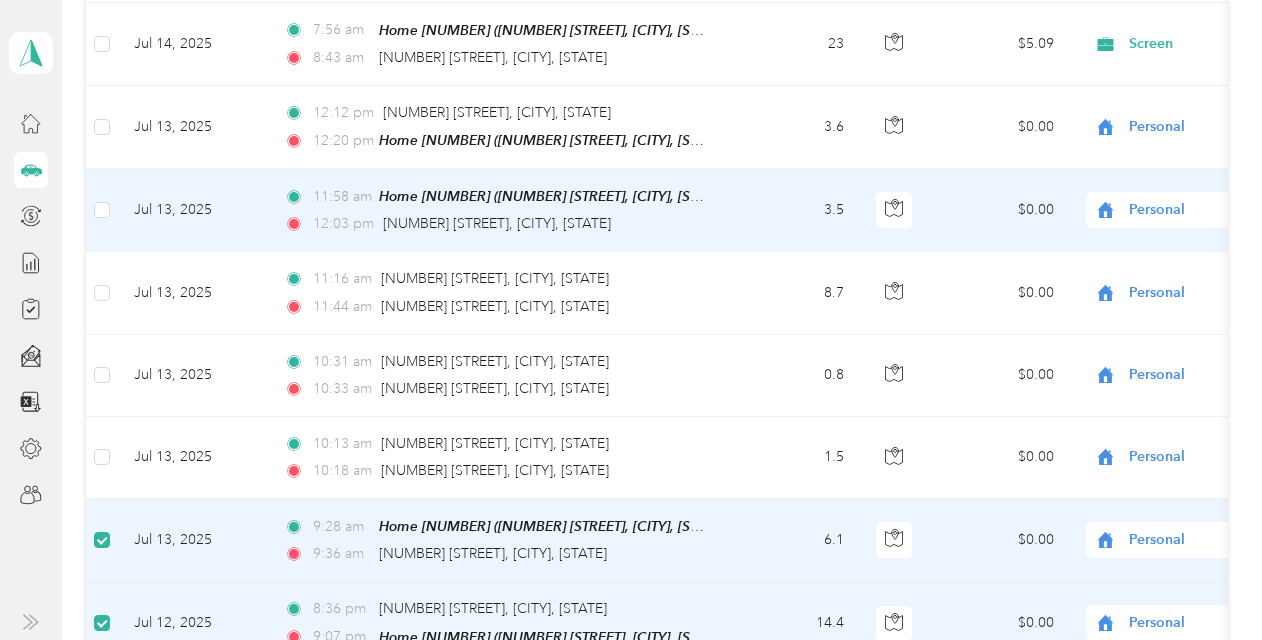 scroll, scrollTop: 3098, scrollLeft: 0, axis: vertical 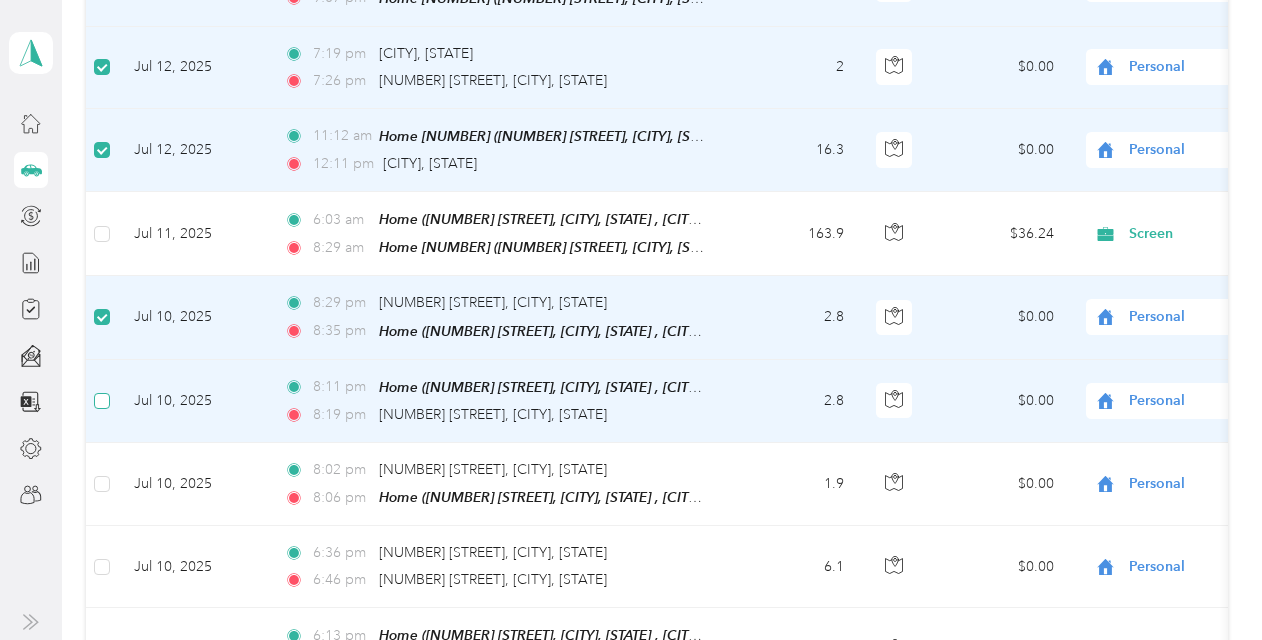 click at bounding box center [102, 401] 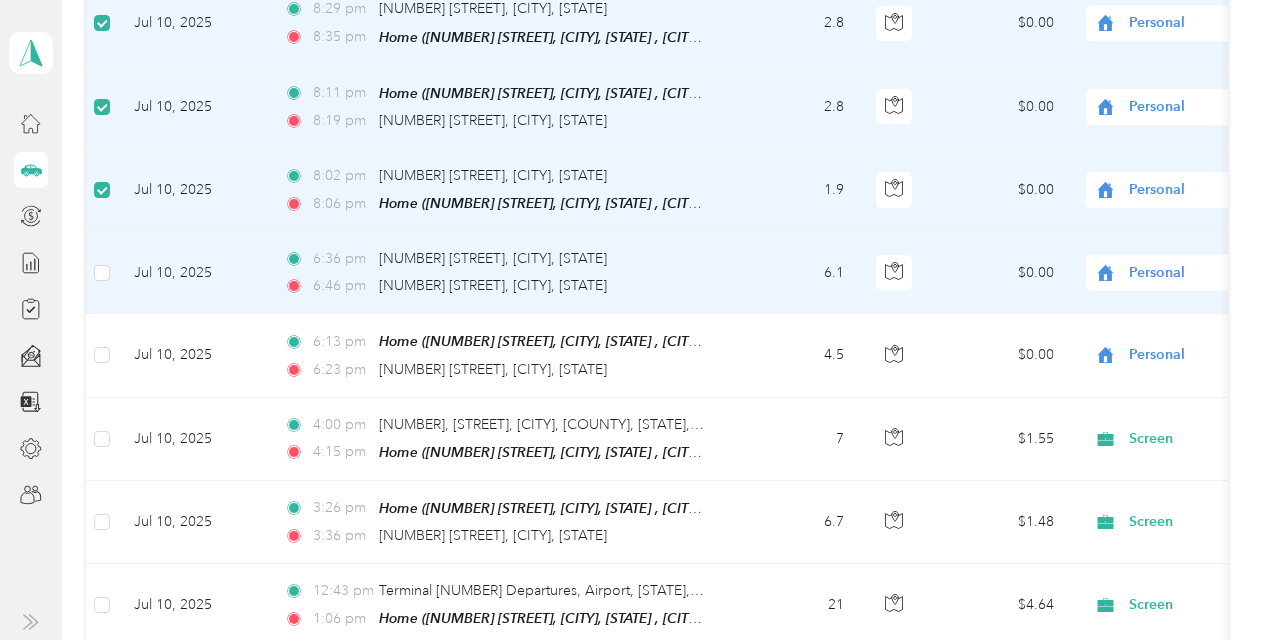 scroll, scrollTop: 4098, scrollLeft: 0, axis: vertical 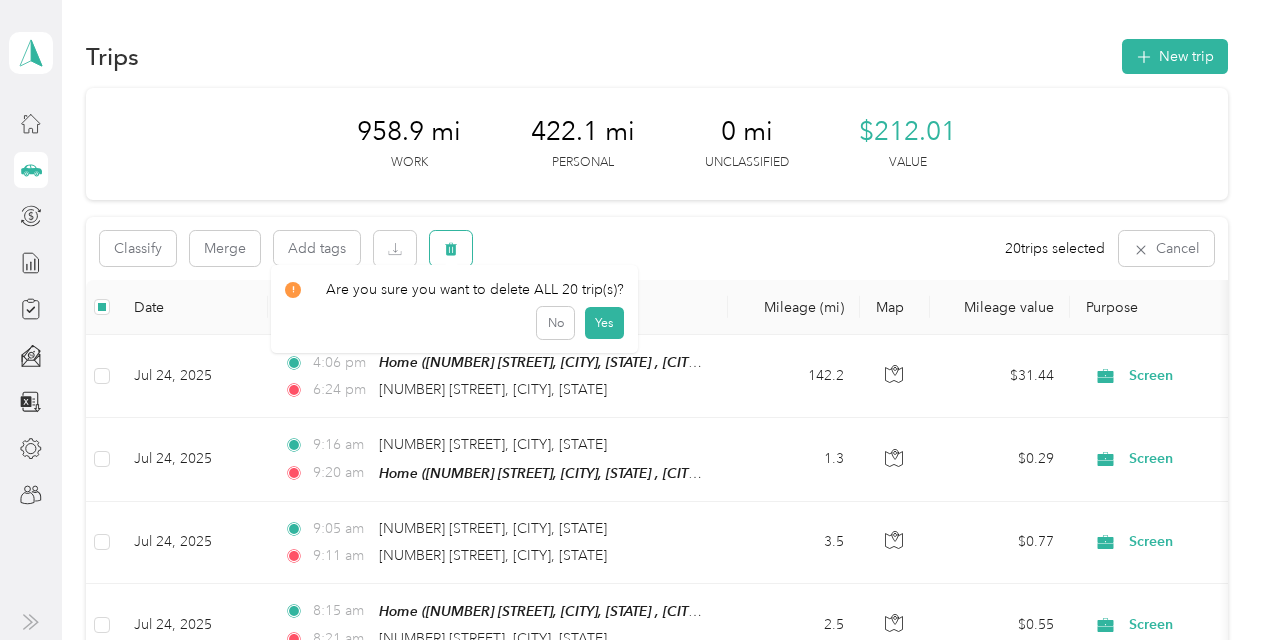 click at bounding box center [451, 248] 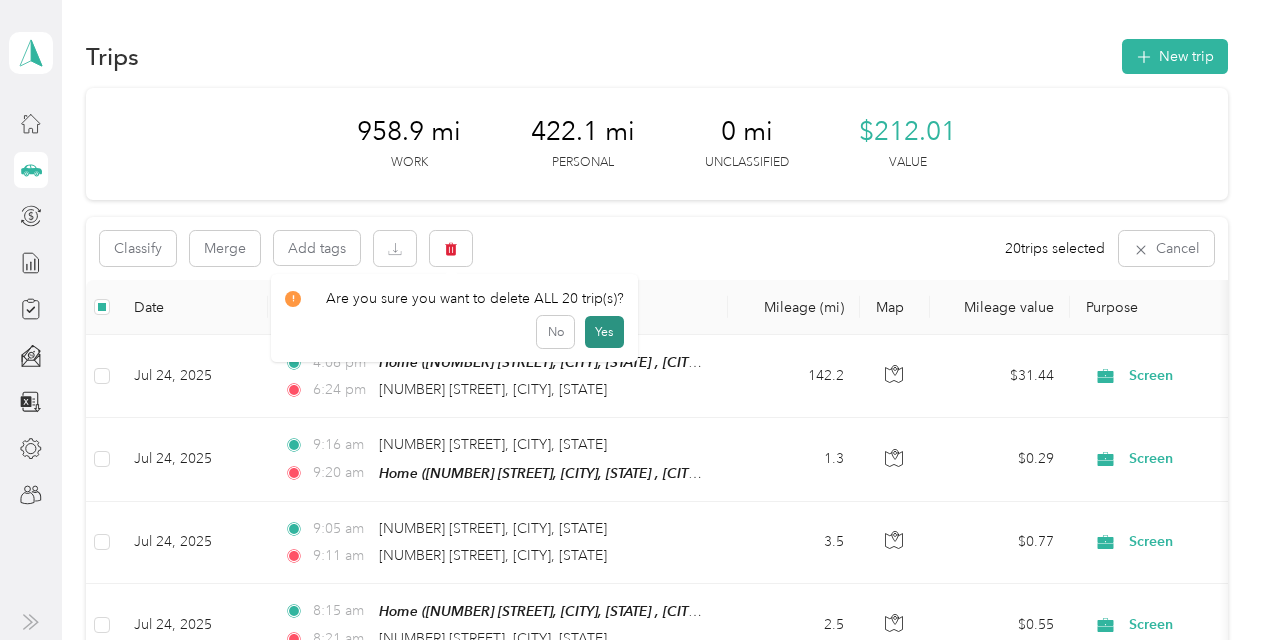 click on "Yes" at bounding box center (604, 332) 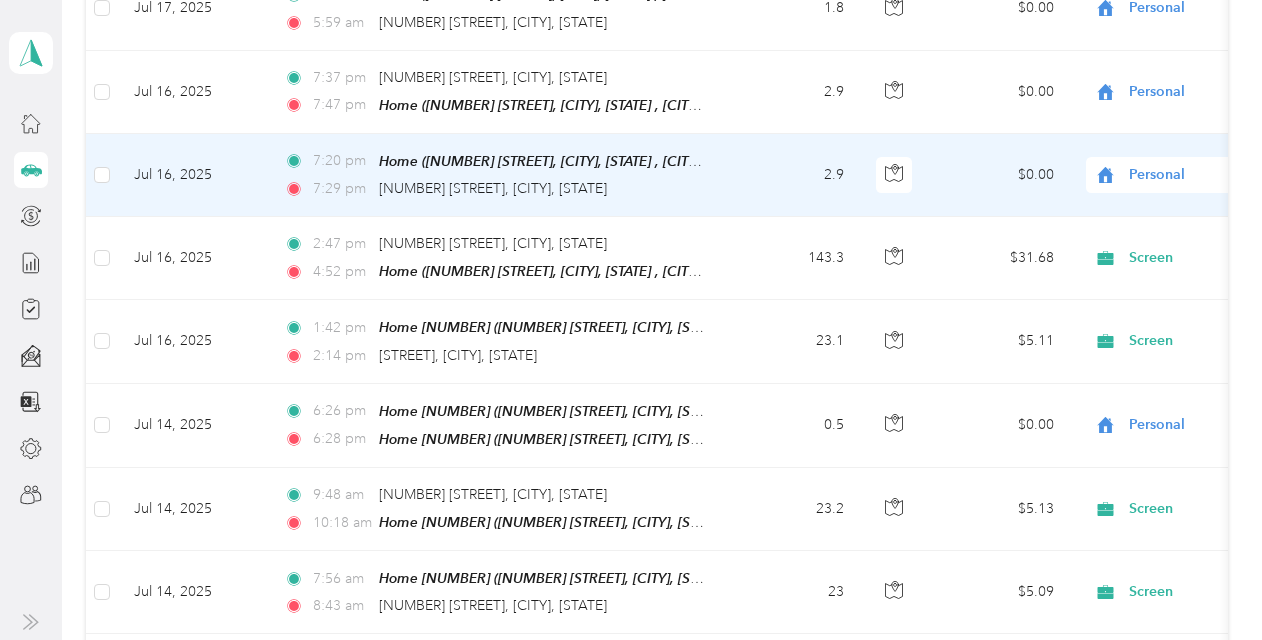 scroll, scrollTop: 2134, scrollLeft: 0, axis: vertical 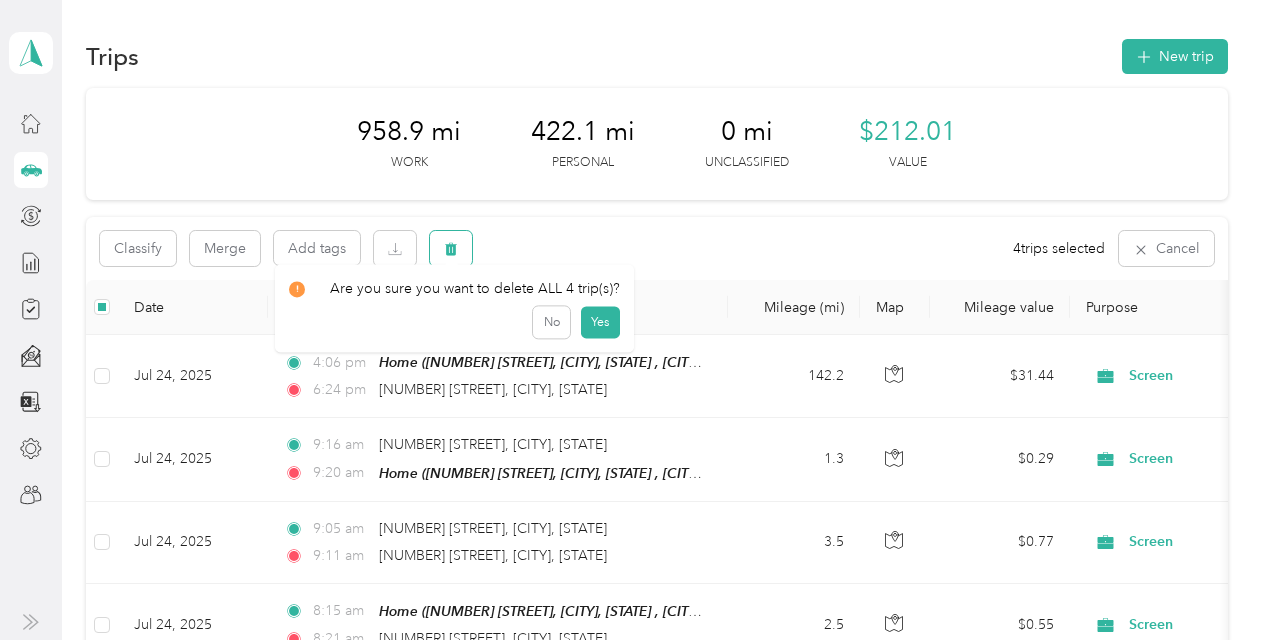 click at bounding box center (451, 248) 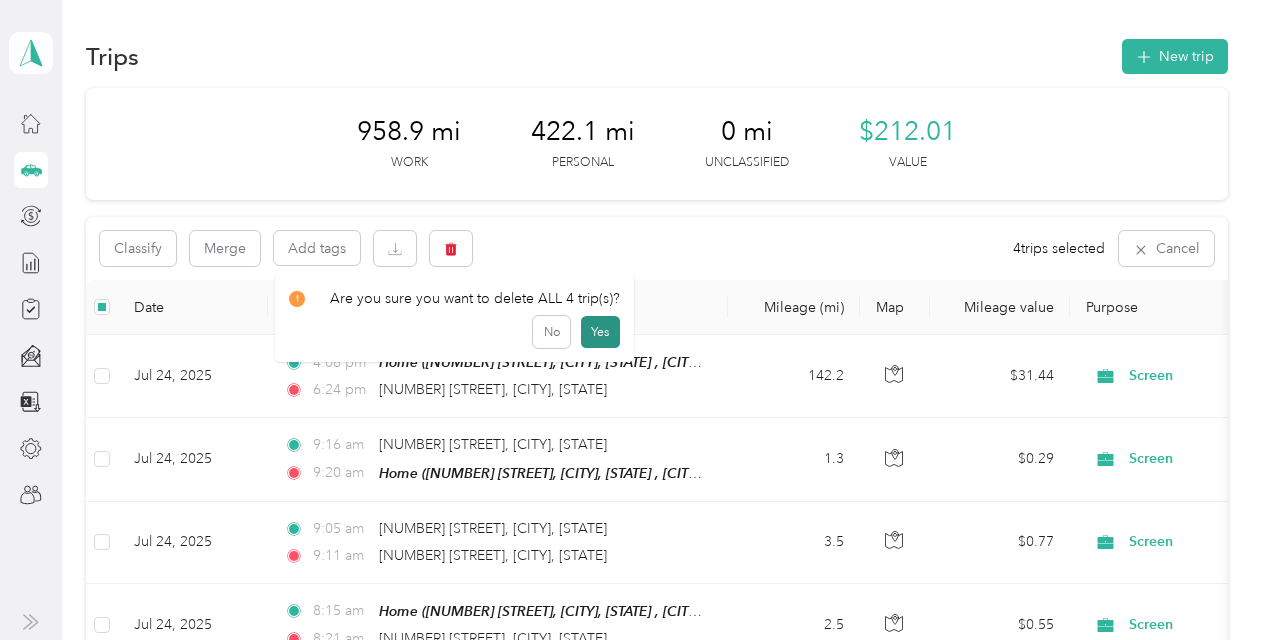 click on "Yes" at bounding box center (600, 332) 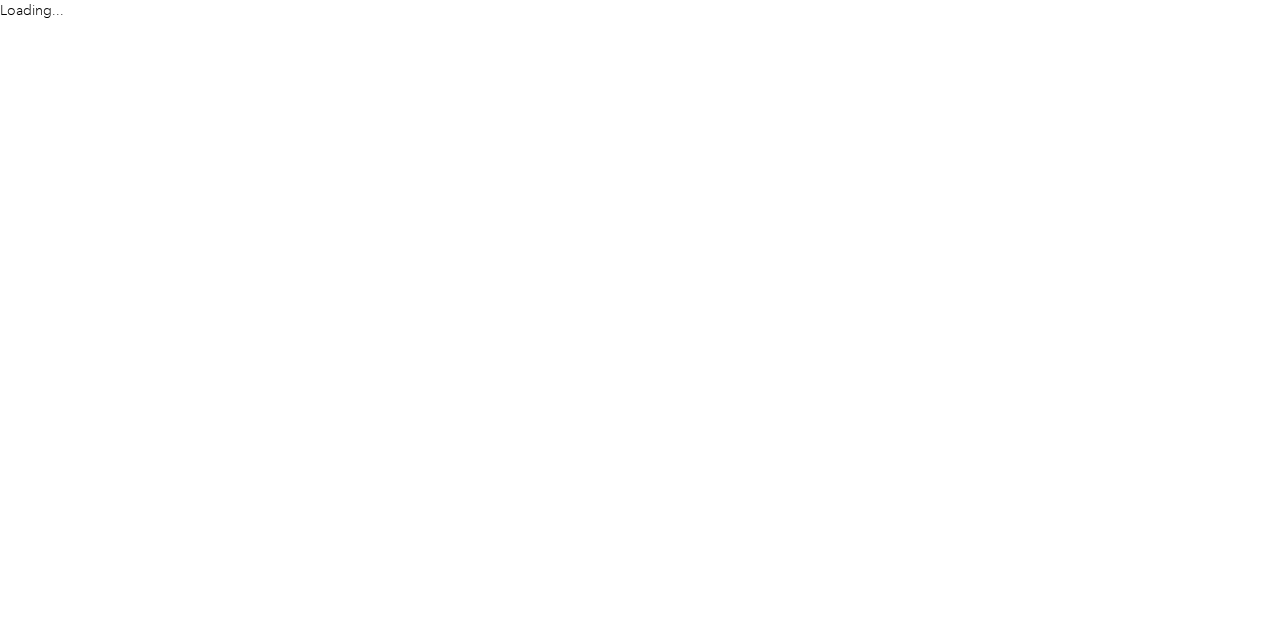 scroll, scrollTop: 0, scrollLeft: 0, axis: both 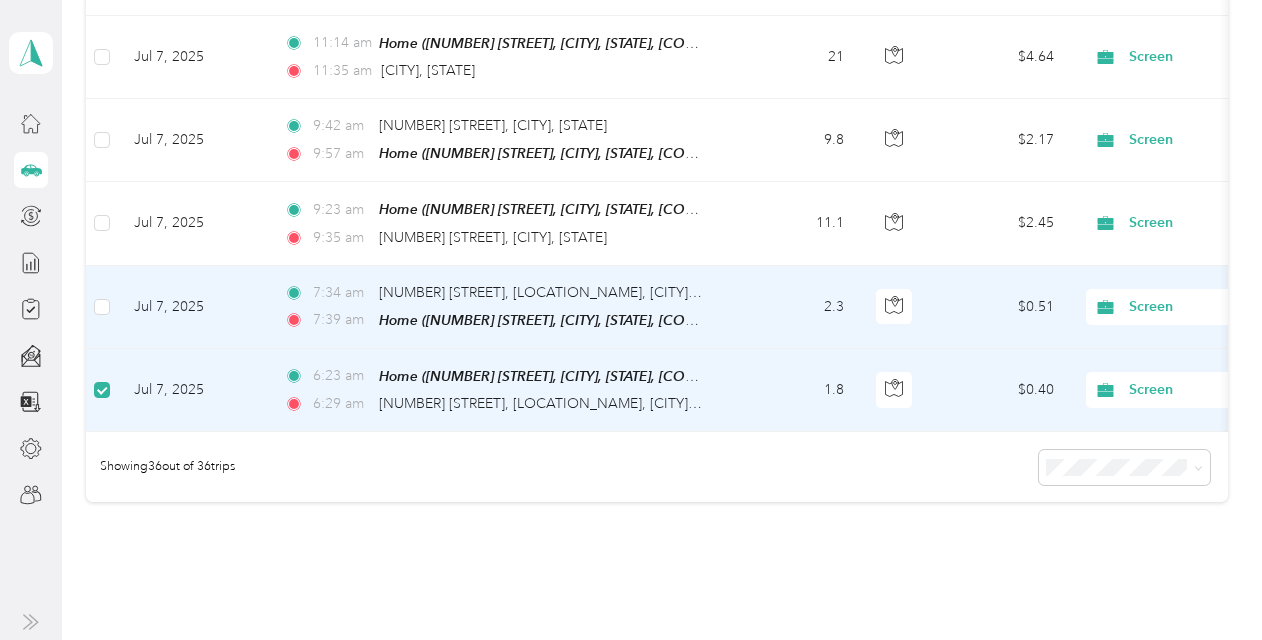 click at bounding box center [102, 307] 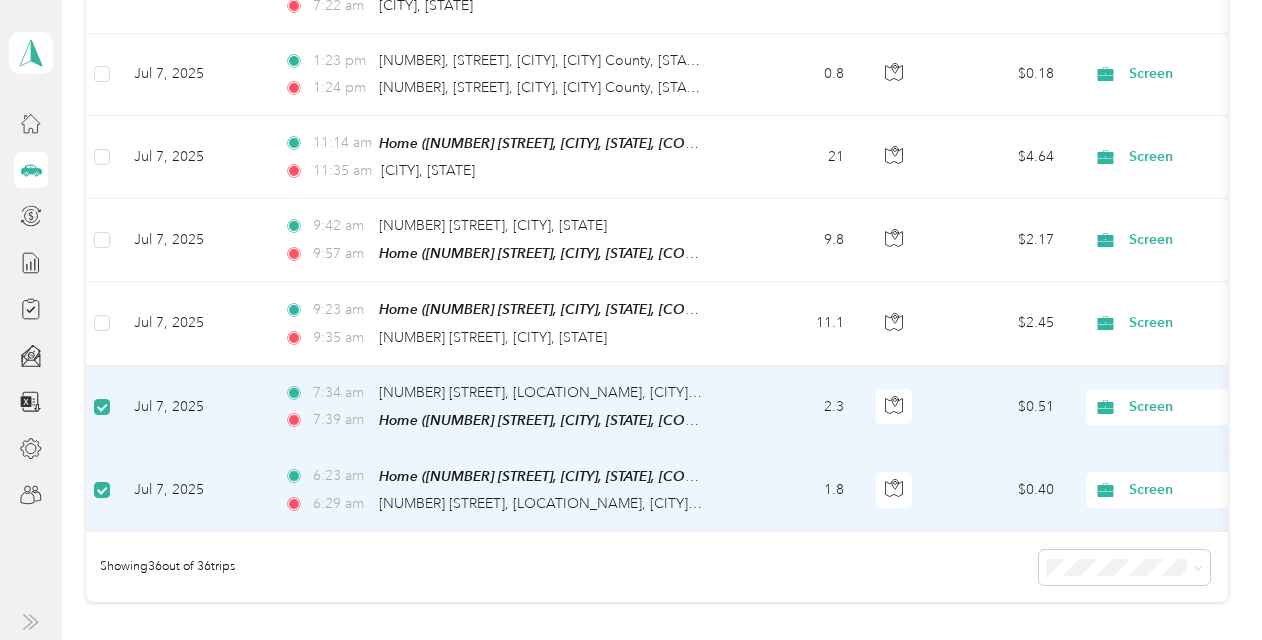 scroll, scrollTop: 2698, scrollLeft: 0, axis: vertical 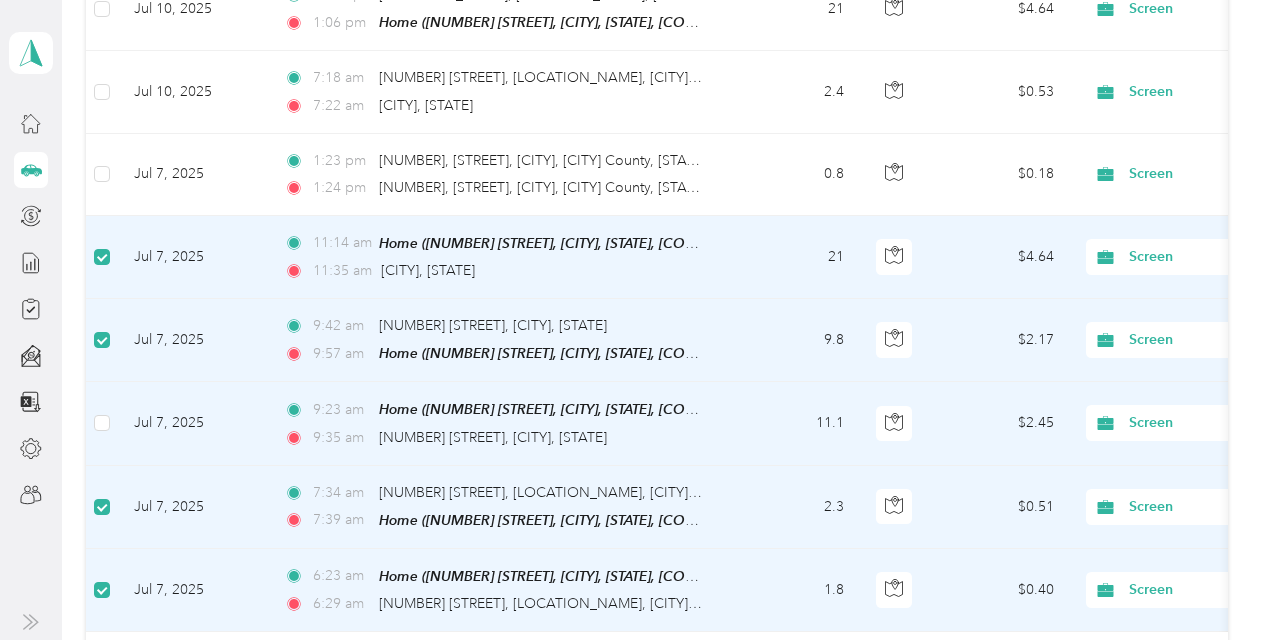 click at bounding box center (102, 423) 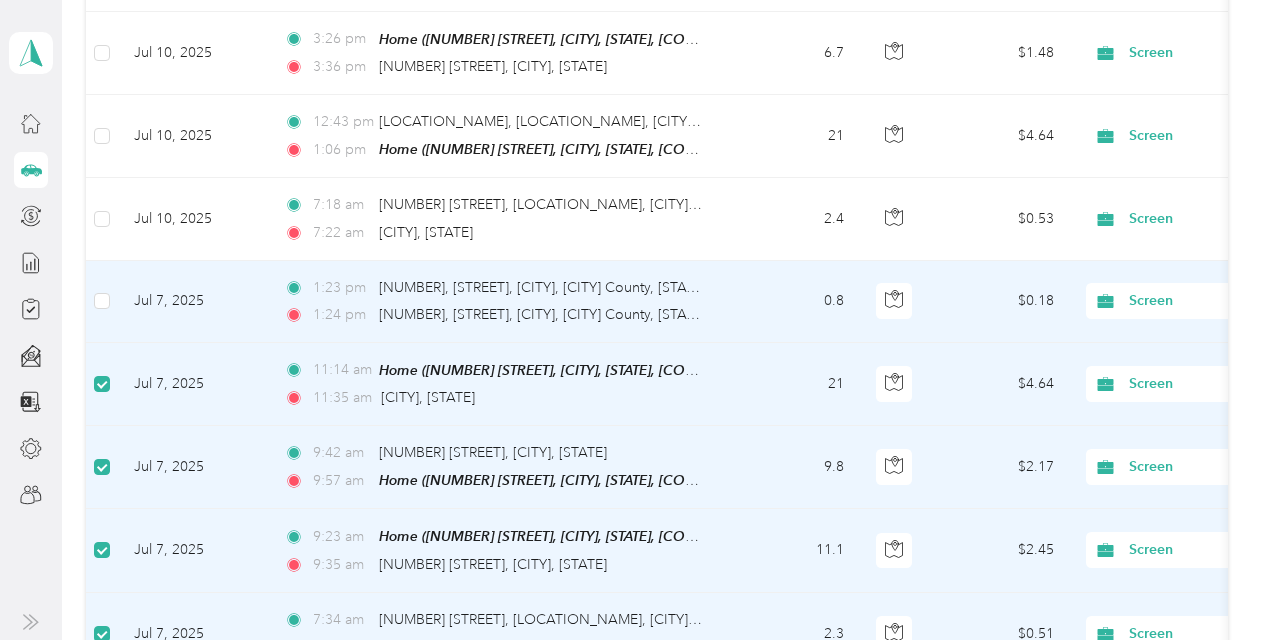 scroll, scrollTop: 2598, scrollLeft: 0, axis: vertical 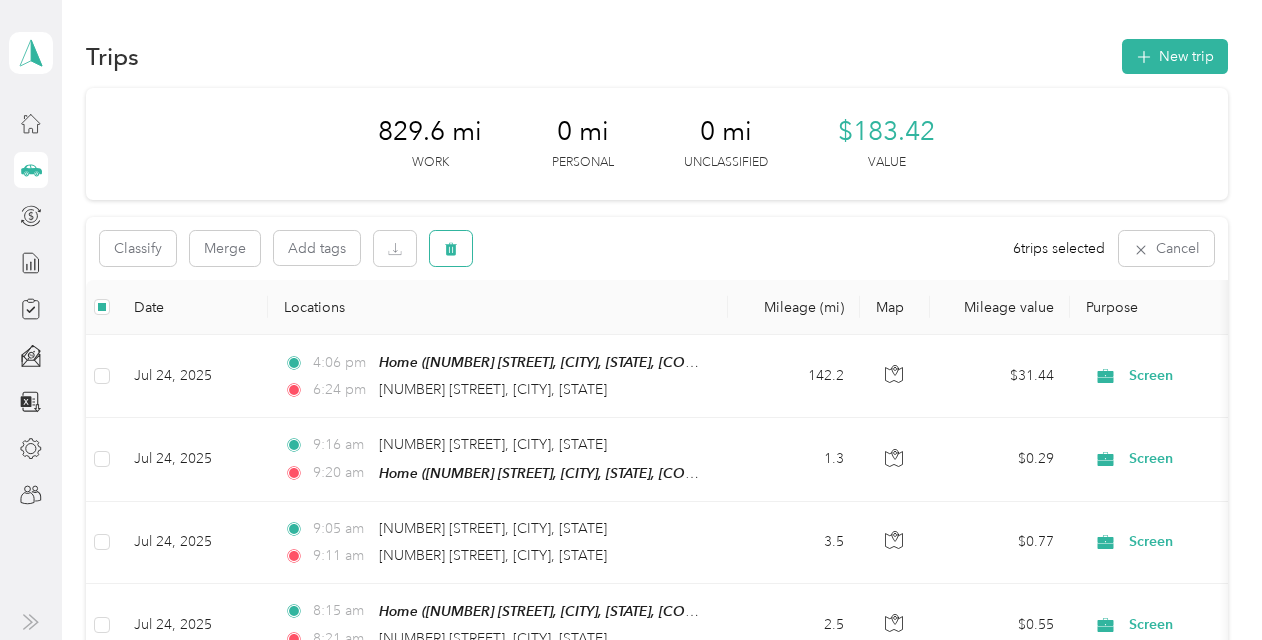 click at bounding box center (451, 248) 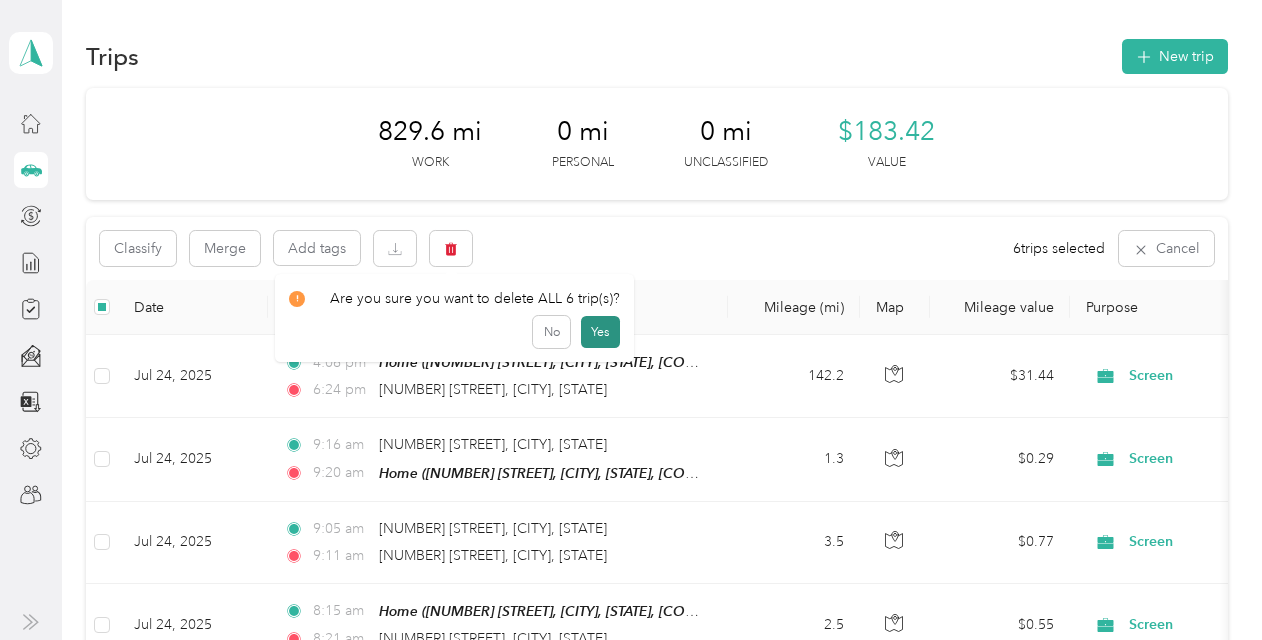 click on "Yes" at bounding box center [600, 332] 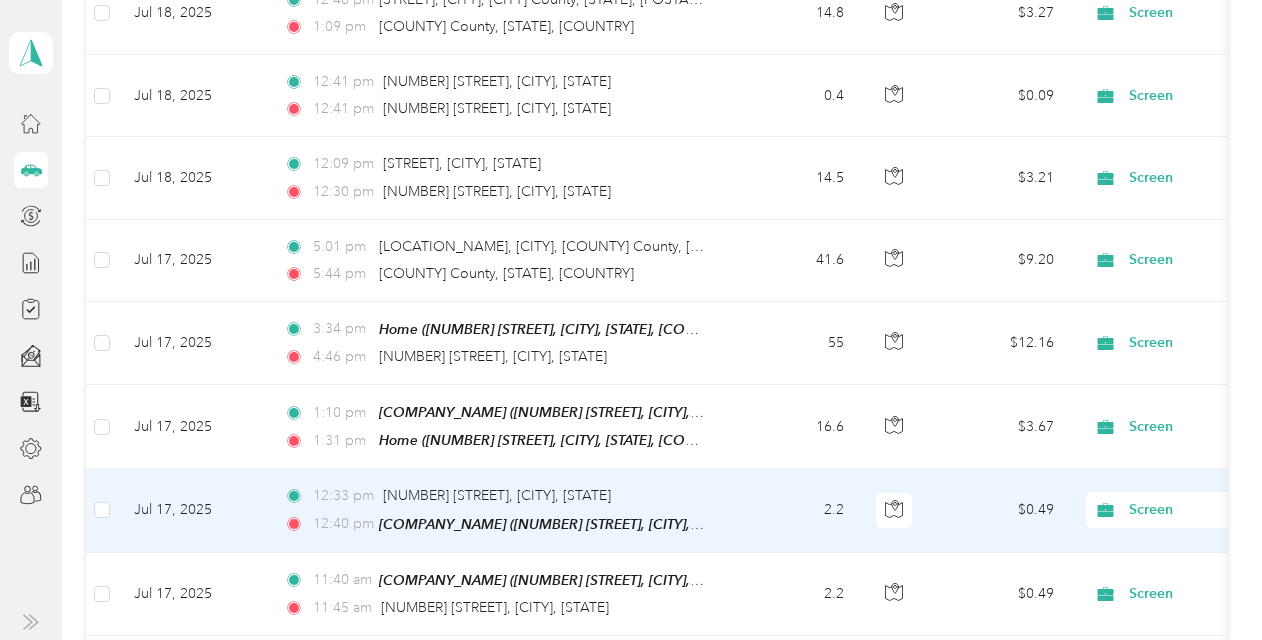 scroll, scrollTop: 1215, scrollLeft: 0, axis: vertical 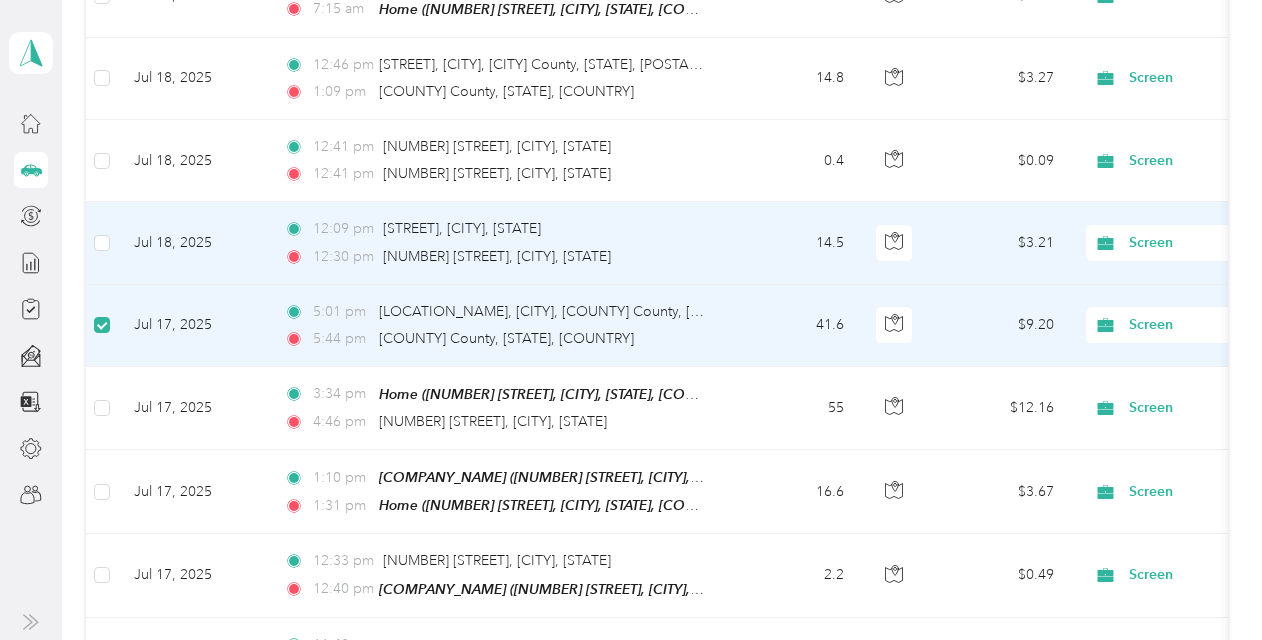 click at bounding box center [102, 243] 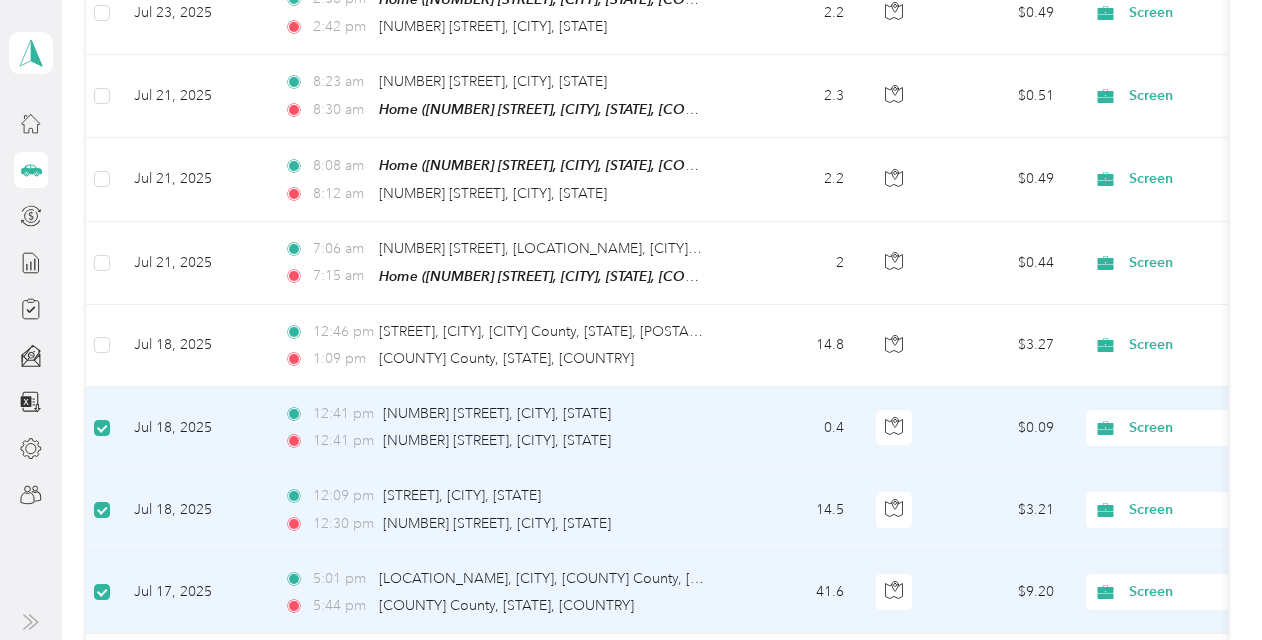 scroll, scrollTop: 914, scrollLeft: 0, axis: vertical 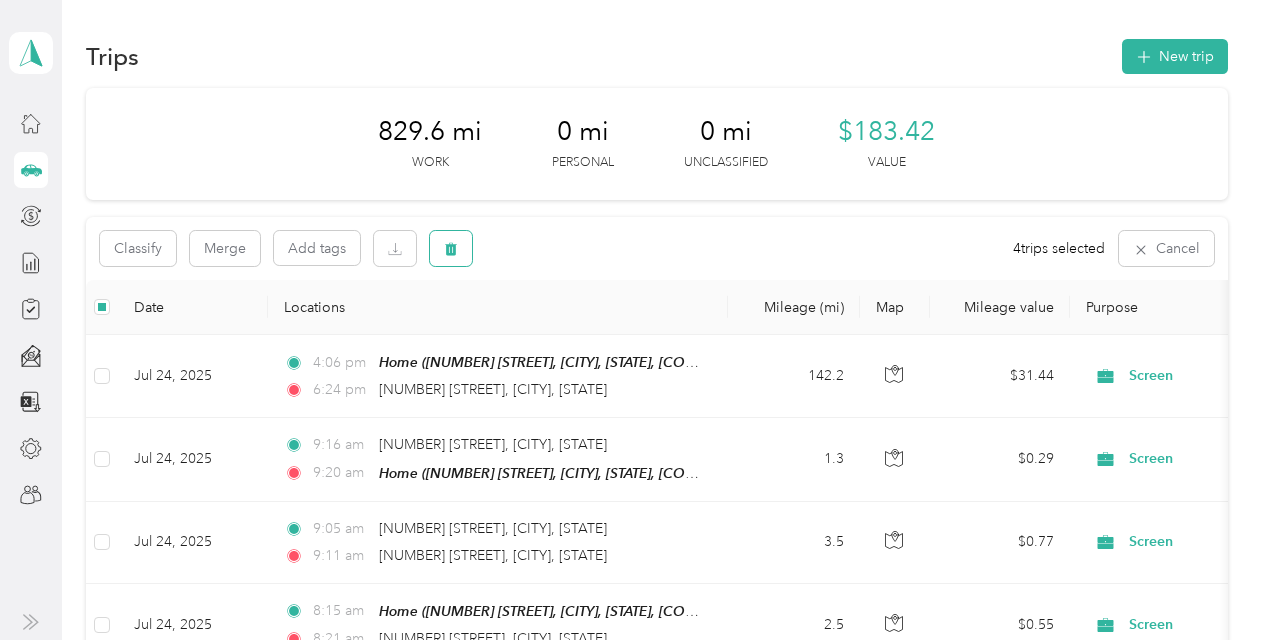 click at bounding box center (451, 248) 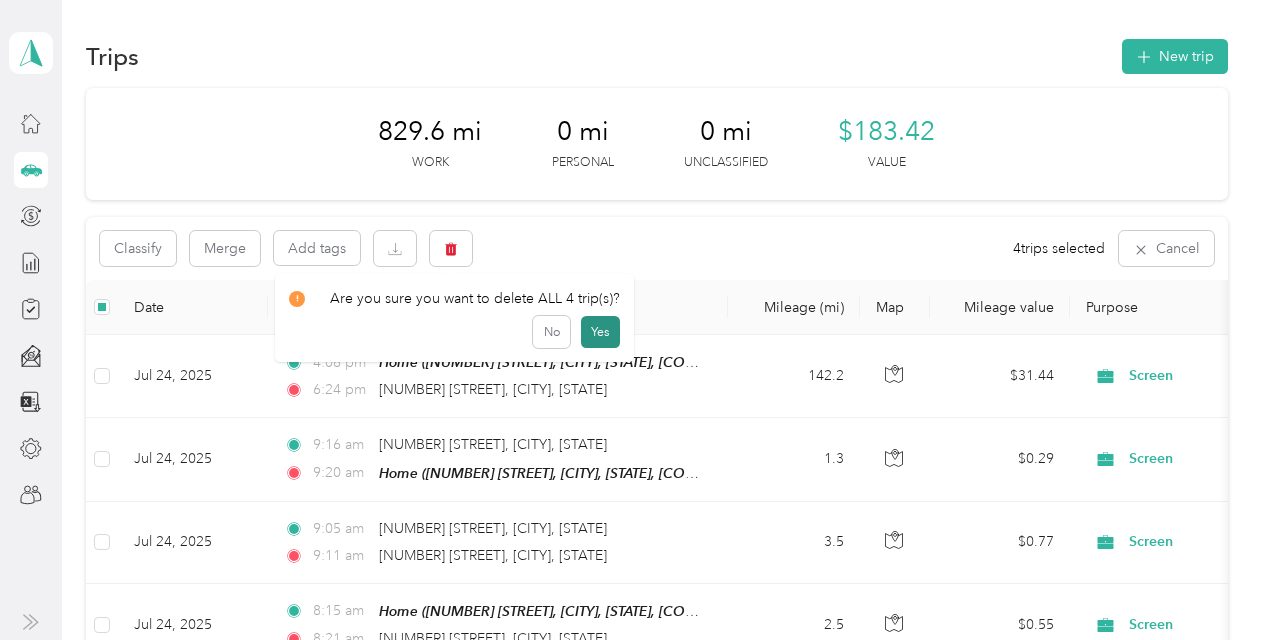 click on "Yes" at bounding box center (600, 332) 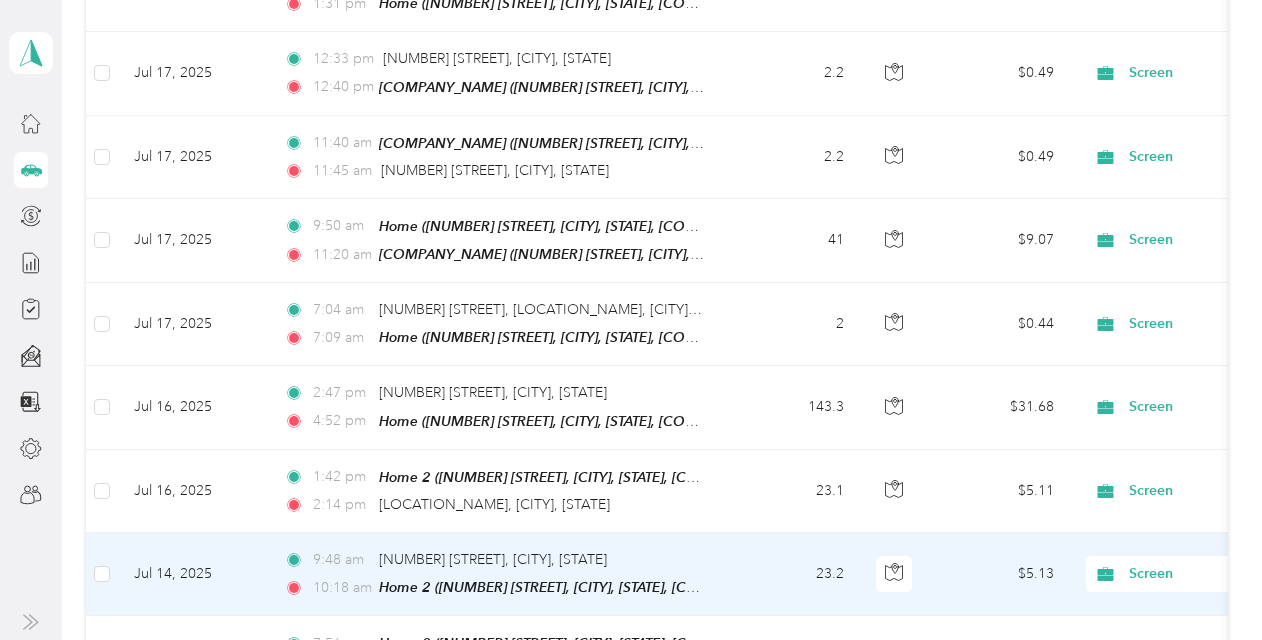 scroll, scrollTop: 1388, scrollLeft: 0, axis: vertical 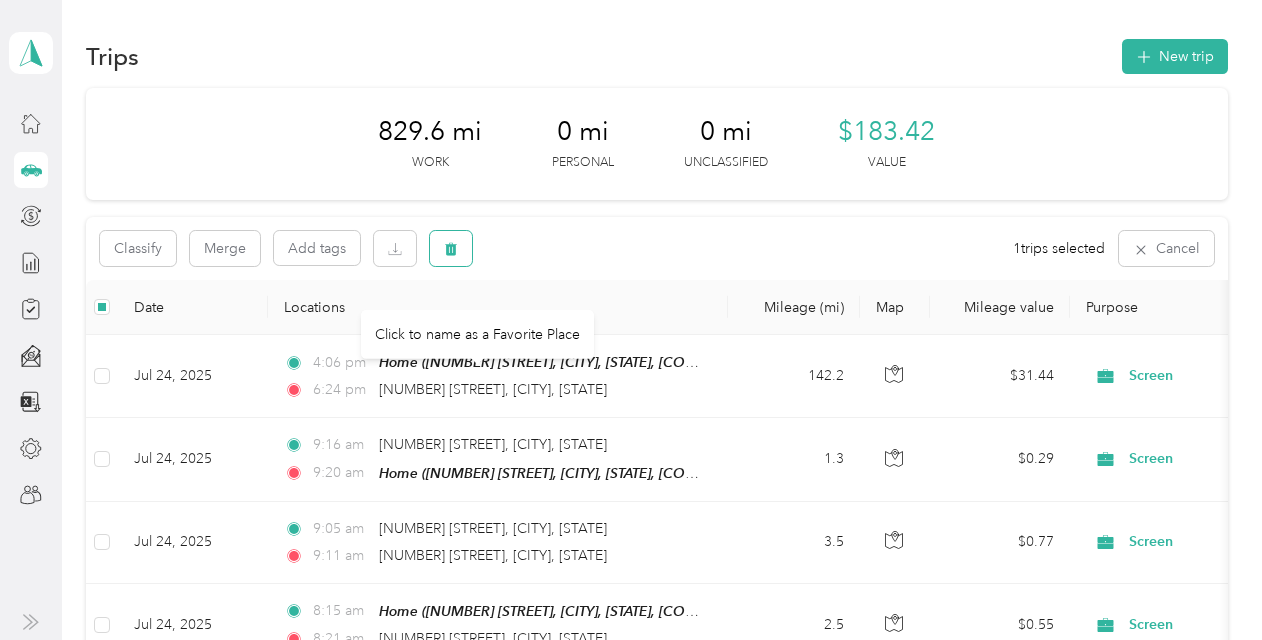 click at bounding box center (451, 248) 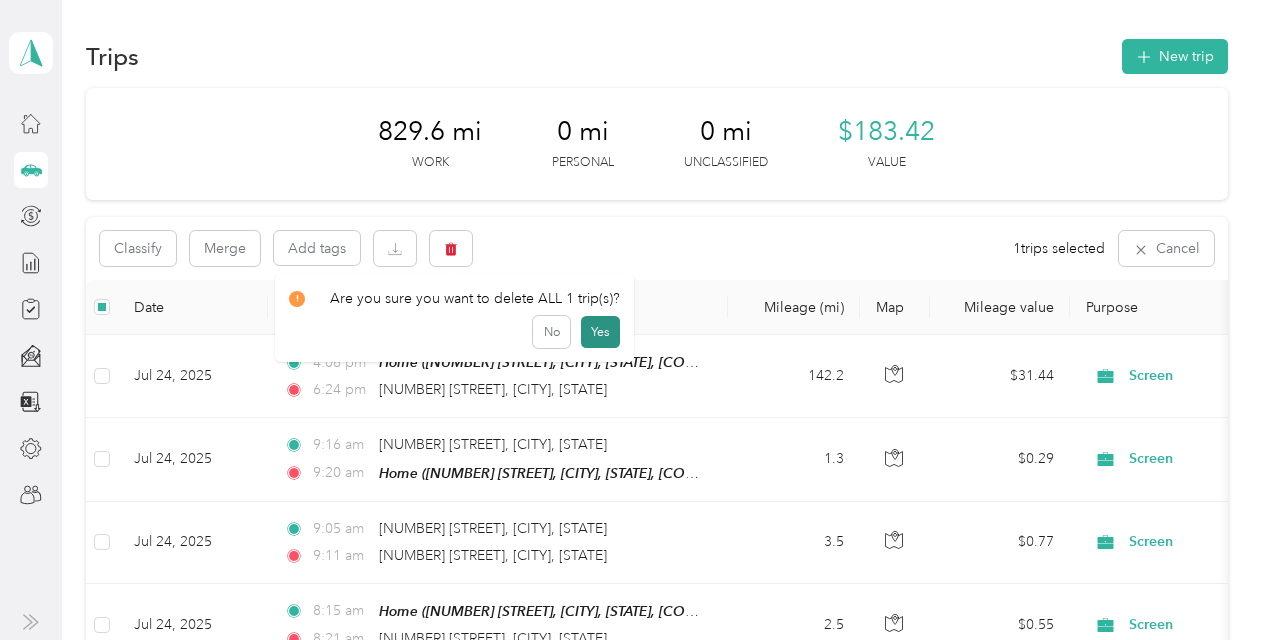 click on "Yes" at bounding box center [600, 332] 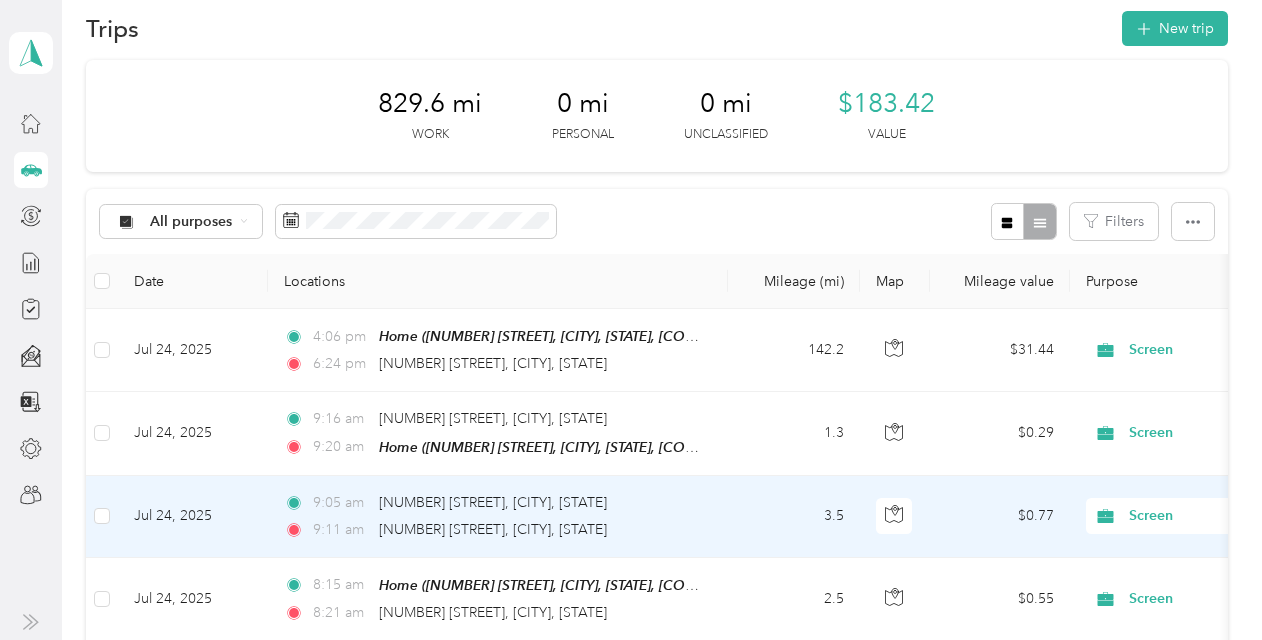 scroll, scrollTop: 0, scrollLeft: 0, axis: both 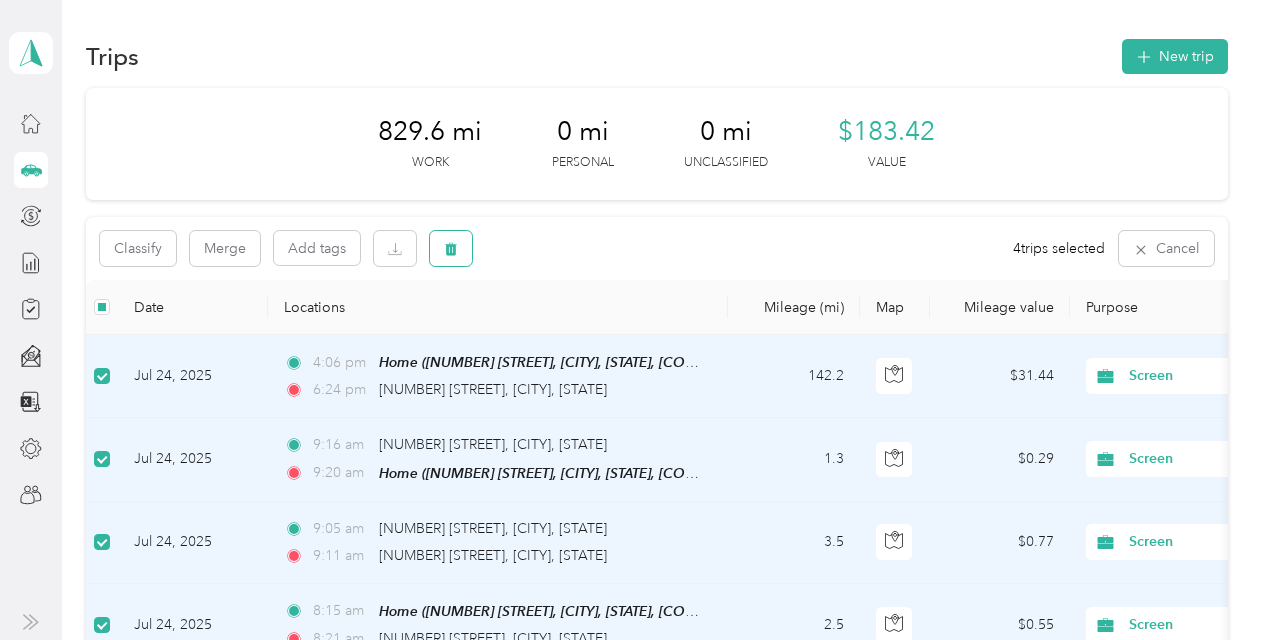 click at bounding box center [451, 248] 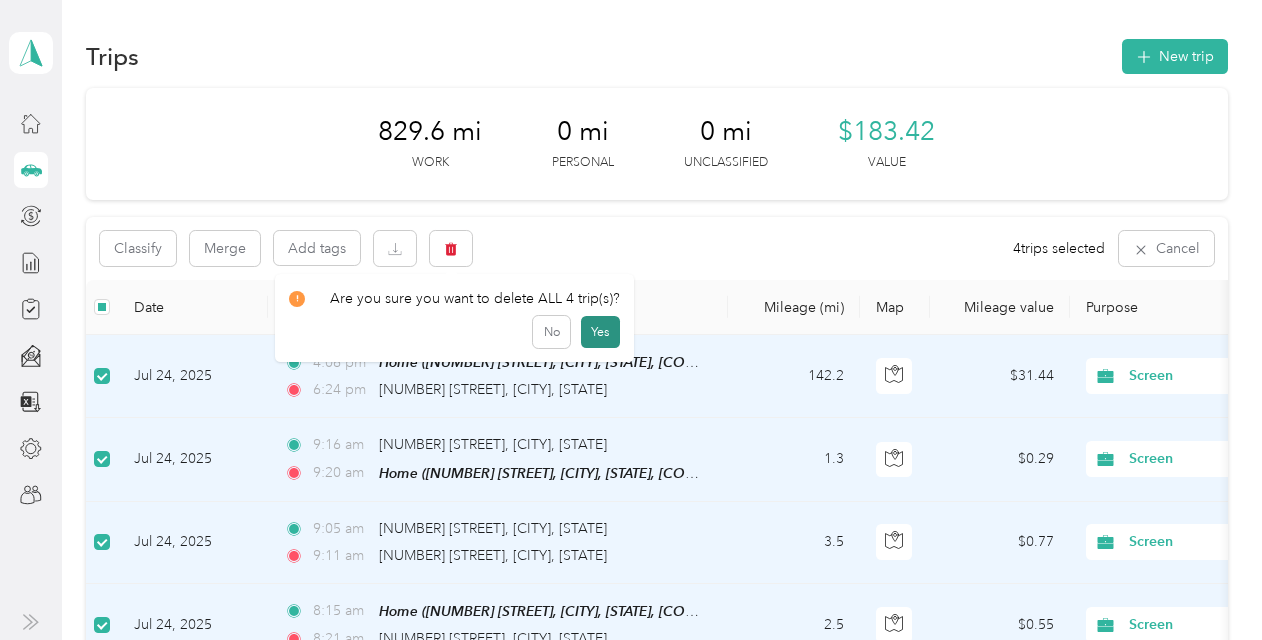 click on "Yes" at bounding box center [600, 332] 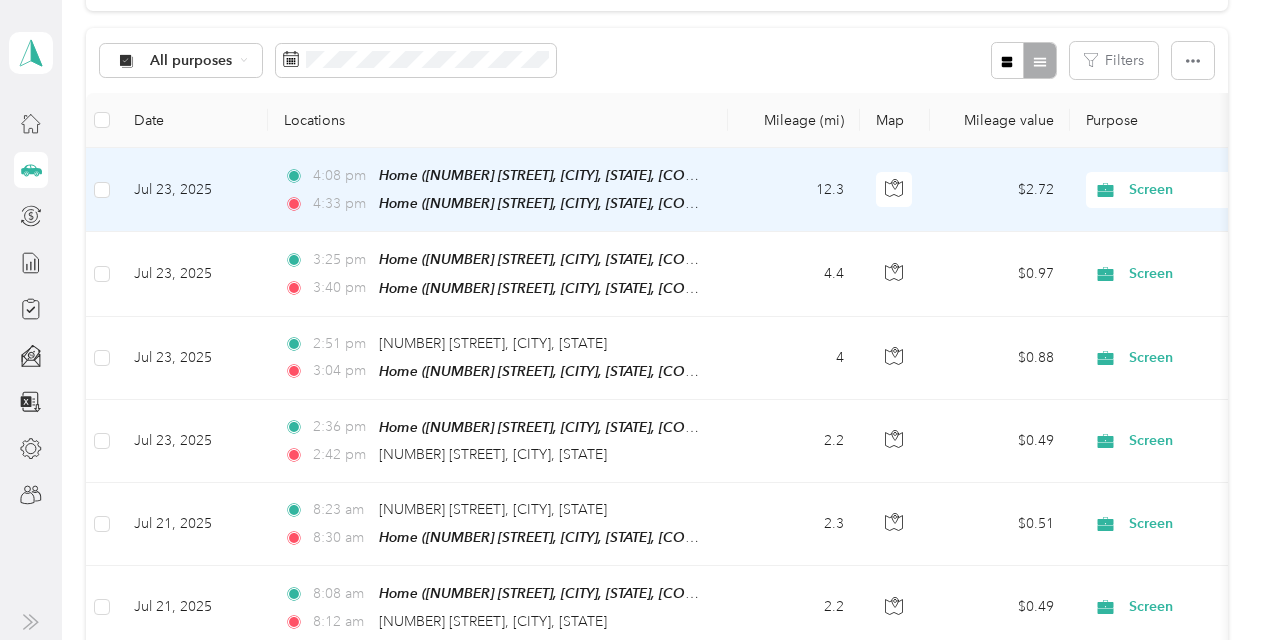 scroll, scrollTop: 200, scrollLeft: 0, axis: vertical 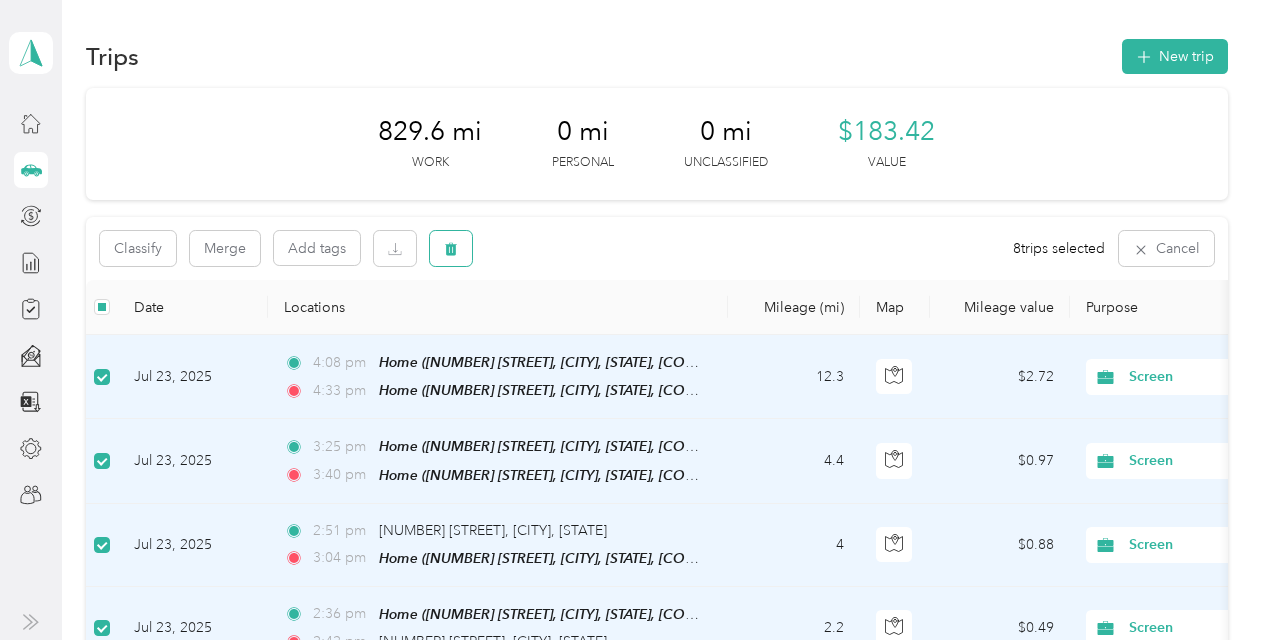click at bounding box center [451, 248] 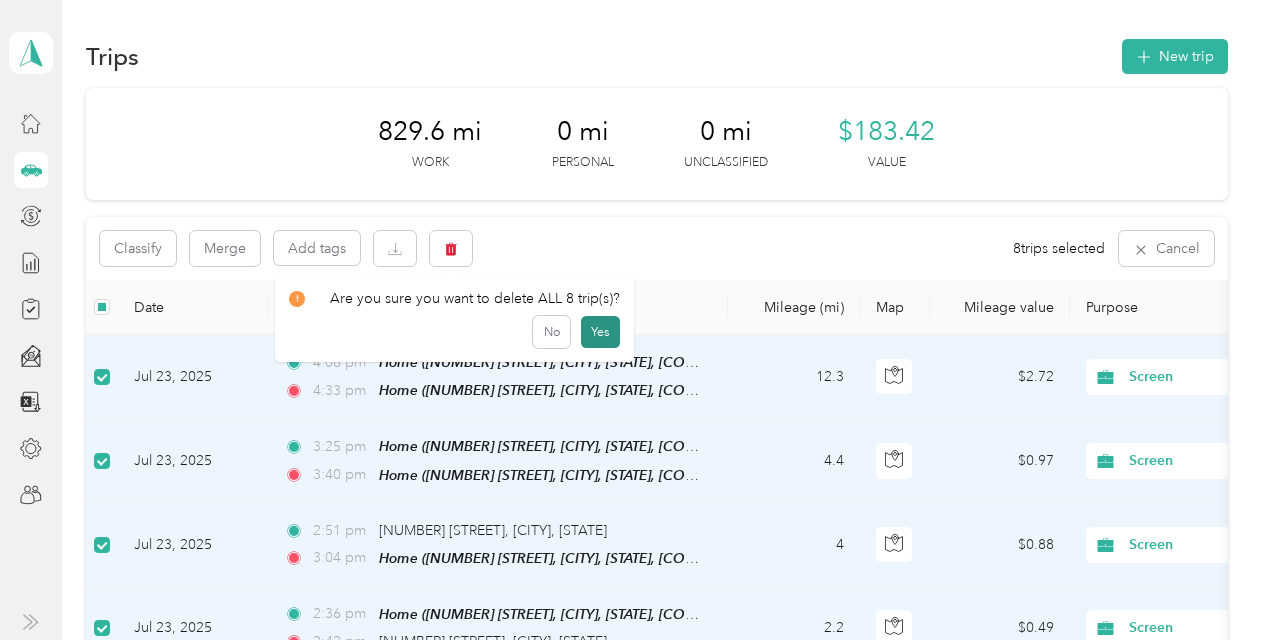 click on "Yes" at bounding box center [600, 332] 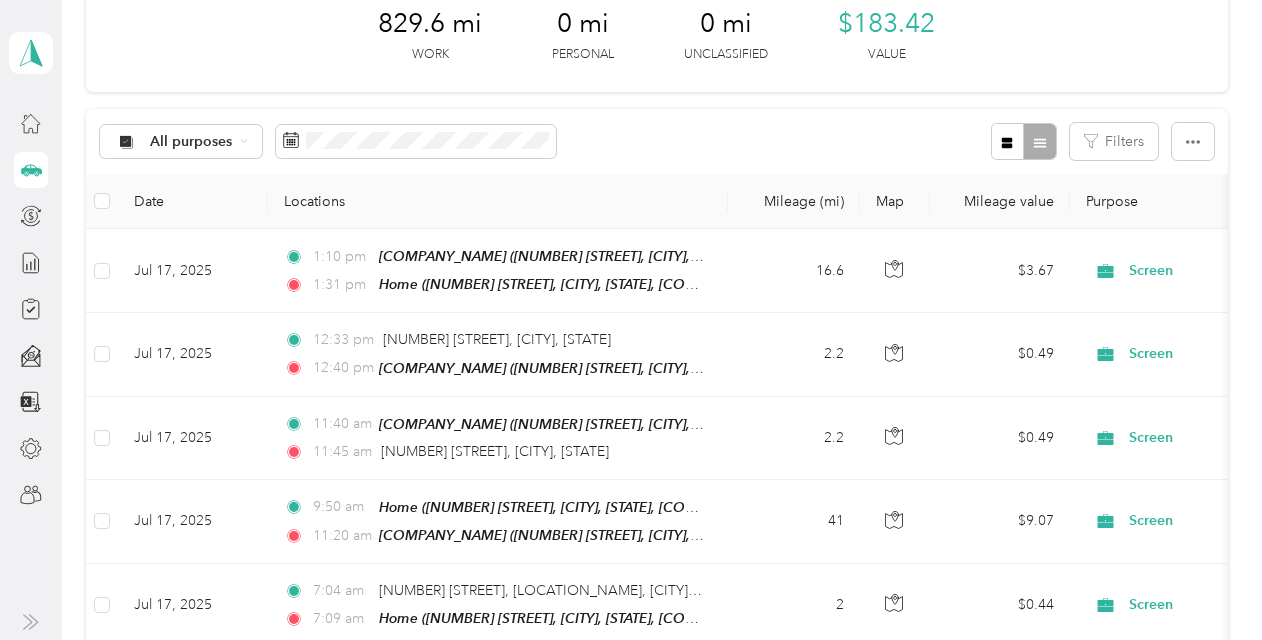 scroll, scrollTop: 0, scrollLeft: 0, axis: both 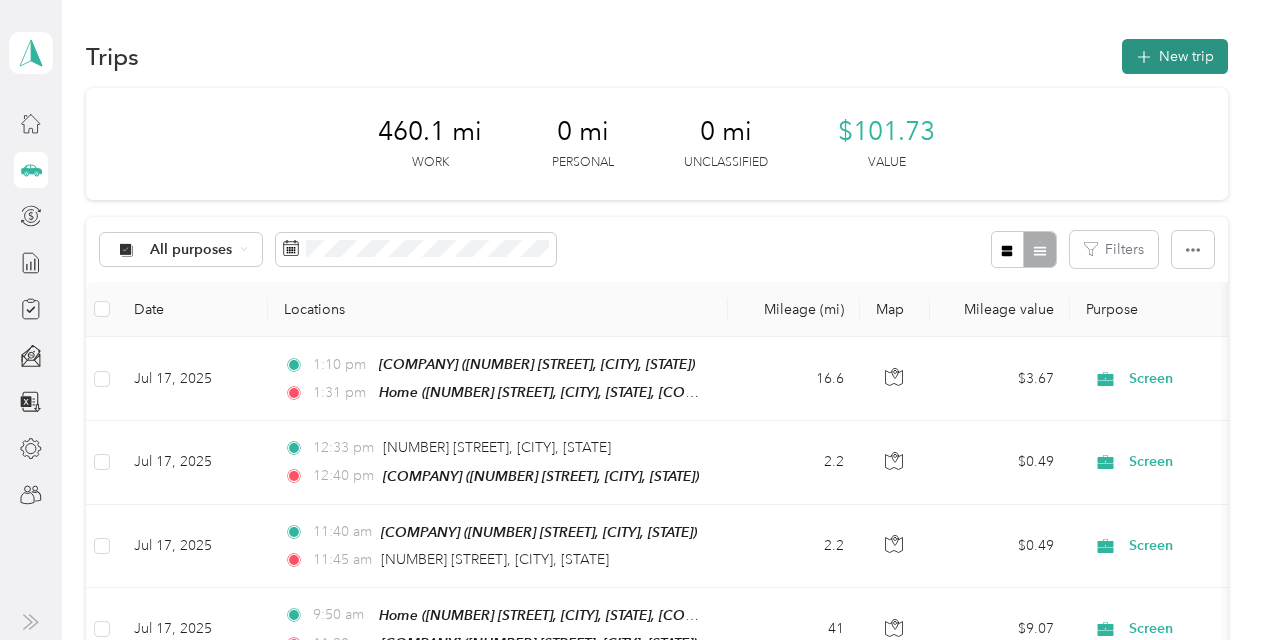 click on "New trip" at bounding box center [1175, 56] 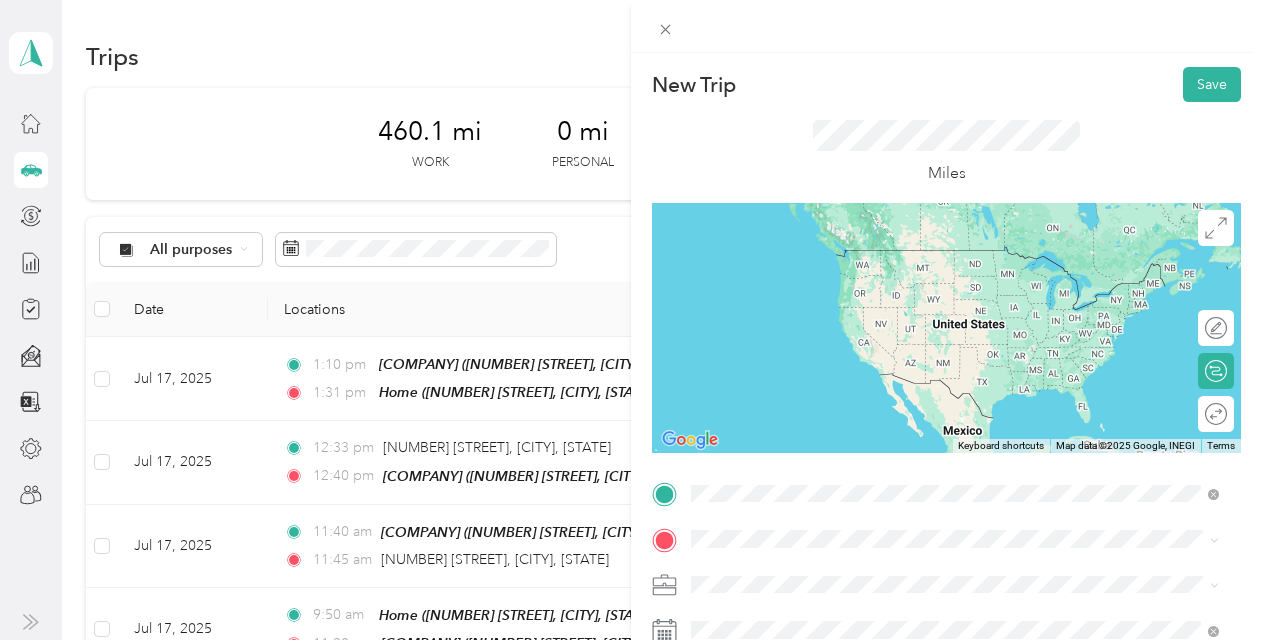 click on "249 Kerwick Kove Dr, Camdenton, MO, United States , 65020, Camdenton, MO, United States" at bounding box center (967, 290) 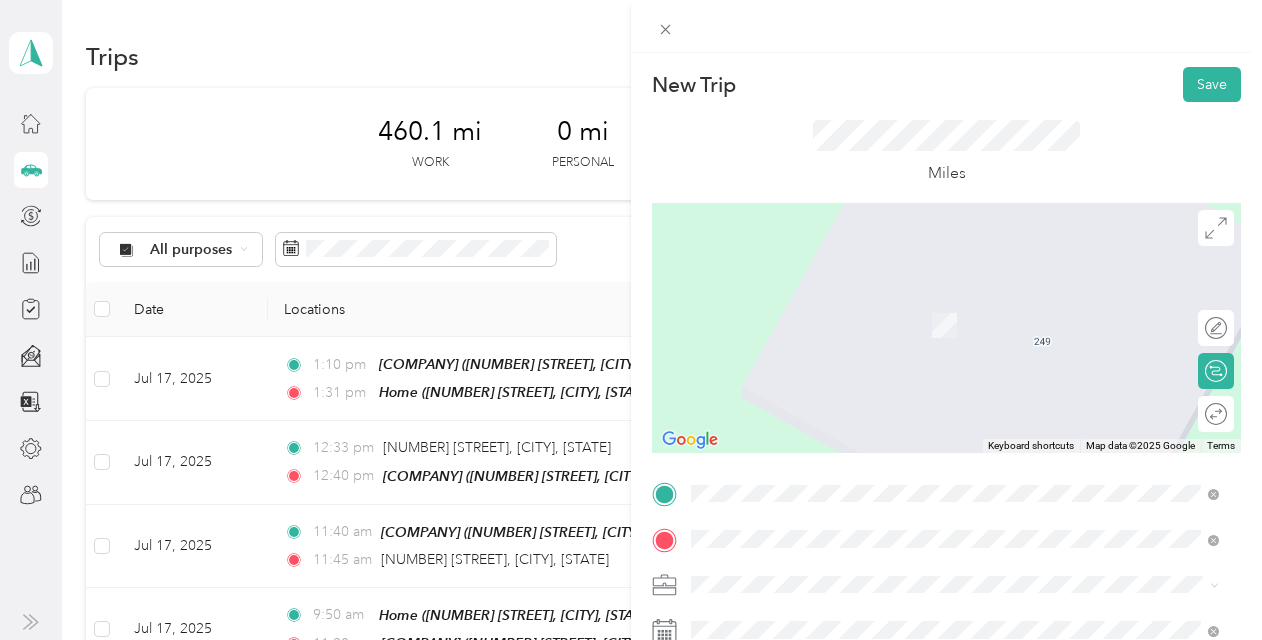 click on "EPSILON DATA MANAGEMENT, LLC" at bounding box center (918, 369) 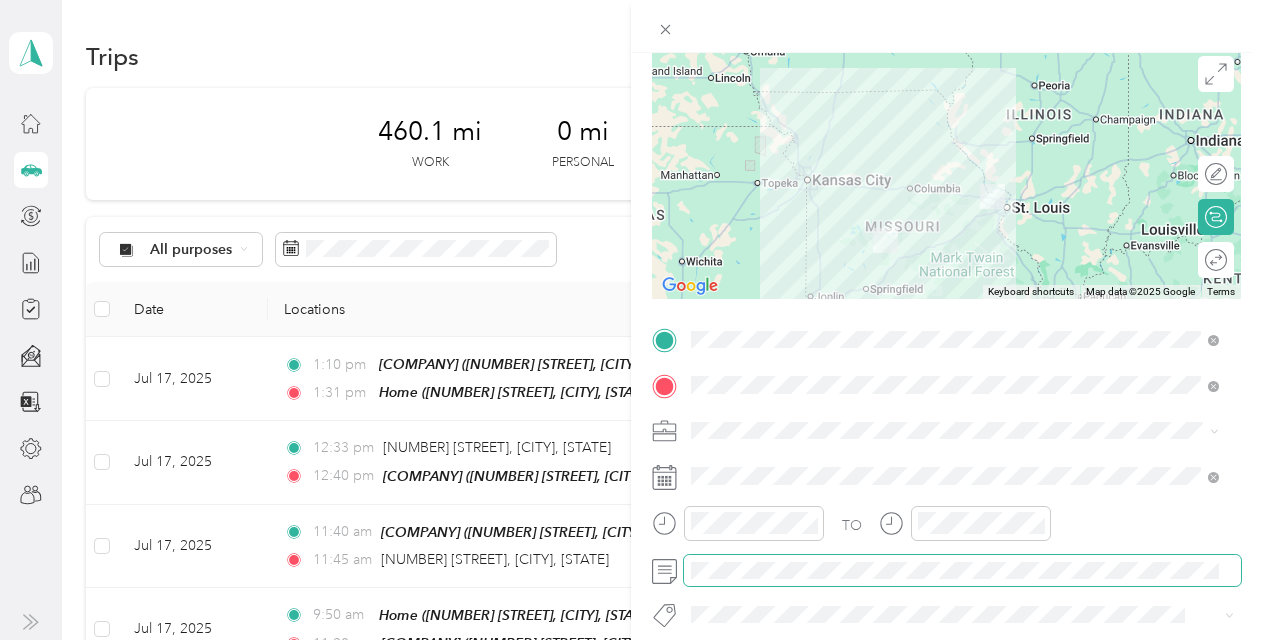 scroll, scrollTop: 200, scrollLeft: 0, axis: vertical 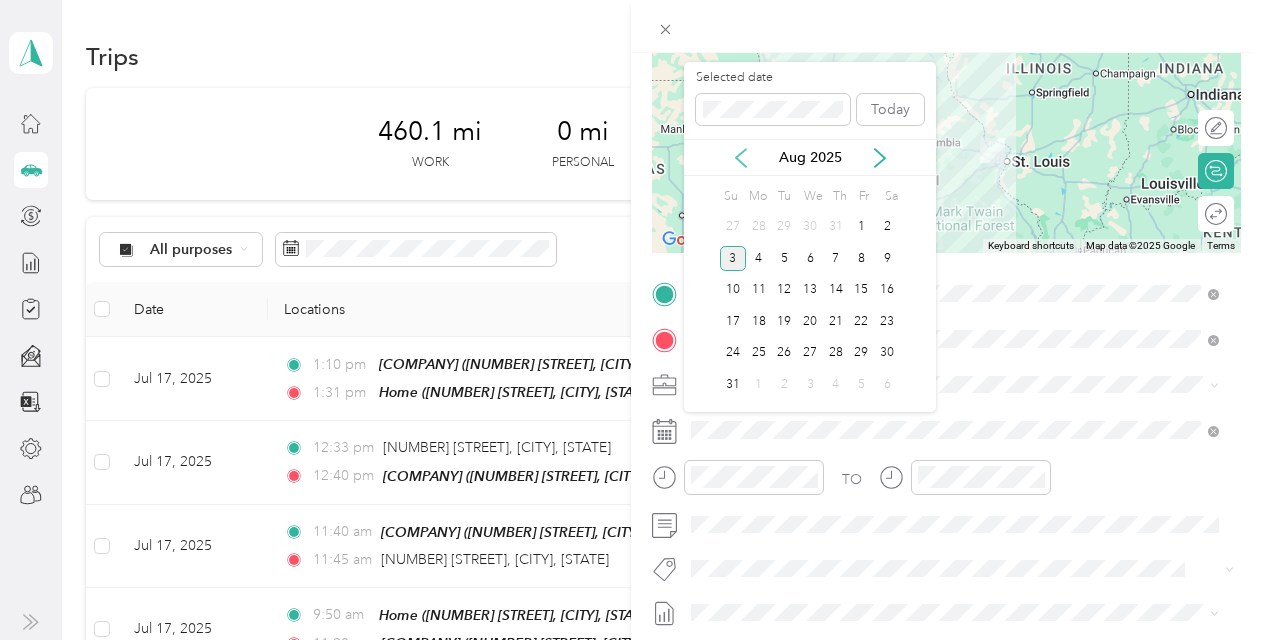 click 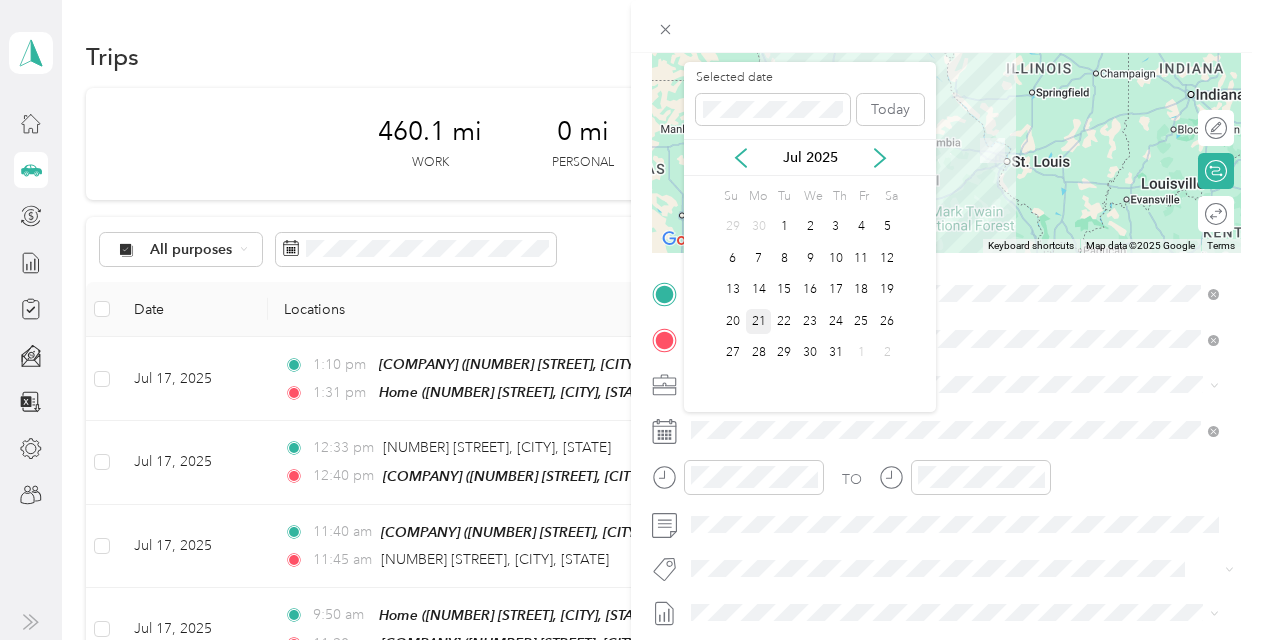 click on "21" at bounding box center [759, 321] 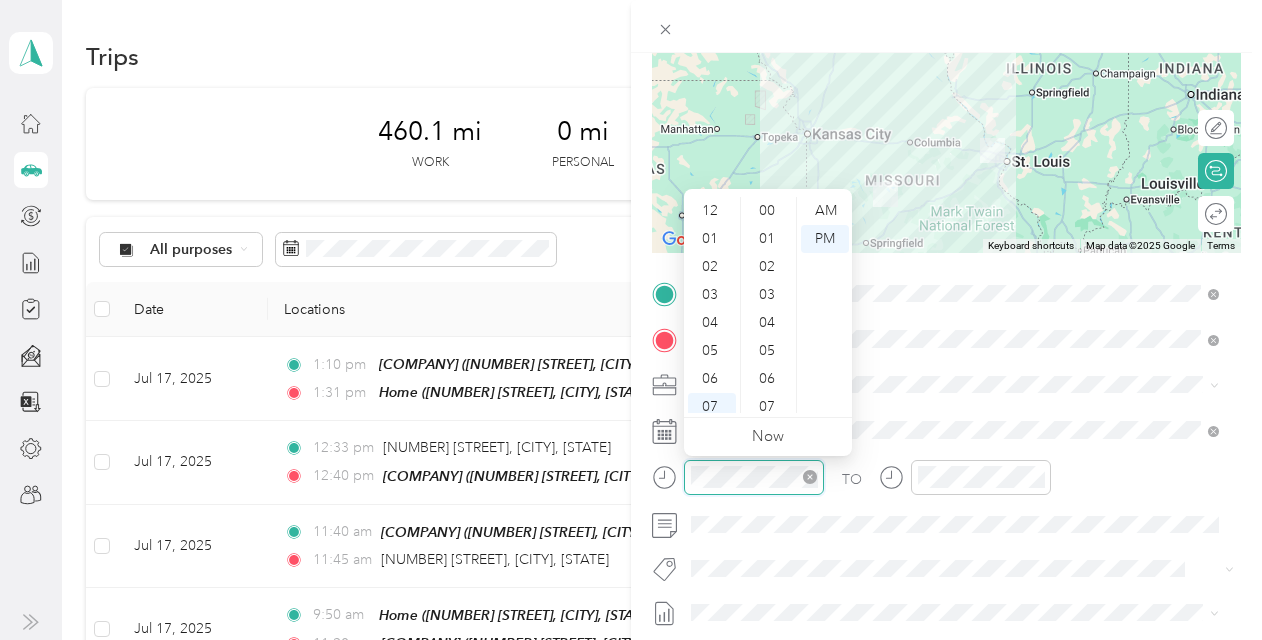 scroll, scrollTop: 308, scrollLeft: 0, axis: vertical 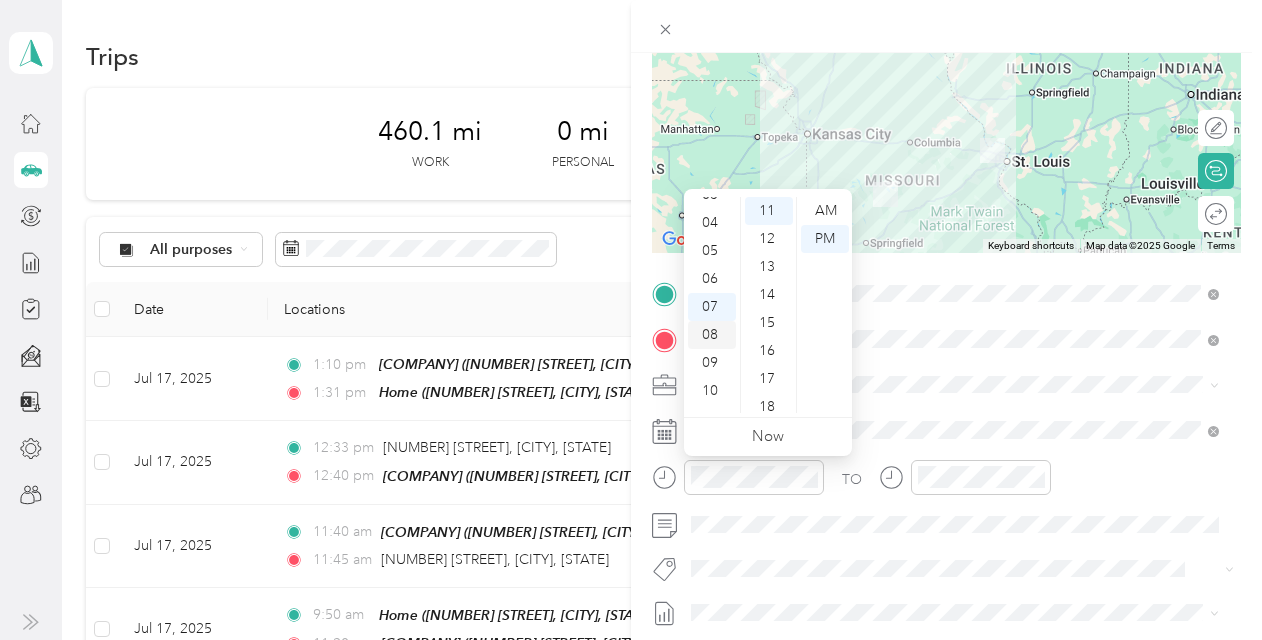 click on "08" at bounding box center [712, 335] 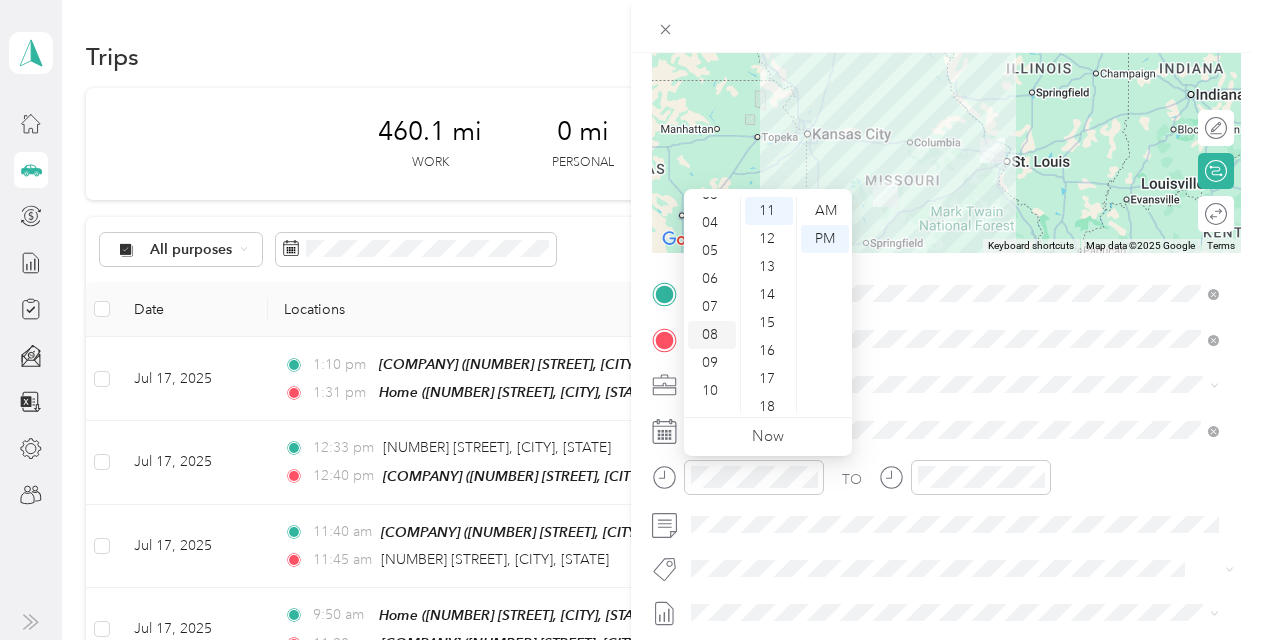 scroll, scrollTop: 120, scrollLeft: 0, axis: vertical 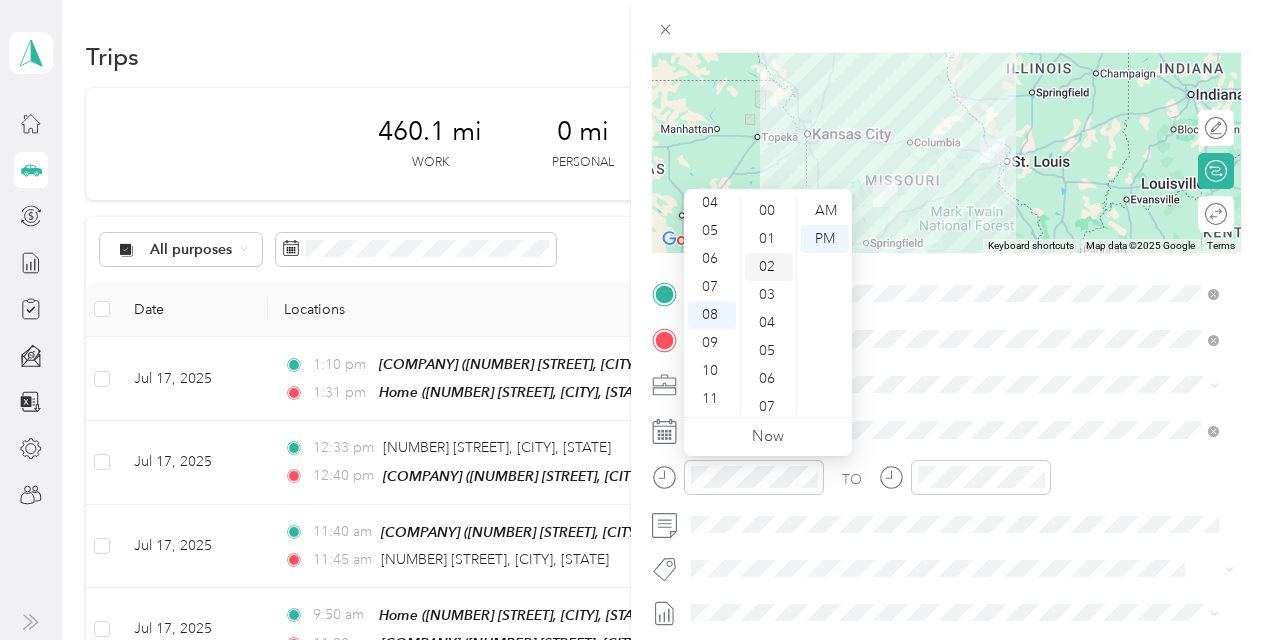click on "02" at bounding box center [769, 267] 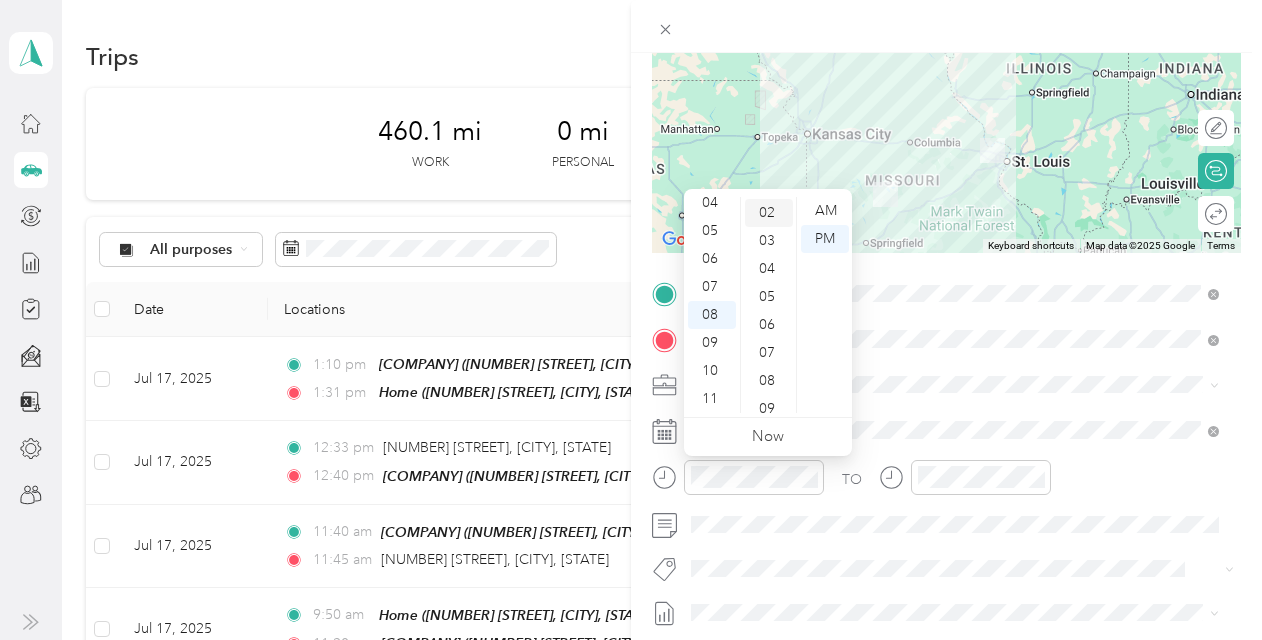 scroll, scrollTop: 56, scrollLeft: 0, axis: vertical 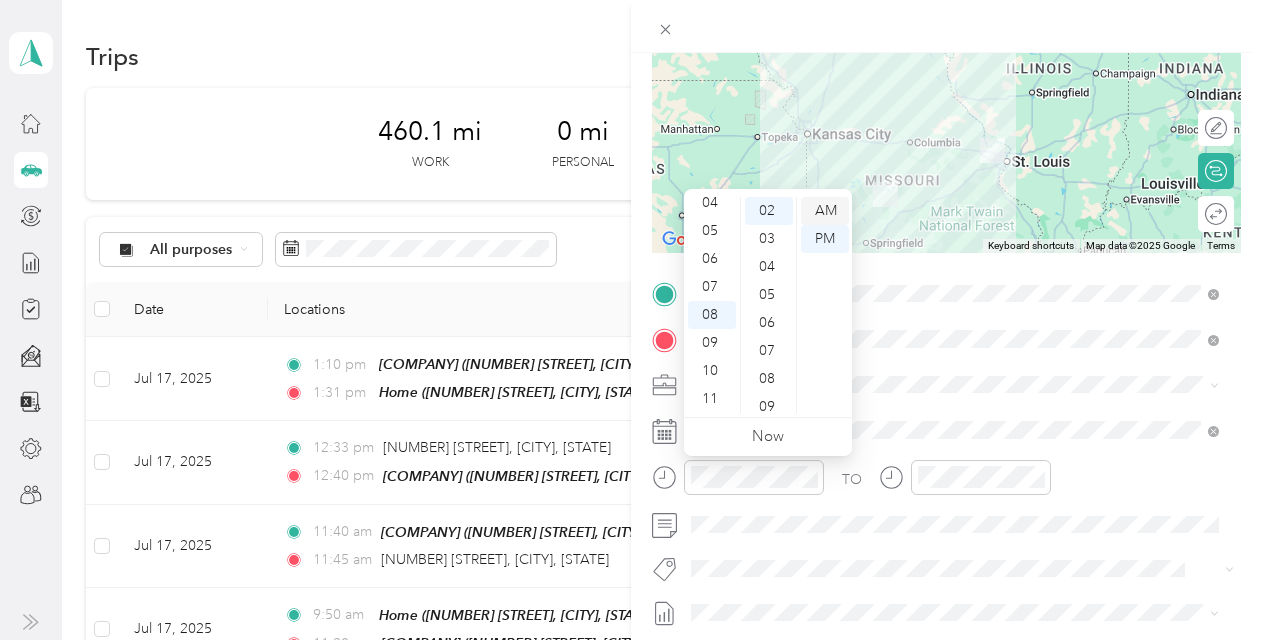 click on "AM" at bounding box center [825, 211] 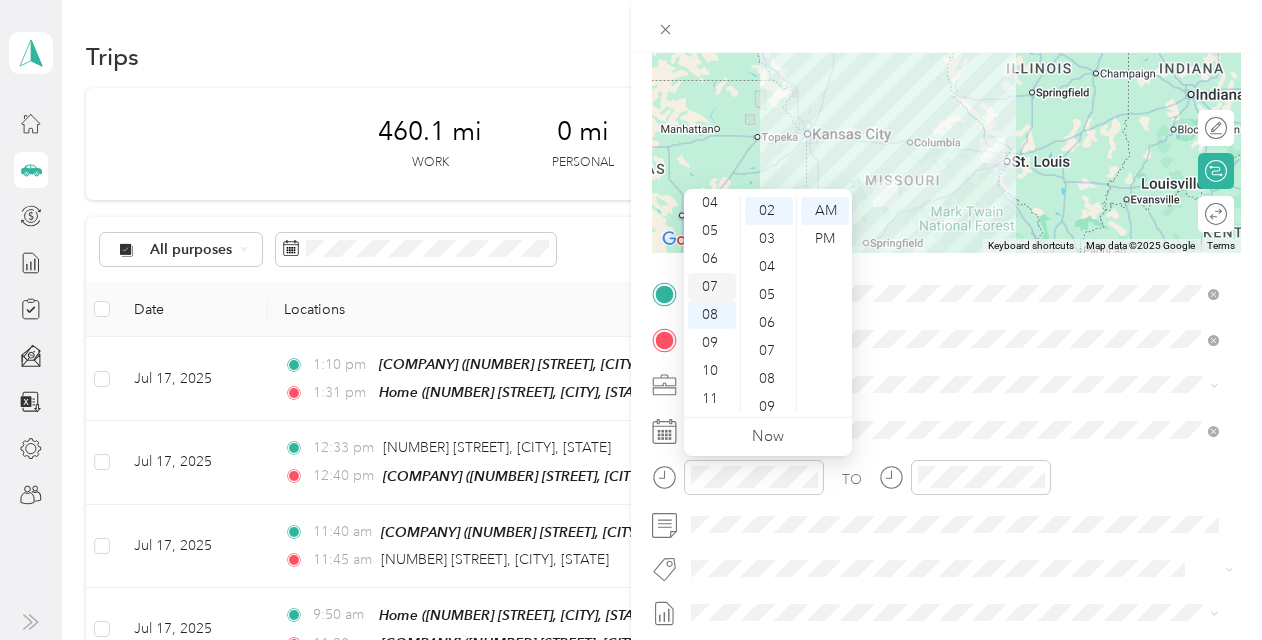 click on "07" at bounding box center (712, 287) 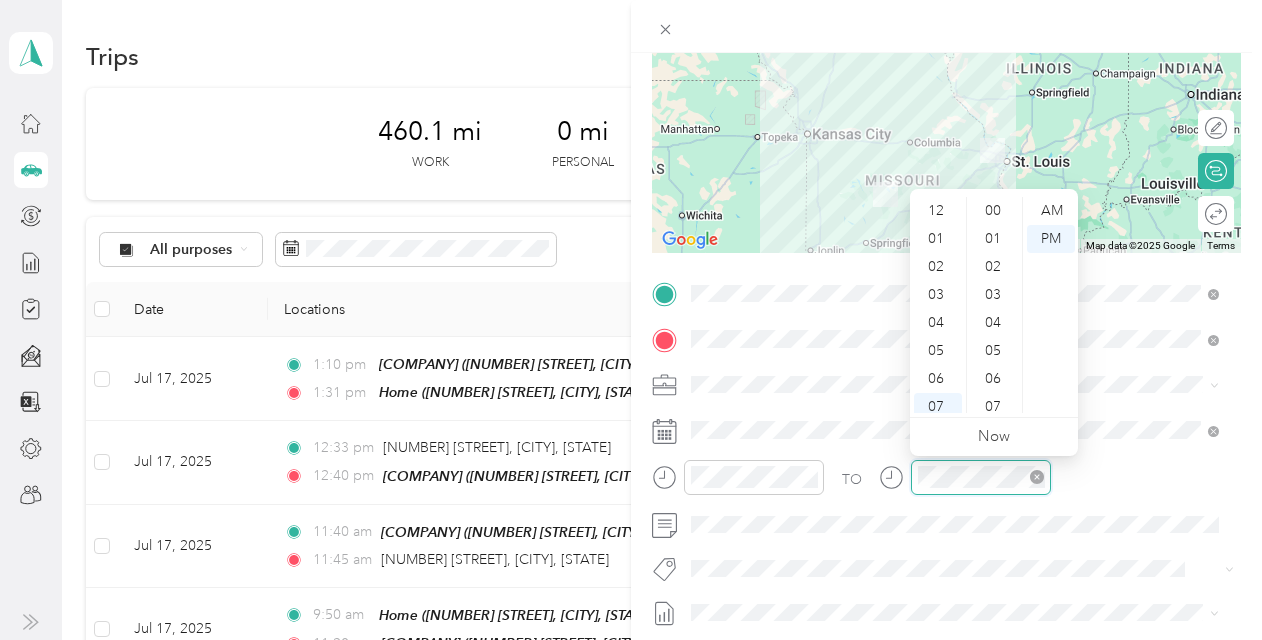 scroll, scrollTop: 308, scrollLeft: 0, axis: vertical 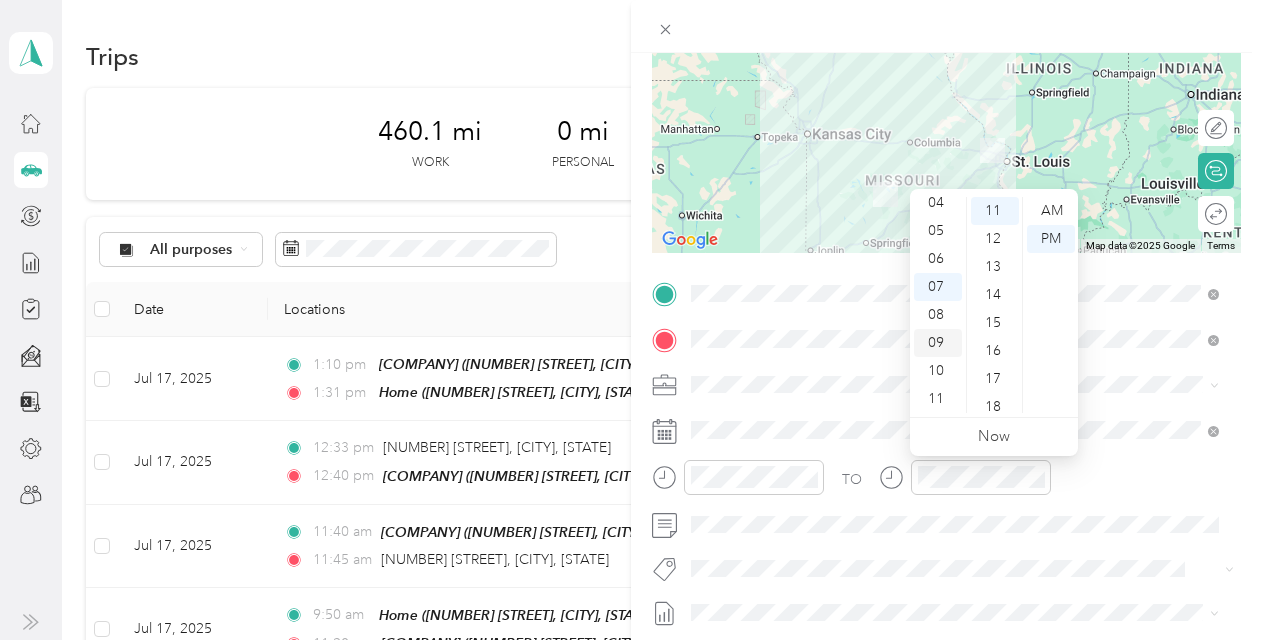 click on "09" at bounding box center [938, 343] 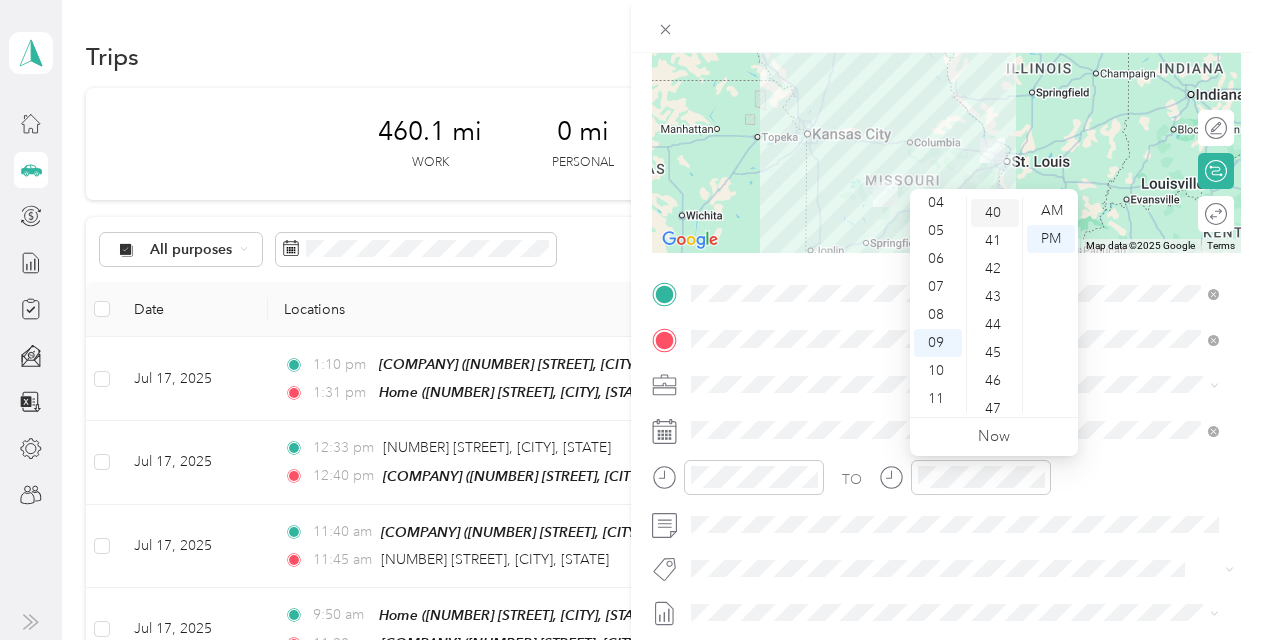 scroll, scrollTop: 1208, scrollLeft: 0, axis: vertical 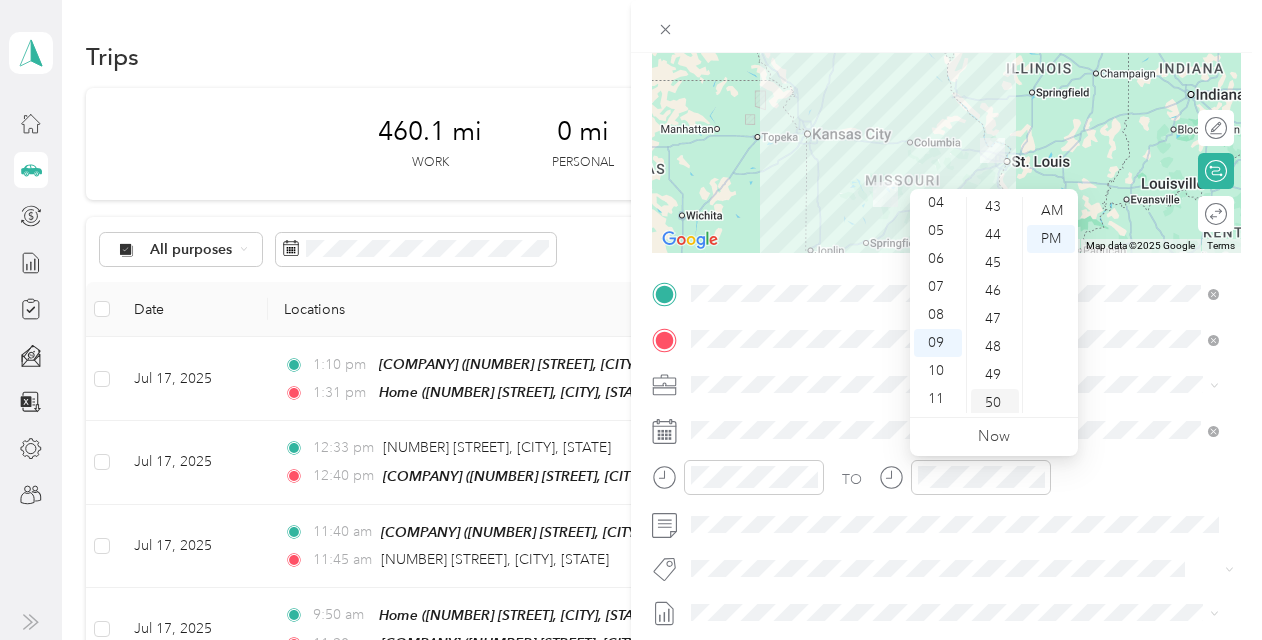 click on "50" at bounding box center [995, 403] 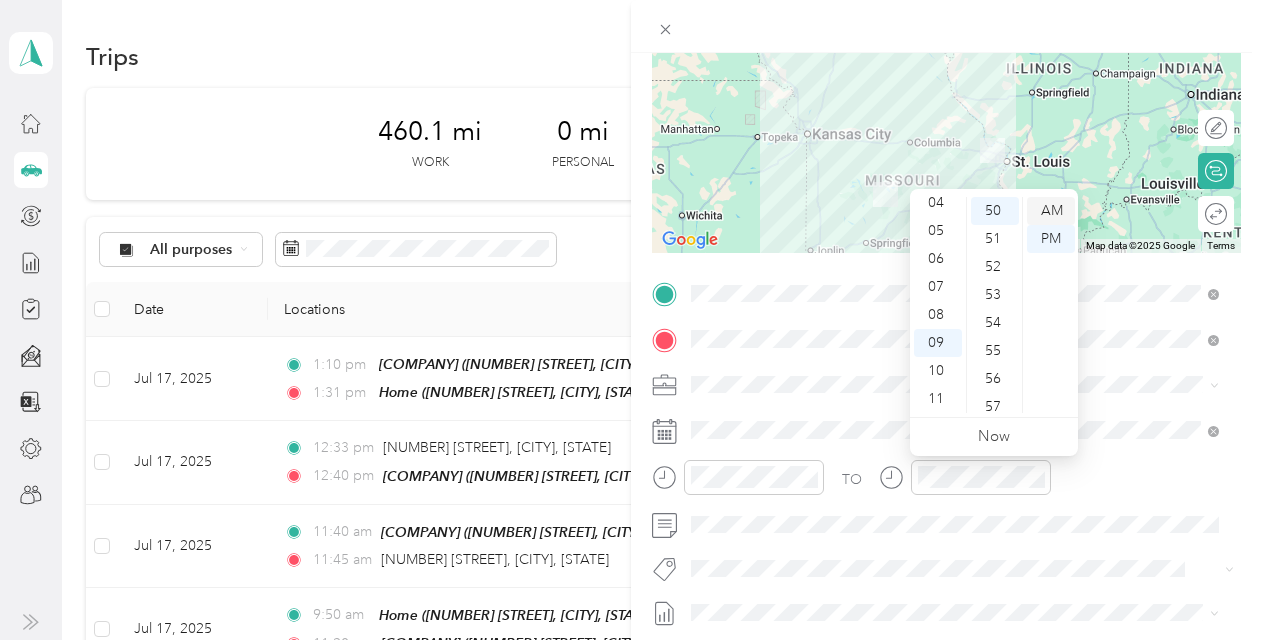 click on "AM" at bounding box center (1051, 211) 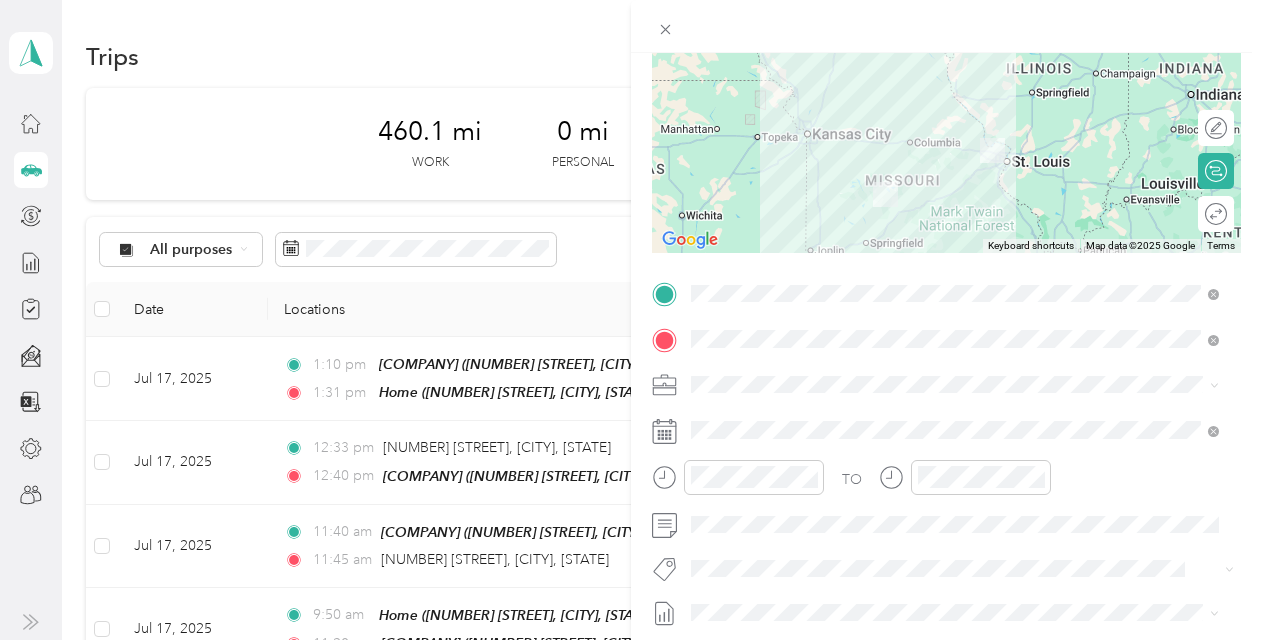 click on "TO Add photo" at bounding box center (946, 519) 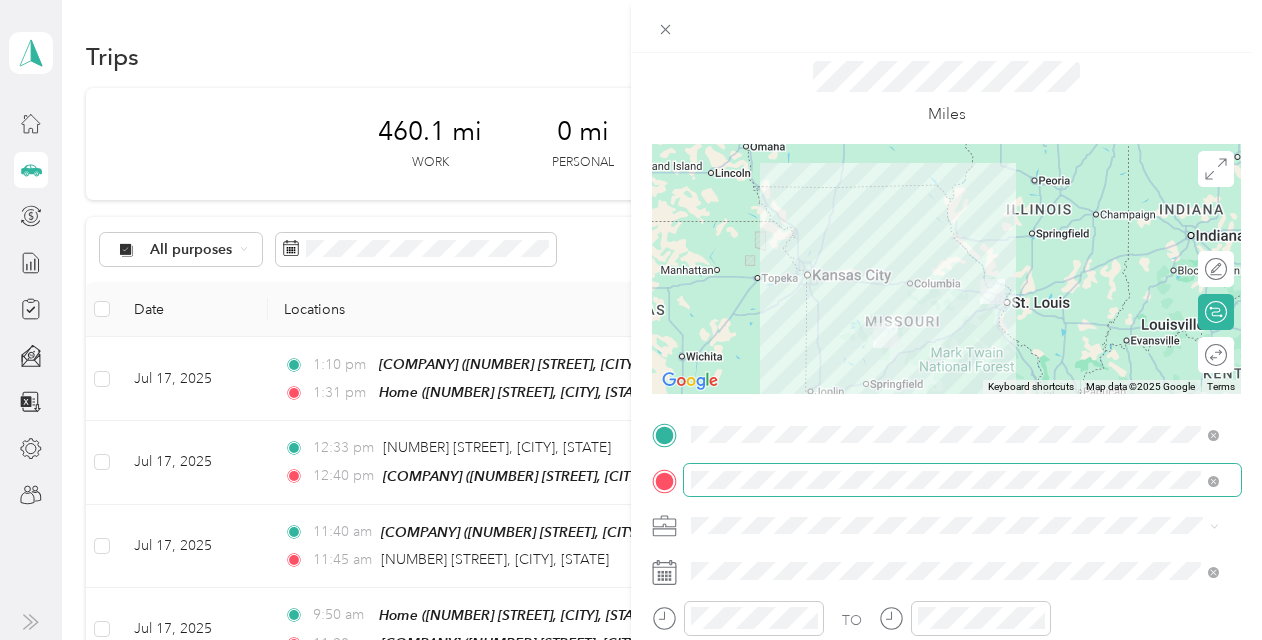 scroll, scrollTop: 0, scrollLeft: 0, axis: both 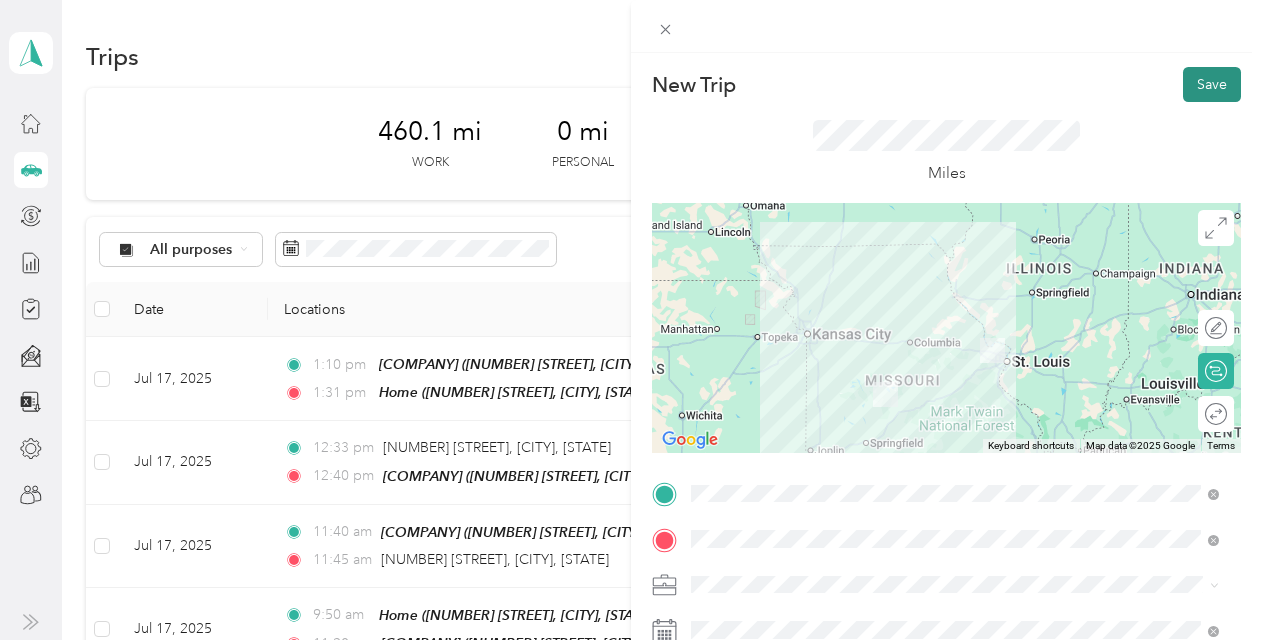click on "Save" at bounding box center [1212, 84] 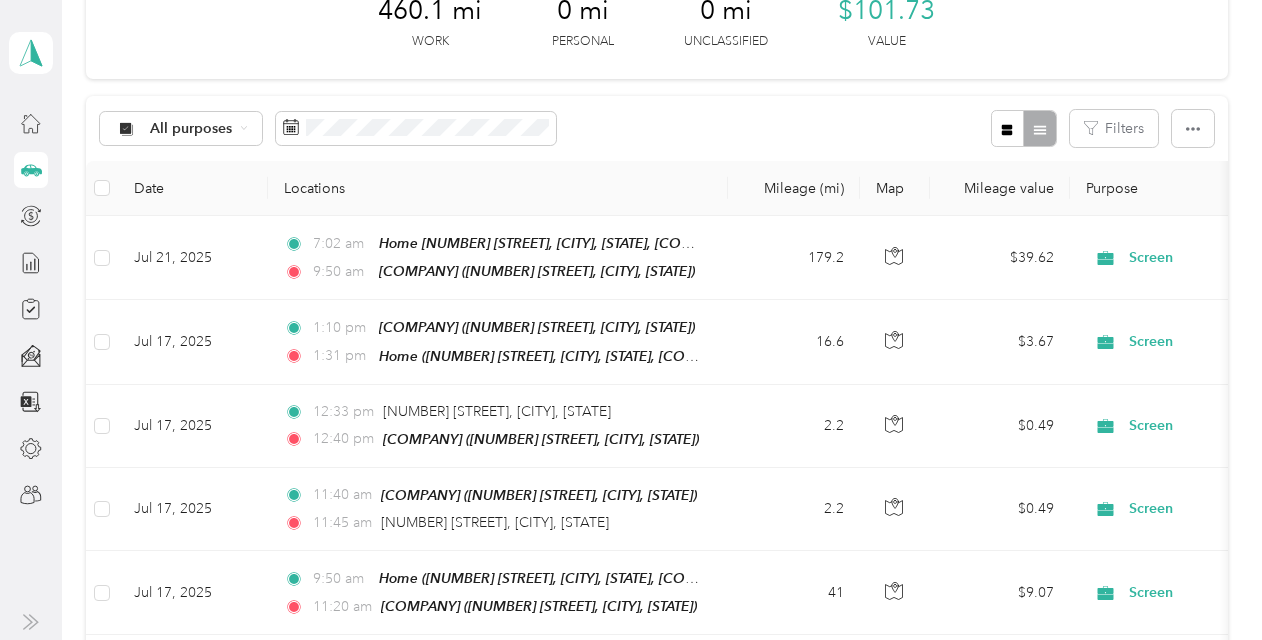 scroll, scrollTop: 0, scrollLeft: 0, axis: both 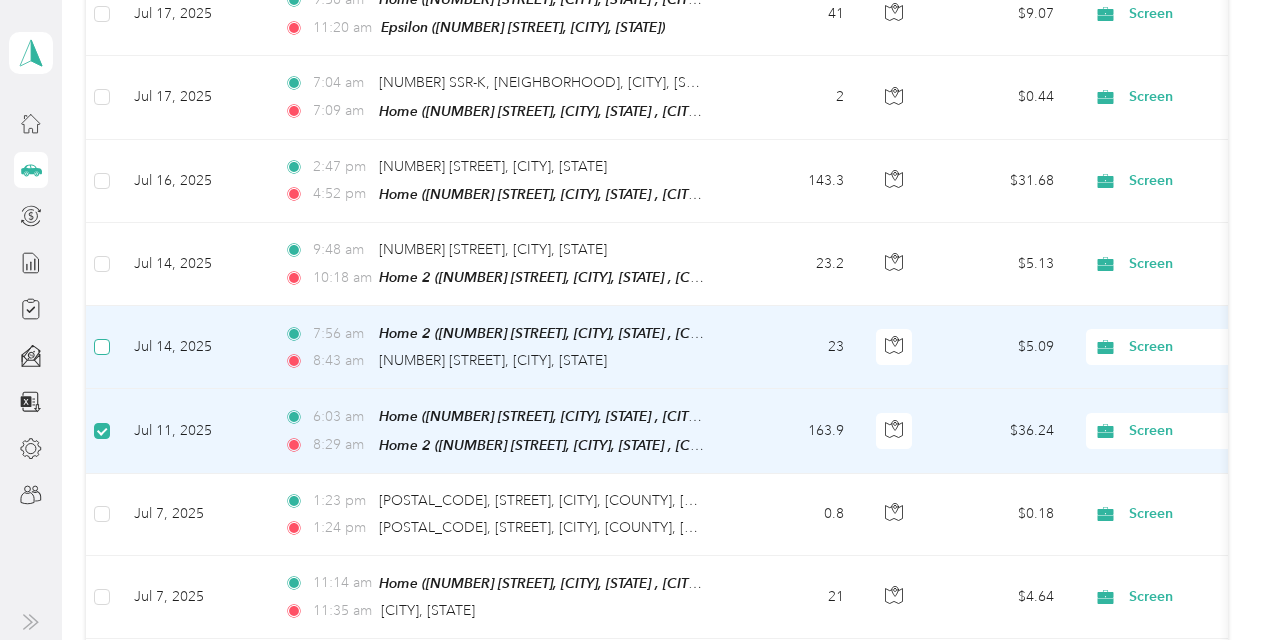 click at bounding box center [102, 347] 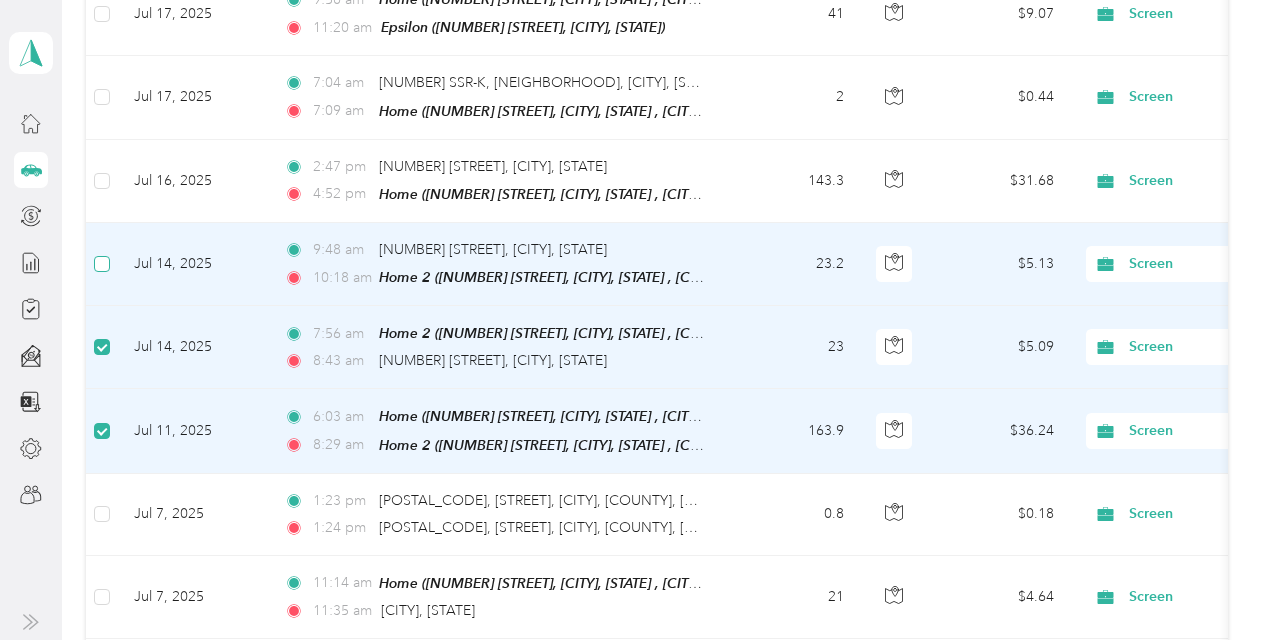 click at bounding box center (102, 264) 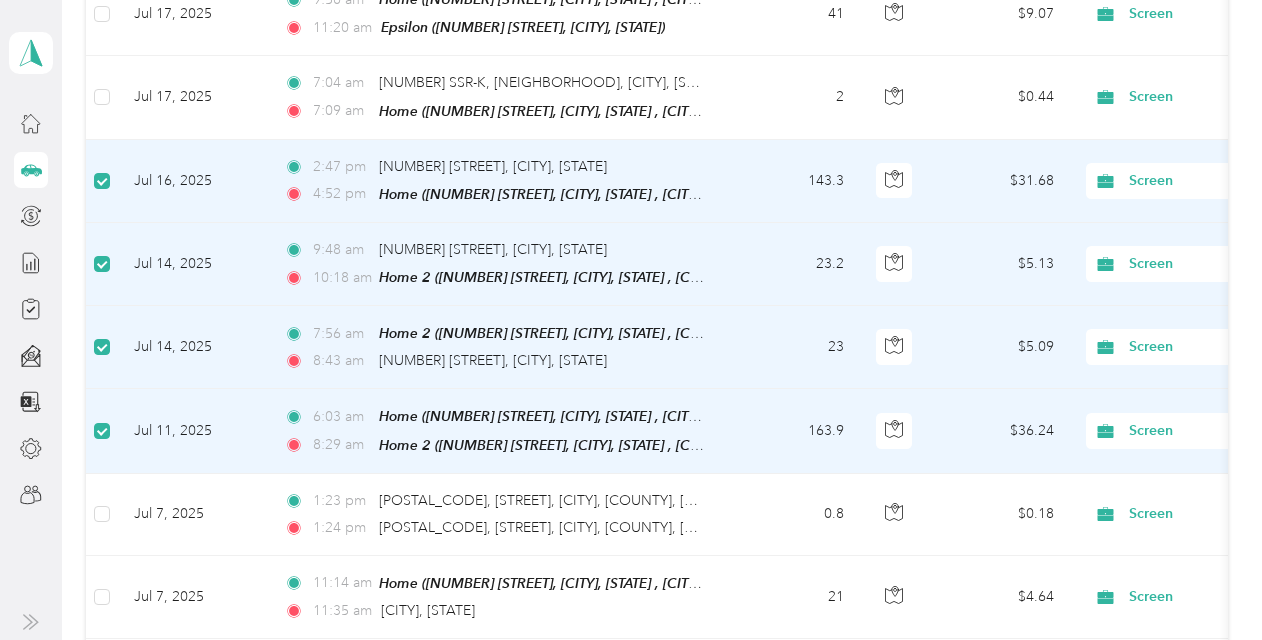 scroll, scrollTop: 598, scrollLeft: 0, axis: vertical 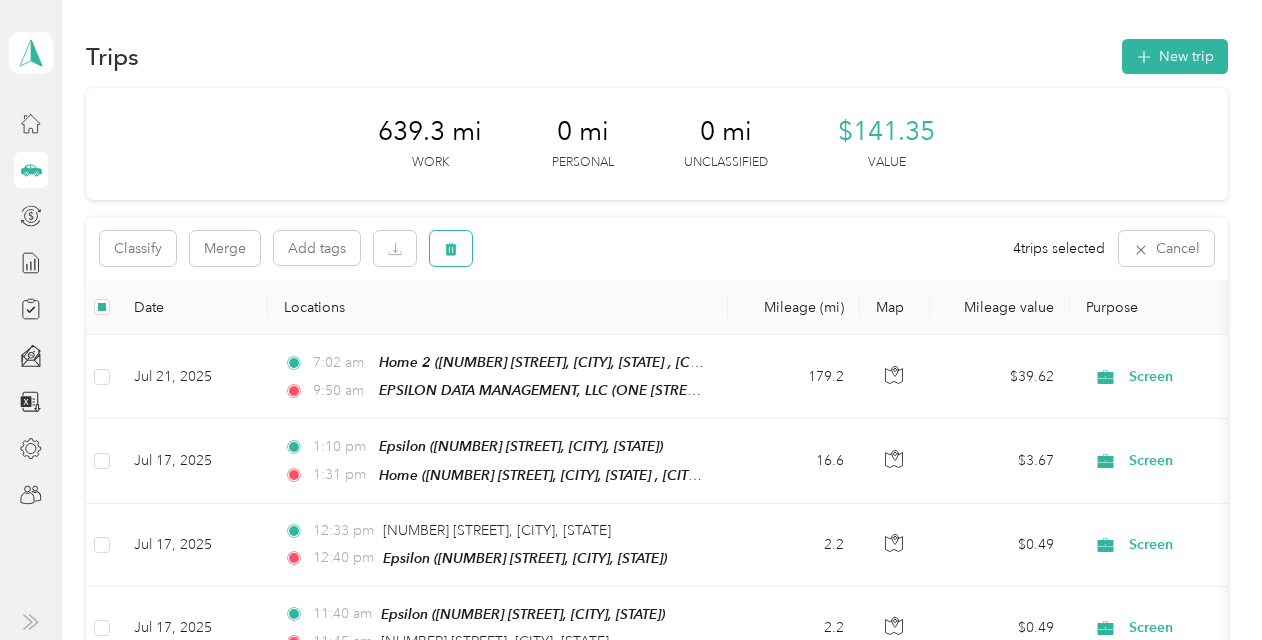 click at bounding box center [451, 248] 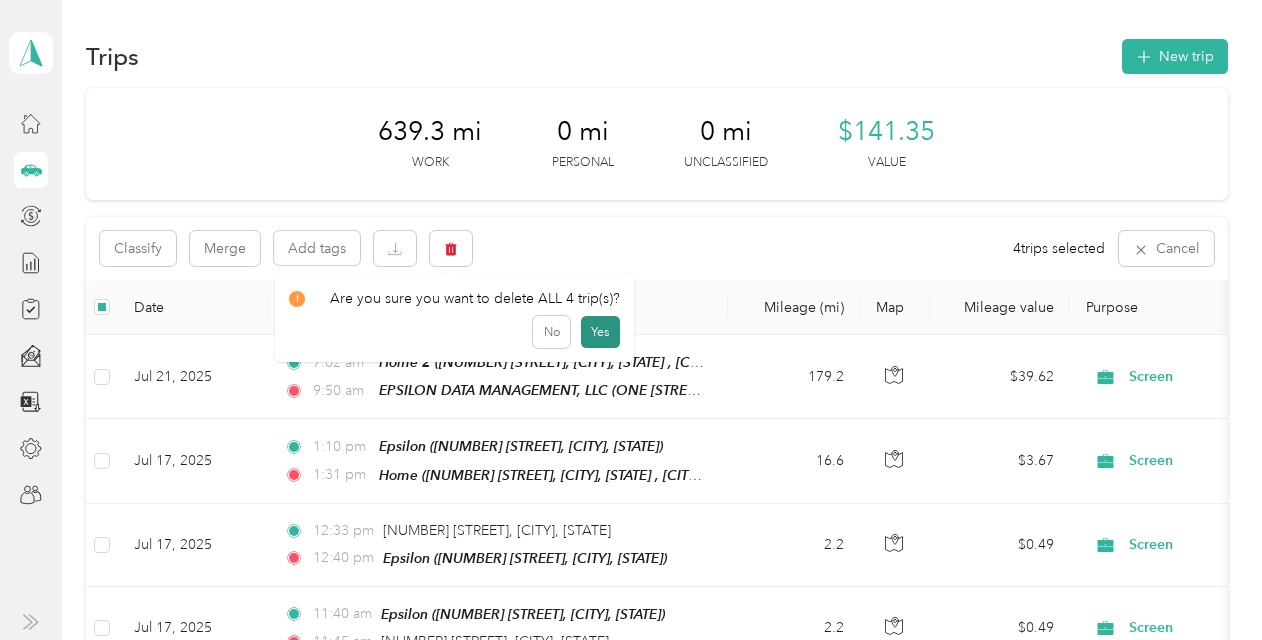 click on "Yes" at bounding box center (600, 332) 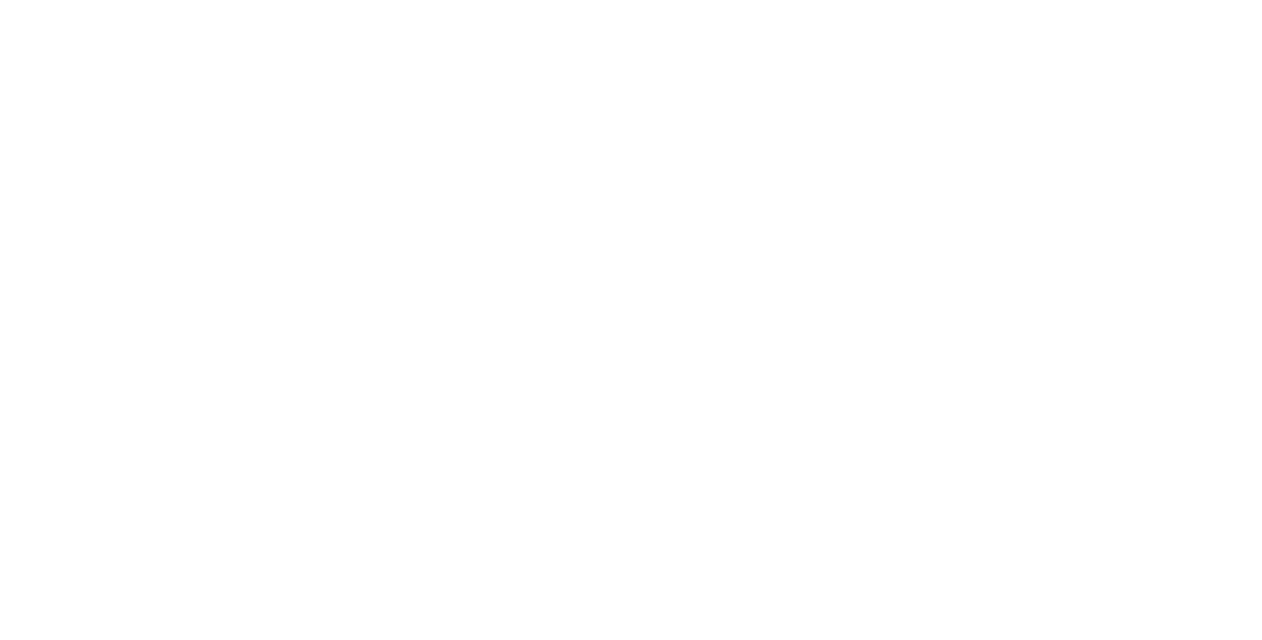 scroll, scrollTop: 0, scrollLeft: 0, axis: both 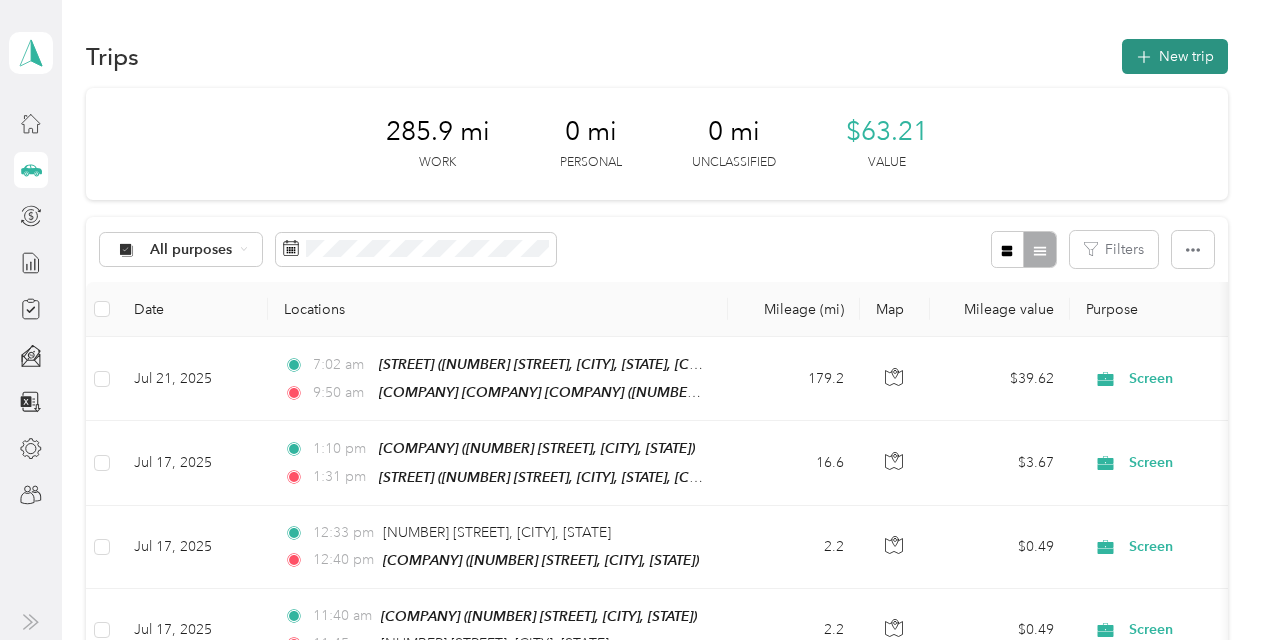 click on "New trip" at bounding box center [1175, 56] 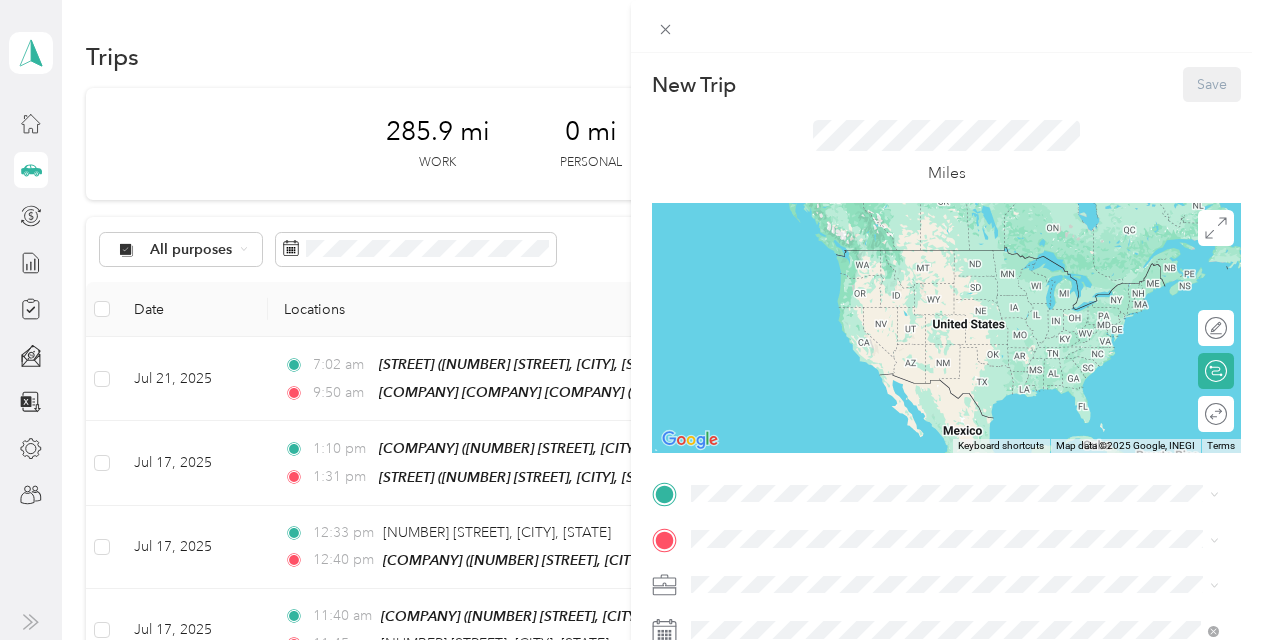 click on "[STREET] [STREET], [CITY], [STATE], [COUNTRY], [POSTAL_CODE], [CITY], [STATE]" at bounding box center [970, 279] 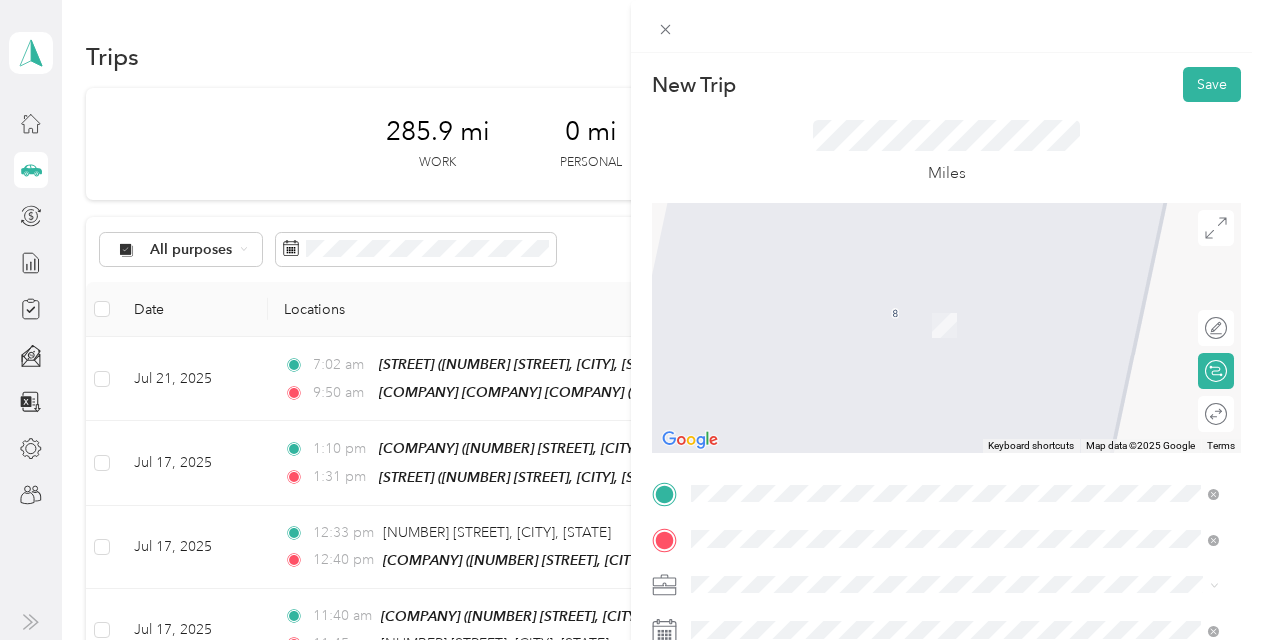click on "Epsilon" at bounding box center (942, 303) 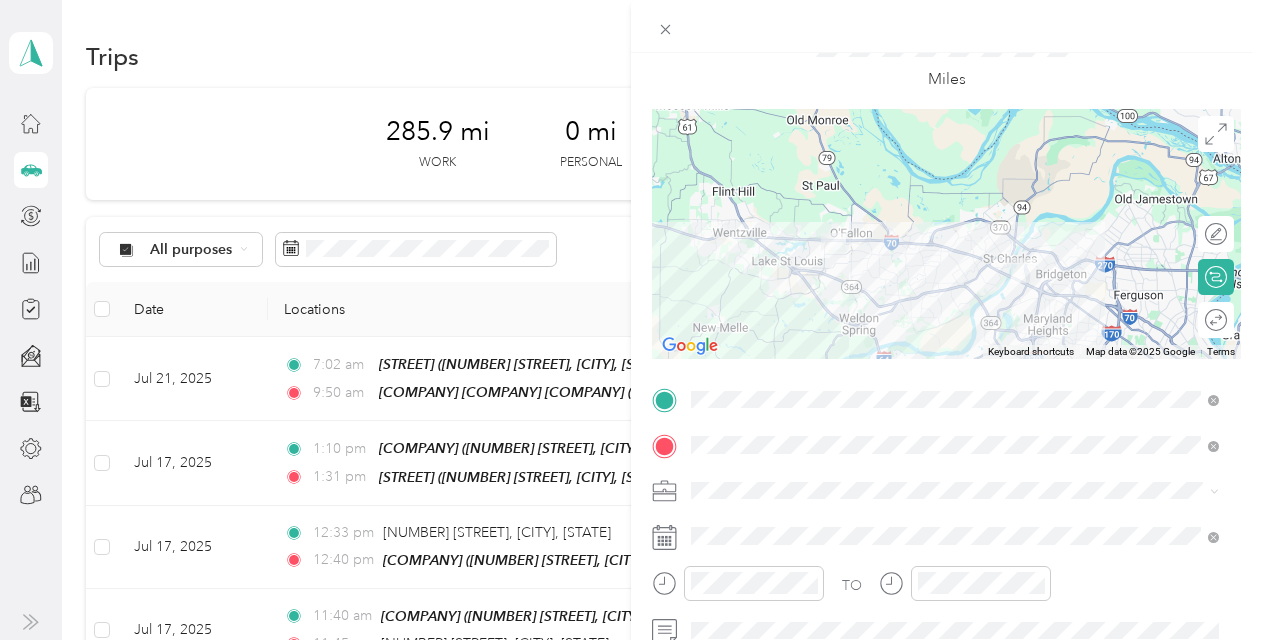 scroll, scrollTop: 400, scrollLeft: 0, axis: vertical 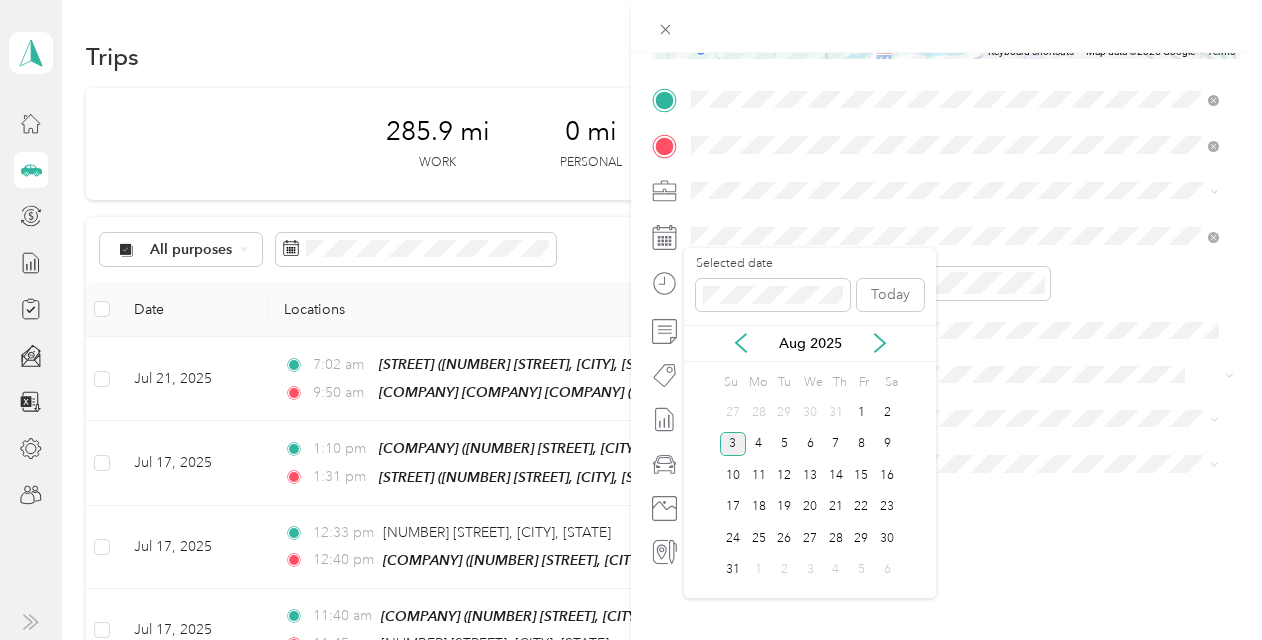 click on "Aug 2025" at bounding box center (810, 343) 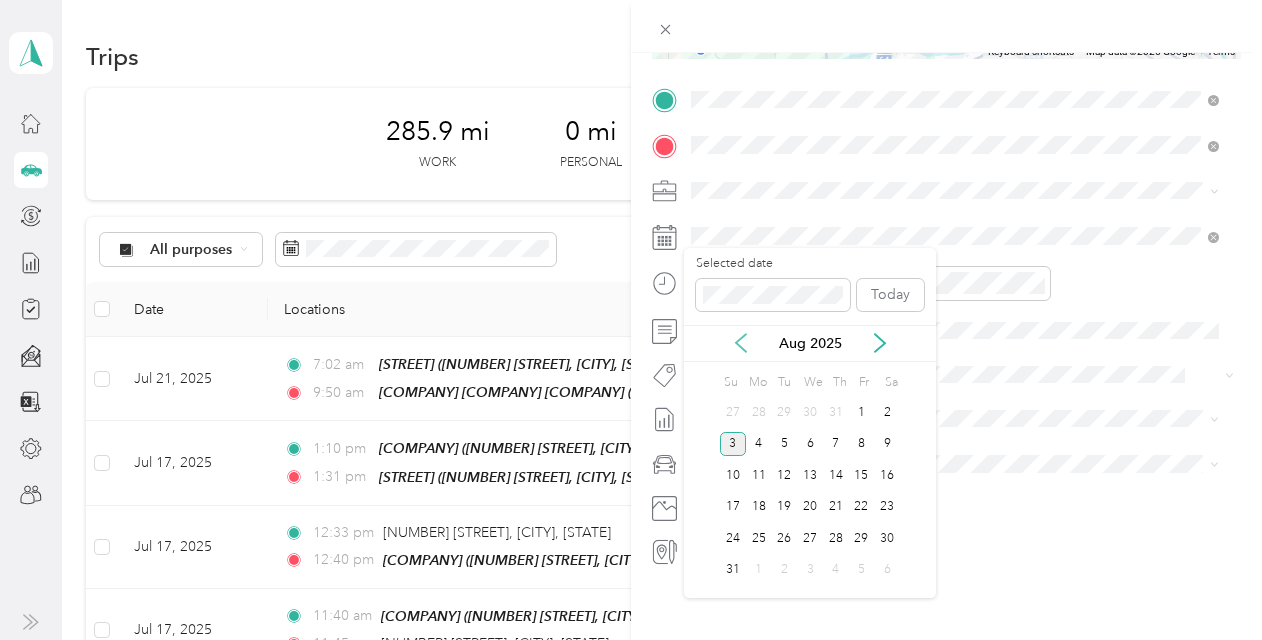 click 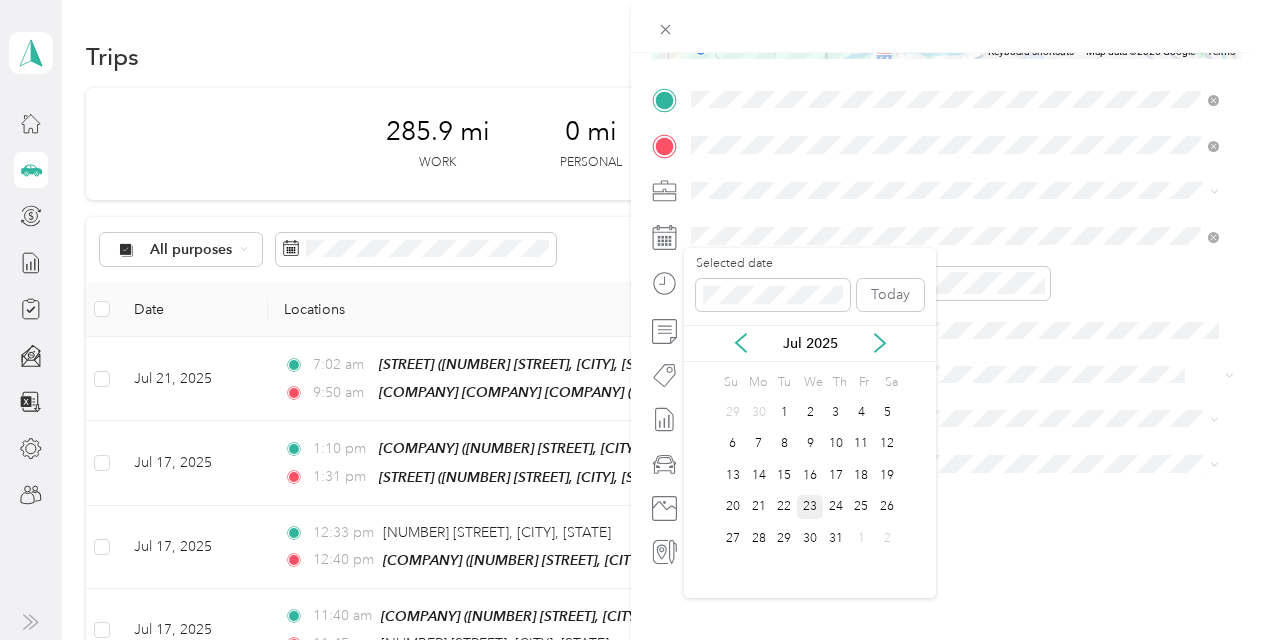click on "23" at bounding box center [810, 507] 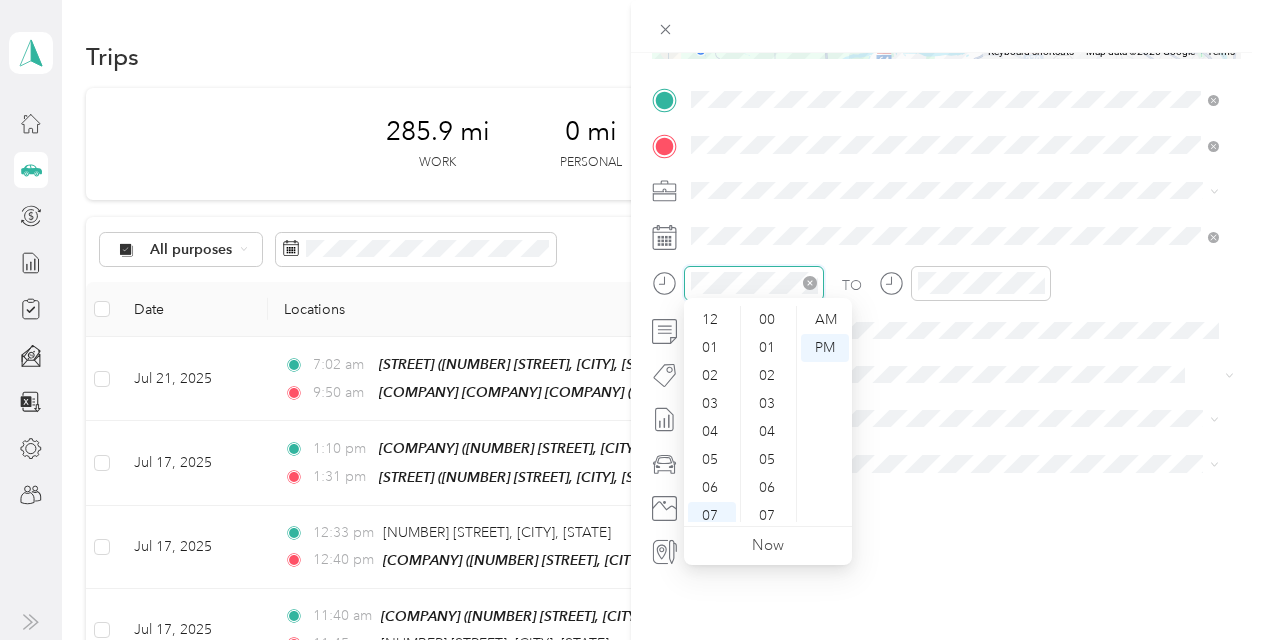 scroll, scrollTop: 448, scrollLeft: 0, axis: vertical 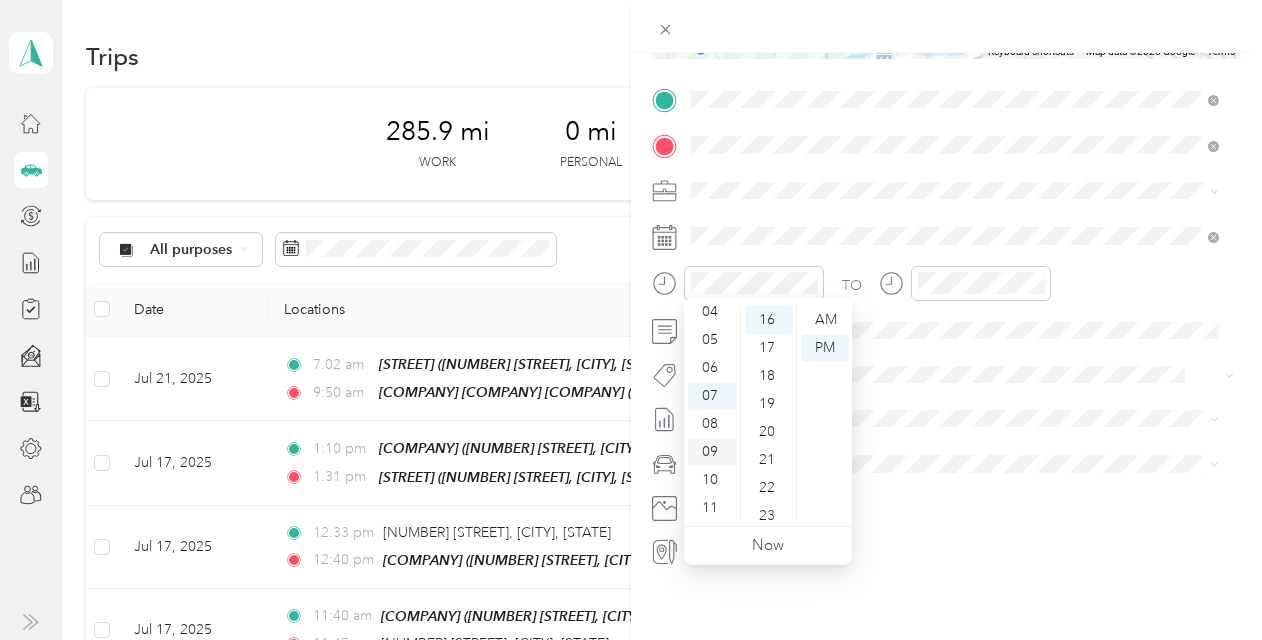 click on "09" at bounding box center [712, 452] 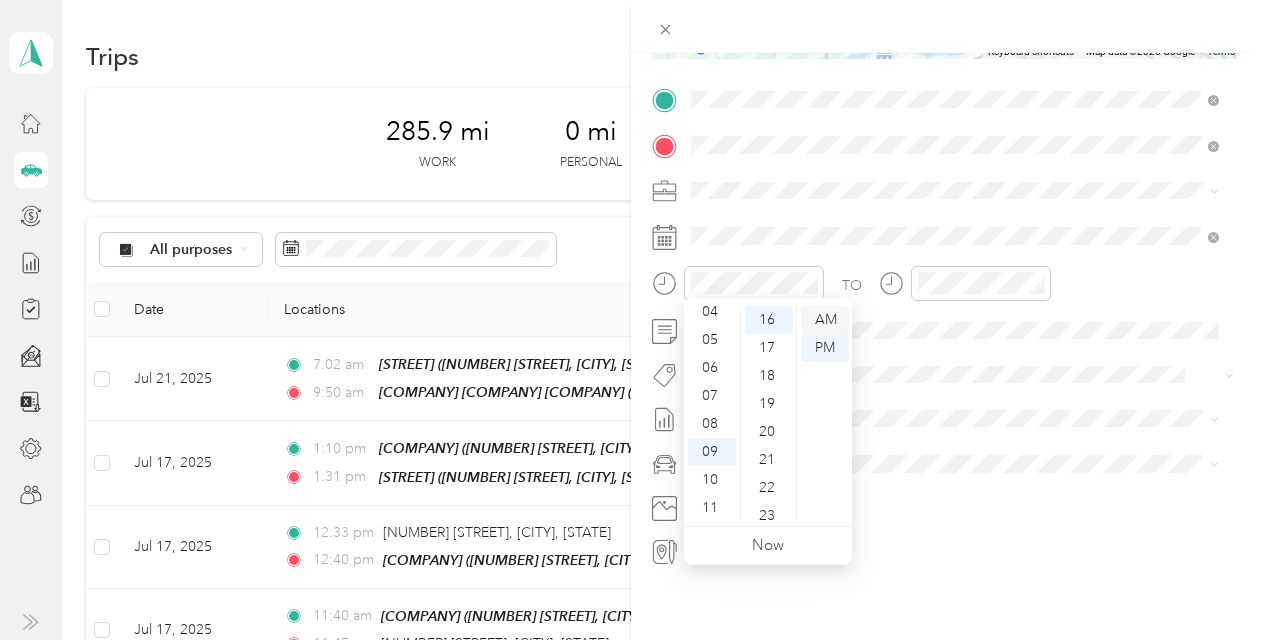 click on "AM" at bounding box center [825, 320] 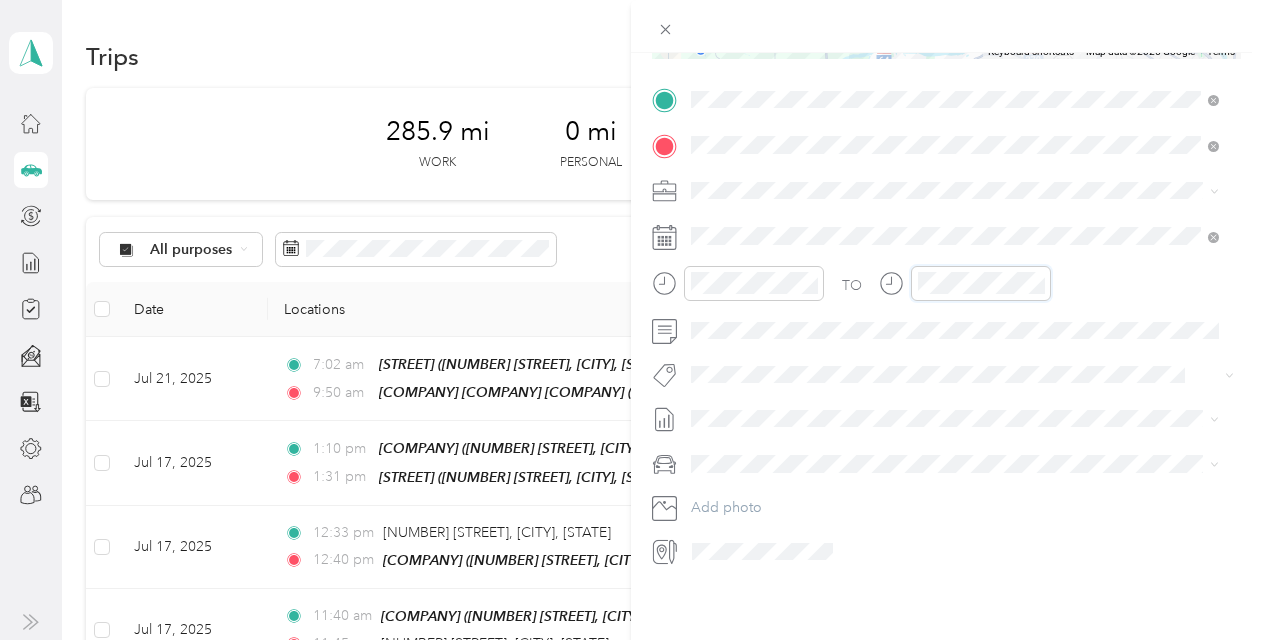 scroll, scrollTop: 120, scrollLeft: 0, axis: vertical 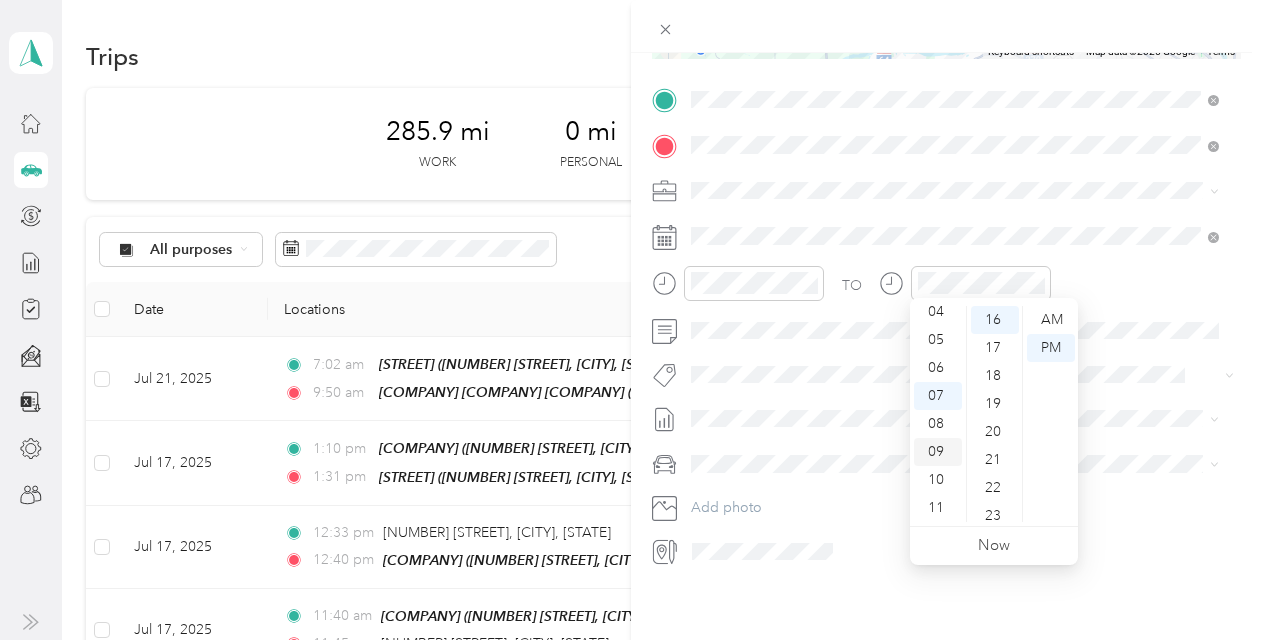 click on "09" at bounding box center [938, 452] 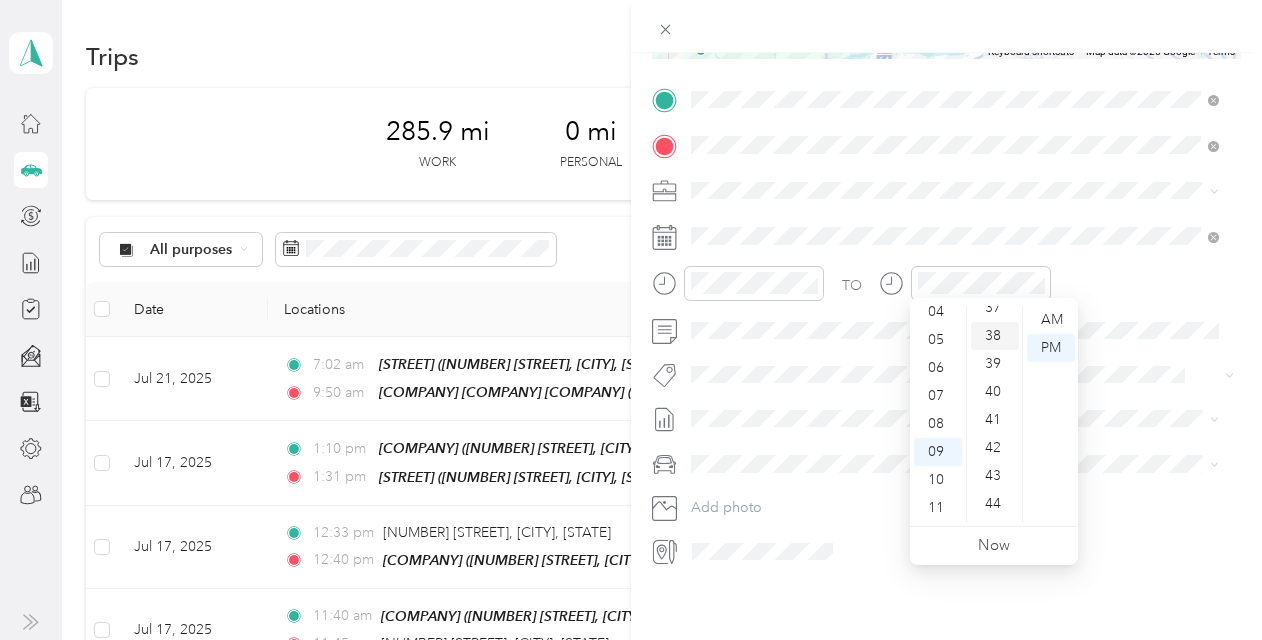 click on "38" at bounding box center [995, 336] 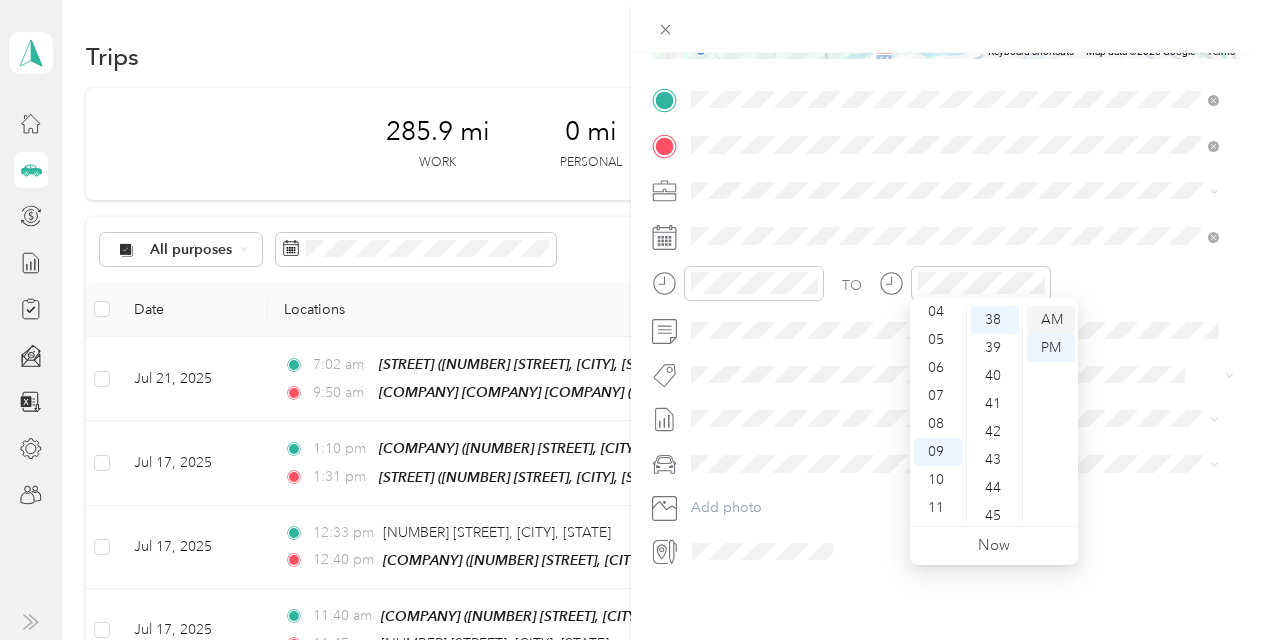 click on "AM" at bounding box center [1051, 320] 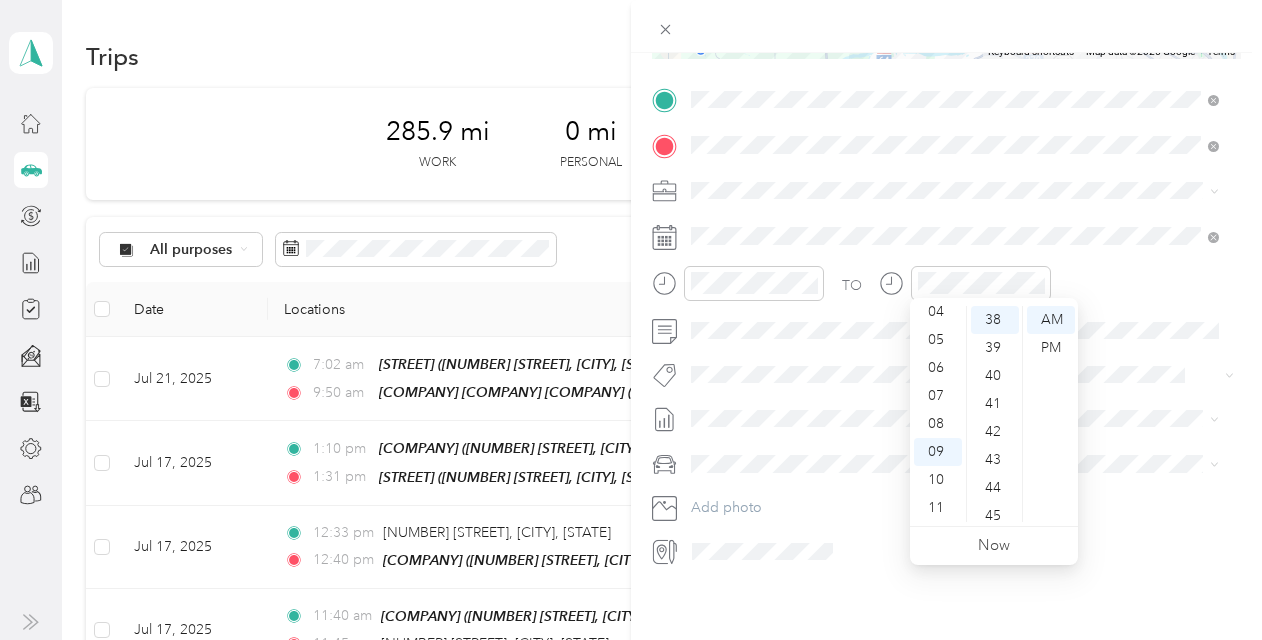 click on "TO Add photo" at bounding box center [946, 325] 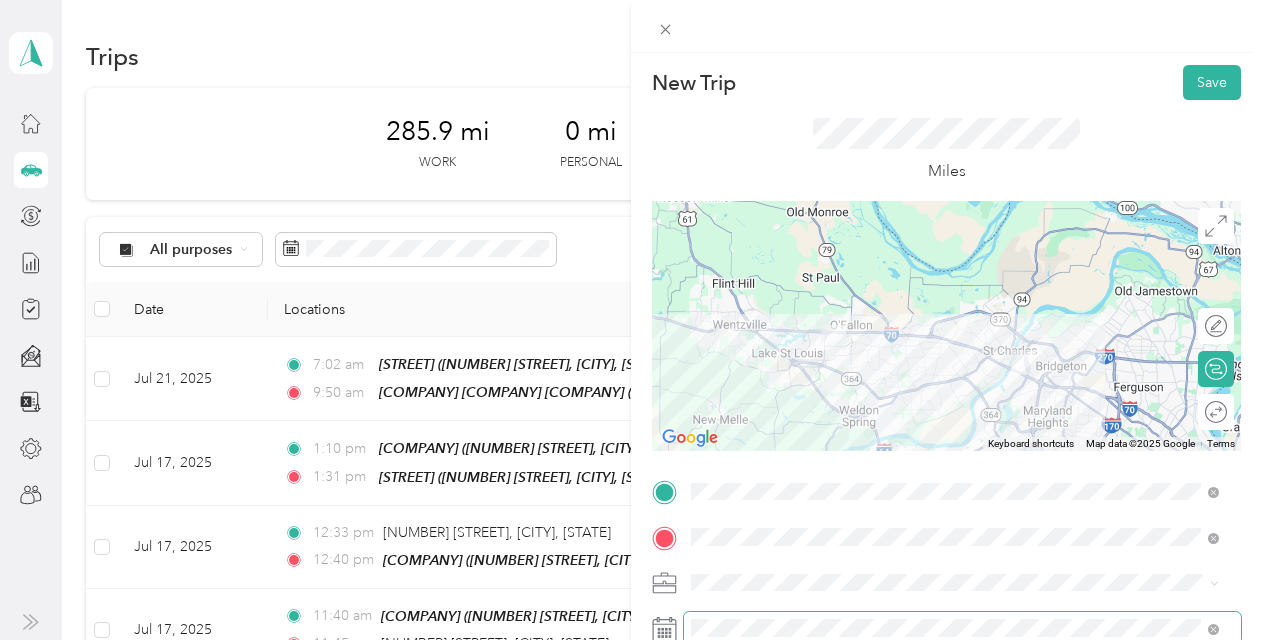 scroll, scrollTop: 0, scrollLeft: 0, axis: both 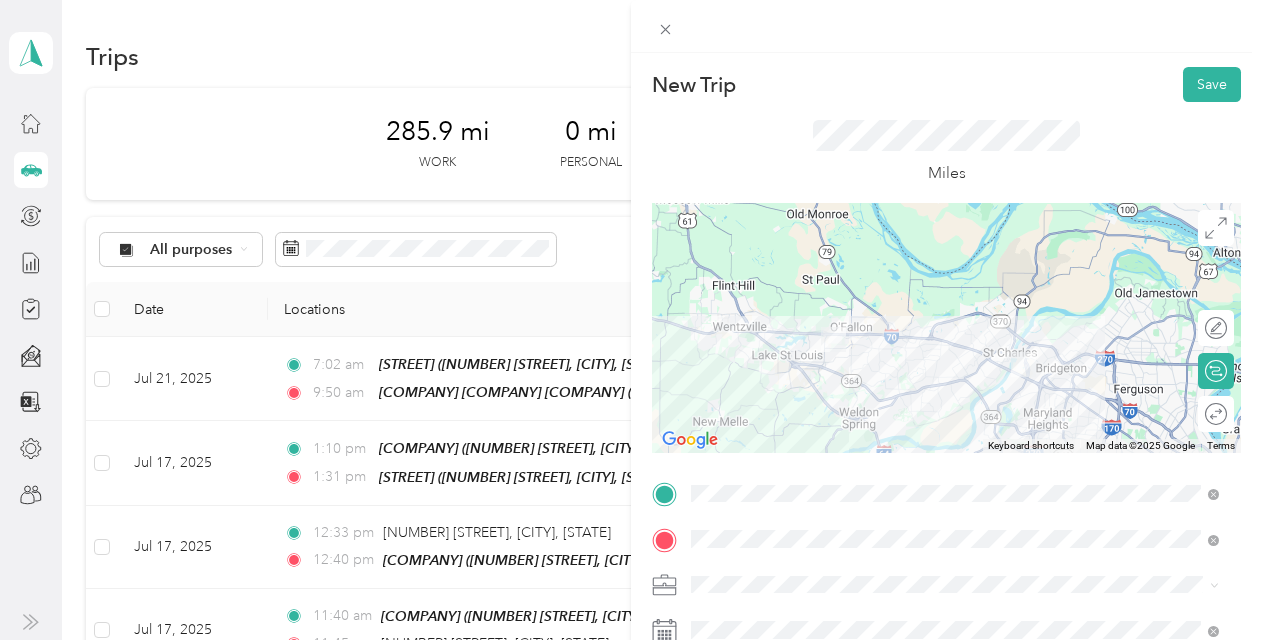 click on "Miles" at bounding box center [946, 152] 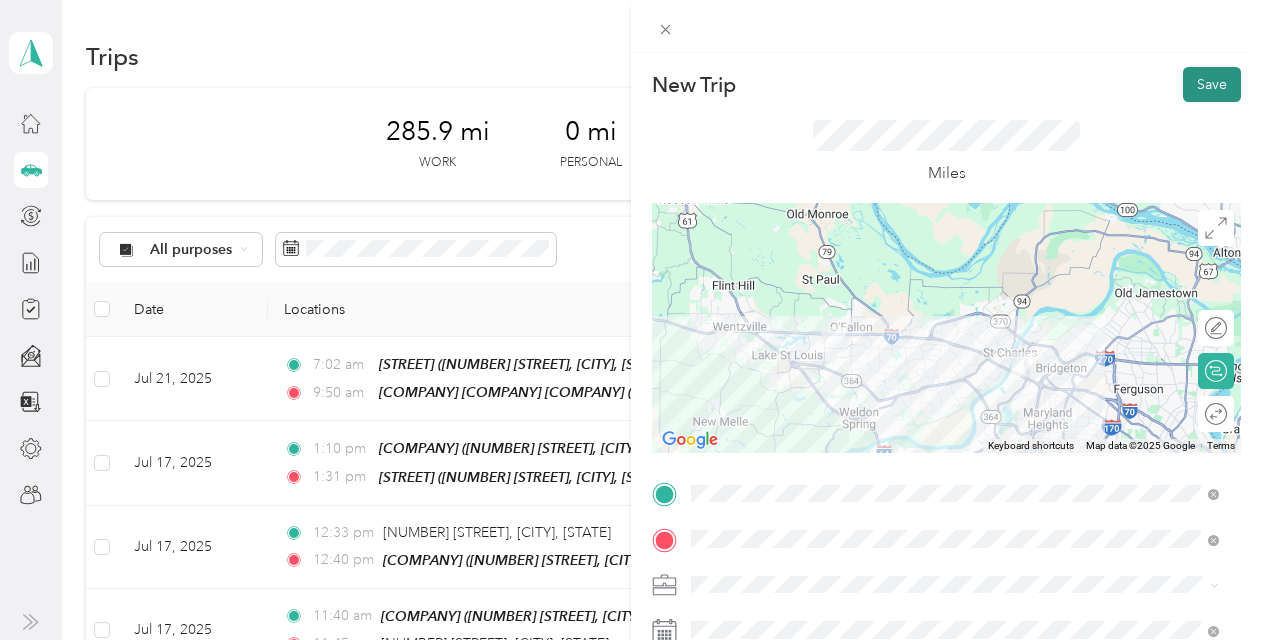 click on "Save" at bounding box center (1212, 84) 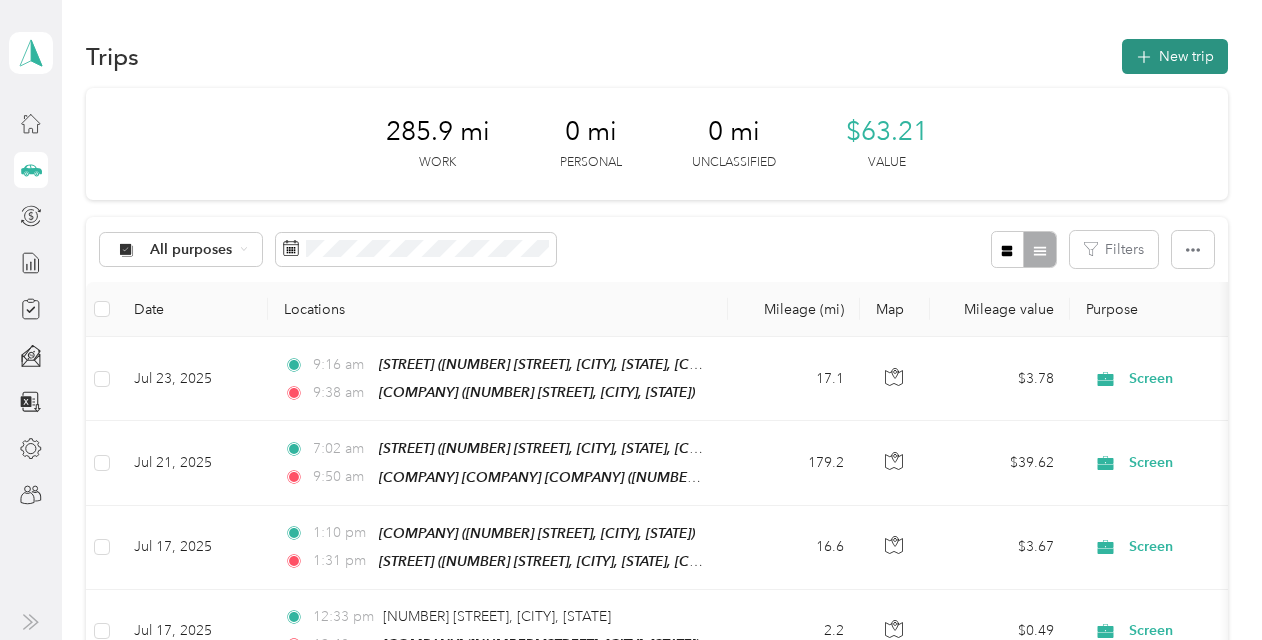 click on "New trip" at bounding box center (1175, 56) 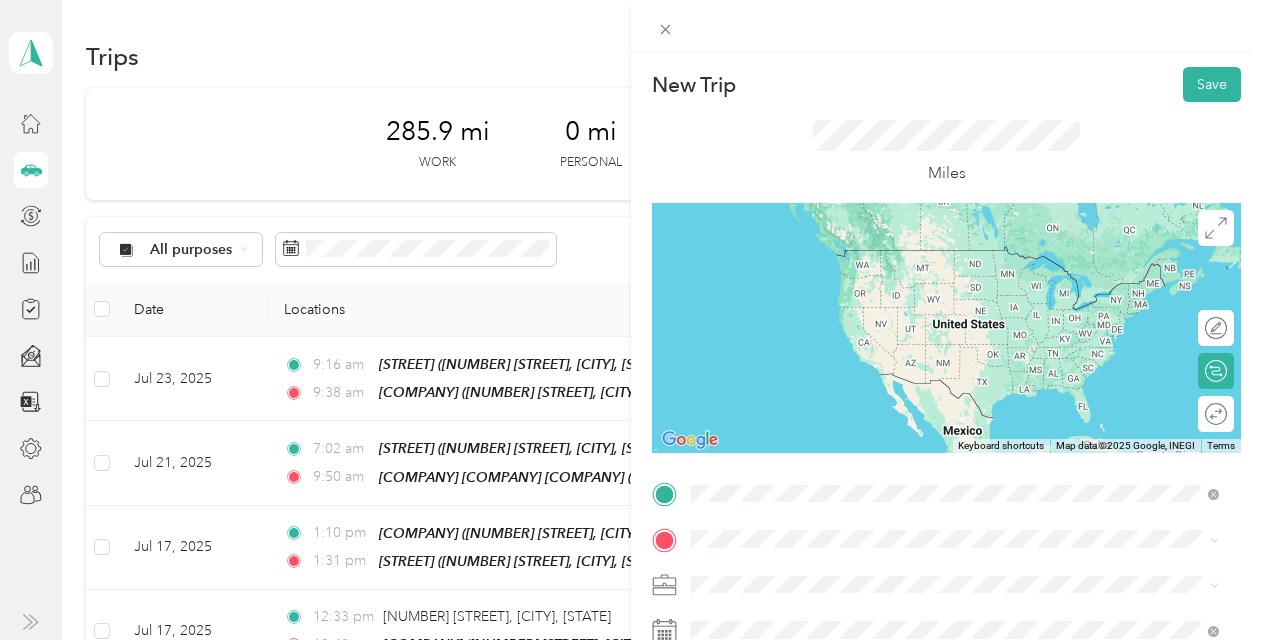 click on "[COMPANY] [COMPANY] [COMPANY], [NUMBER] [STREET], [POSTAL_CODE], [CITY], [STATE], [COUNTRY]" at bounding box center (942, 335) 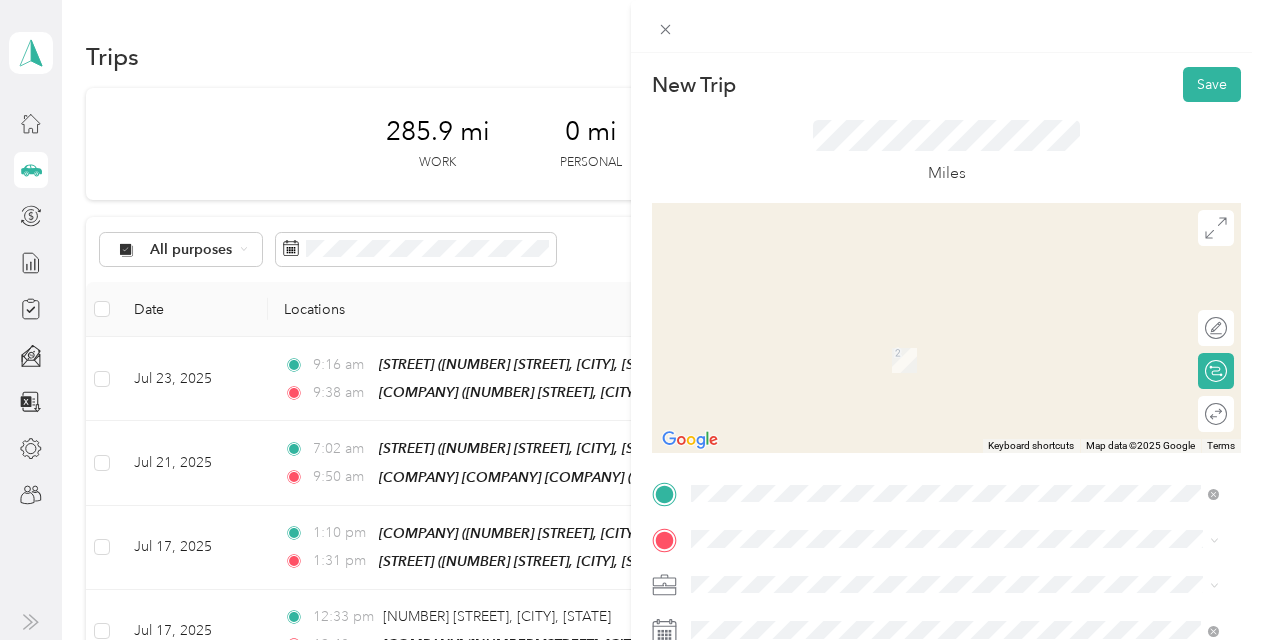 click on "TO Add photo" at bounding box center [946, 719] 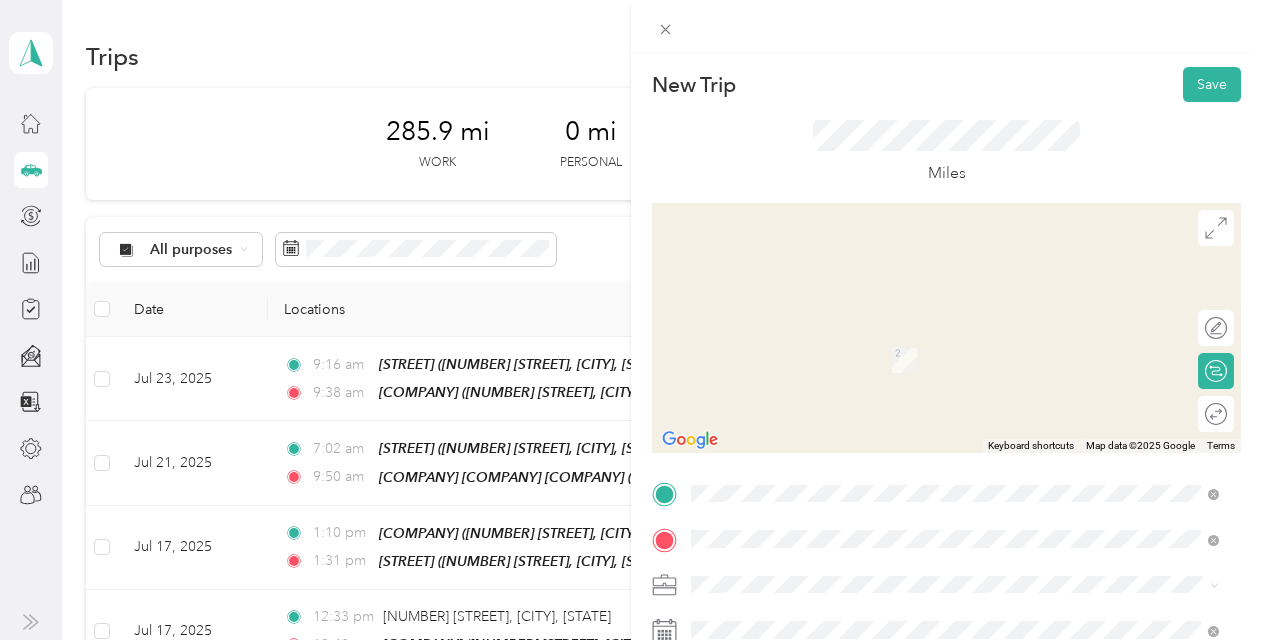 click on "[STREET] [STREET], [CITY], [STATE], [COUNTRY], [POSTAL_CODE], [CITY], [STATE]" at bounding box center (970, 325) 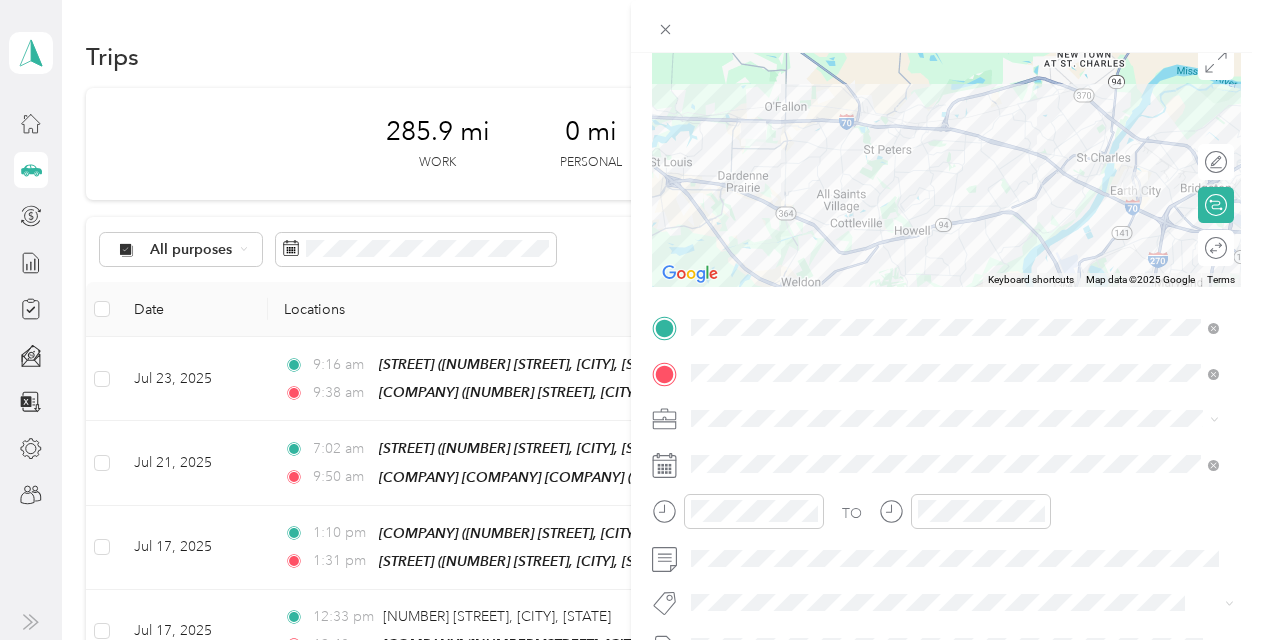 scroll, scrollTop: 200, scrollLeft: 0, axis: vertical 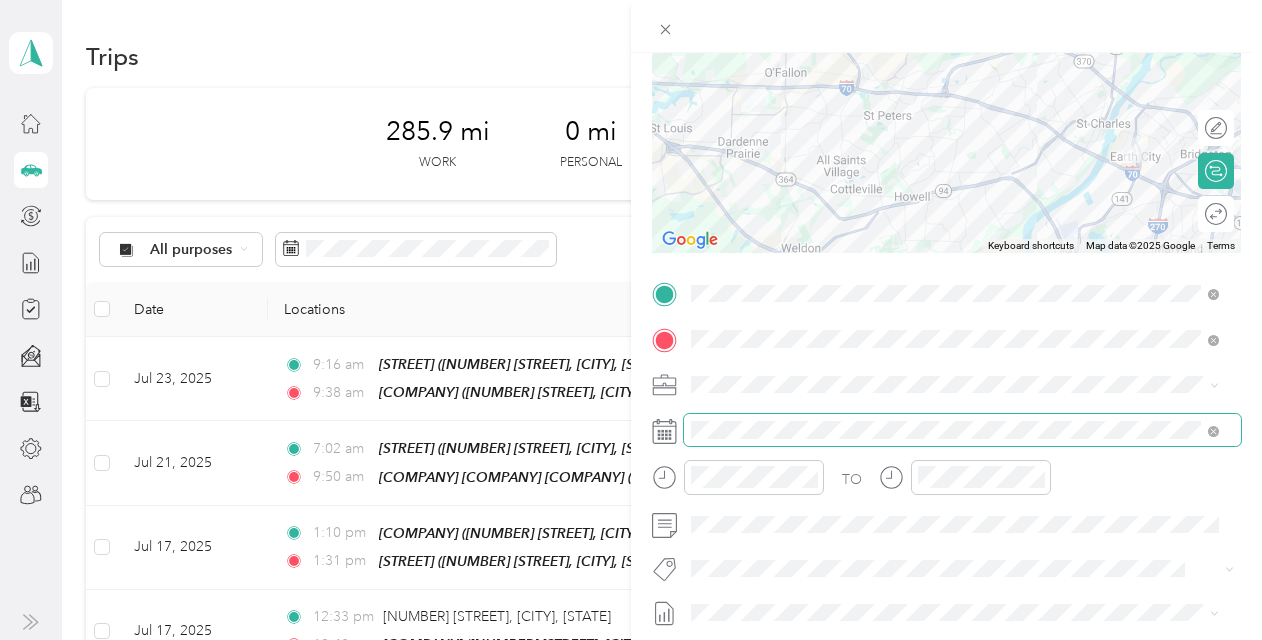 click at bounding box center [962, 430] 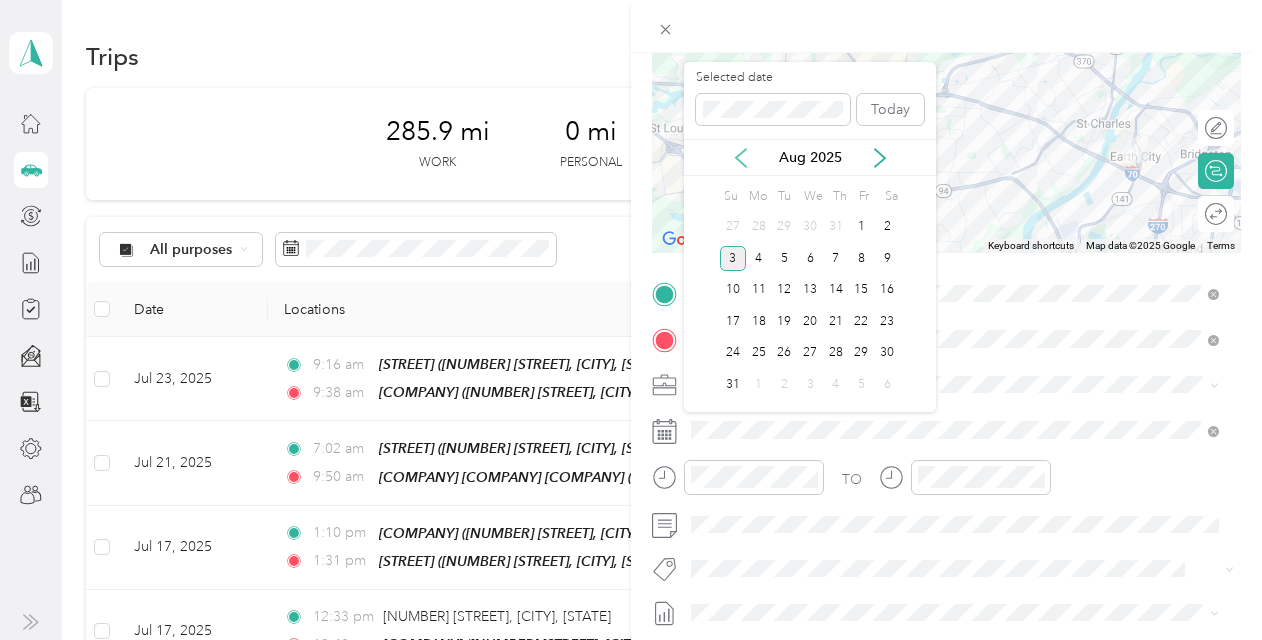 click 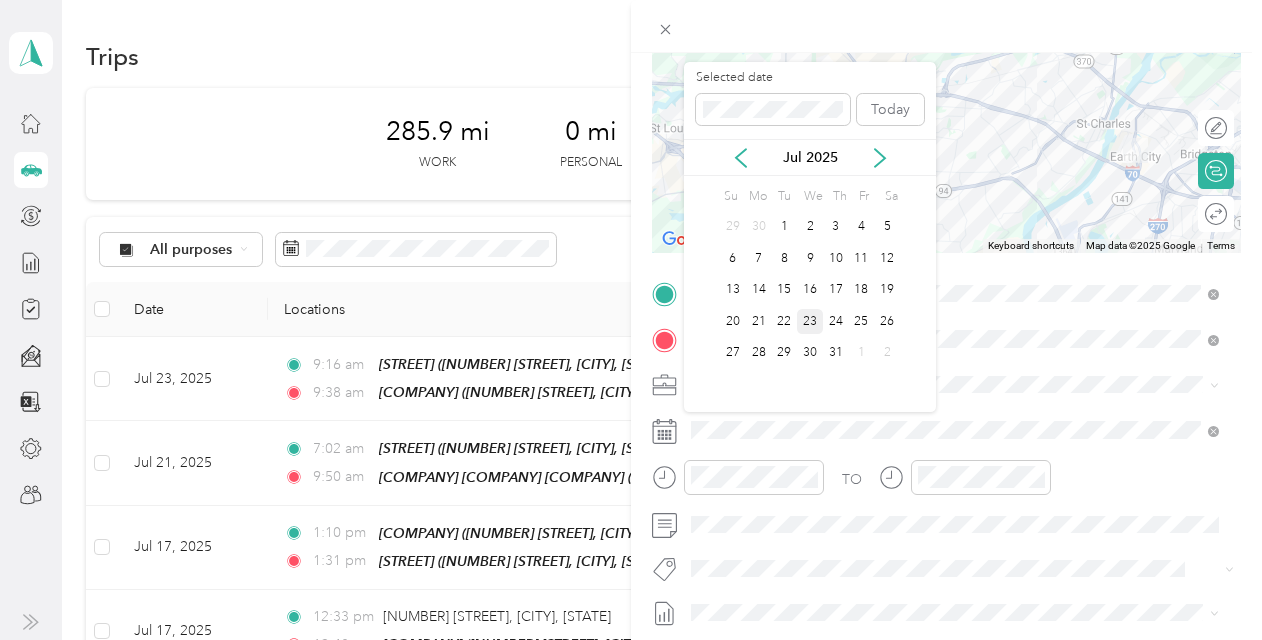 click on "23" at bounding box center (810, 321) 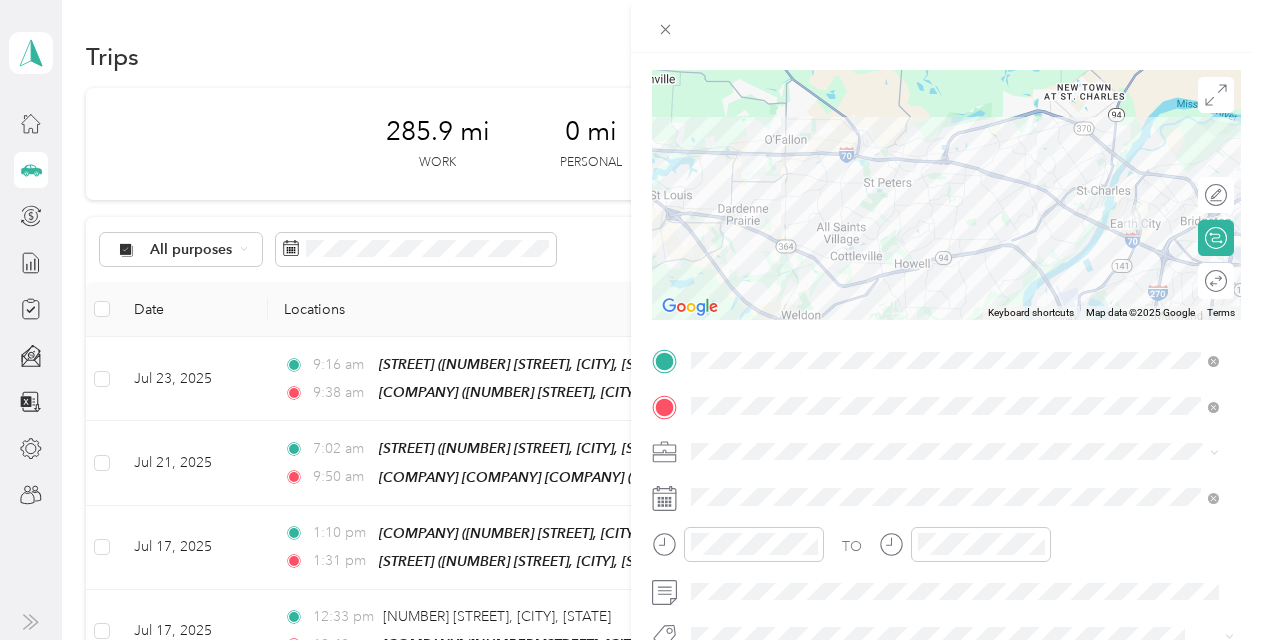 scroll, scrollTop: 0, scrollLeft: 0, axis: both 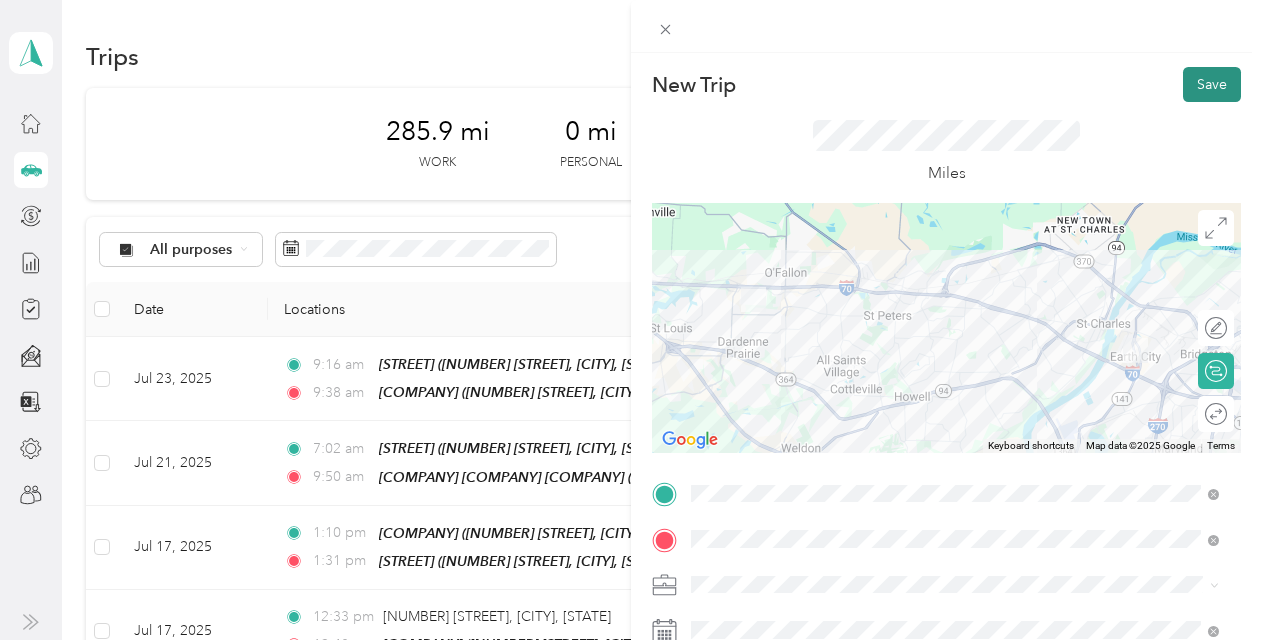 click on "Save" at bounding box center [1212, 84] 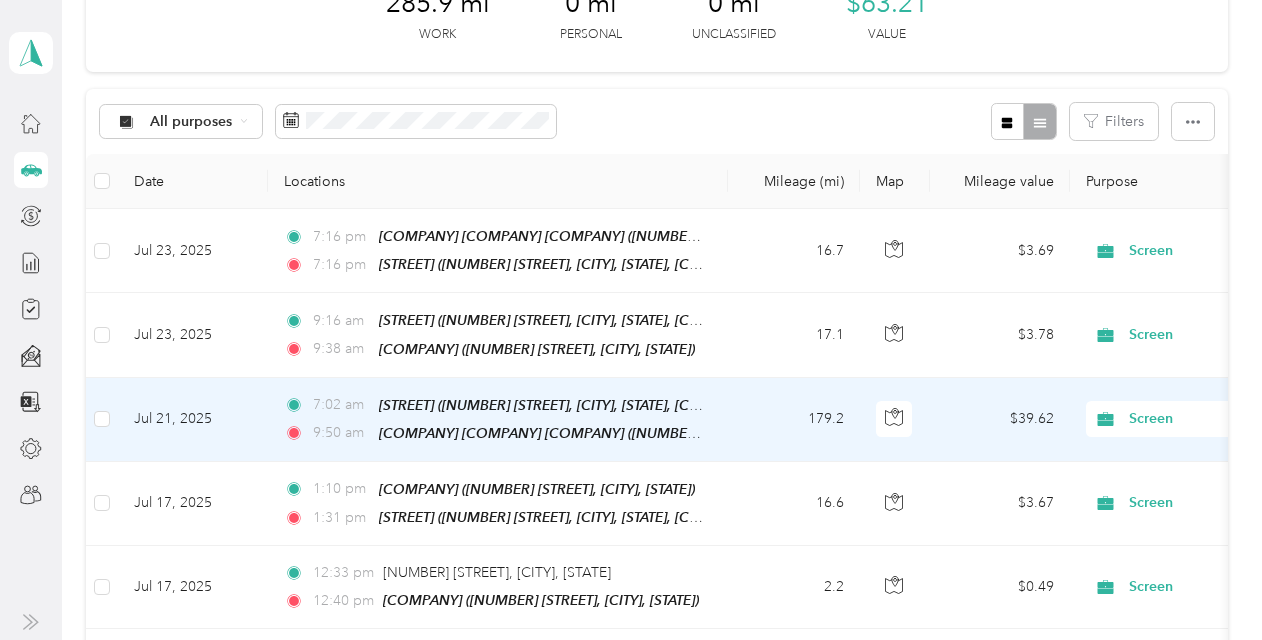 scroll, scrollTop: 0, scrollLeft: 0, axis: both 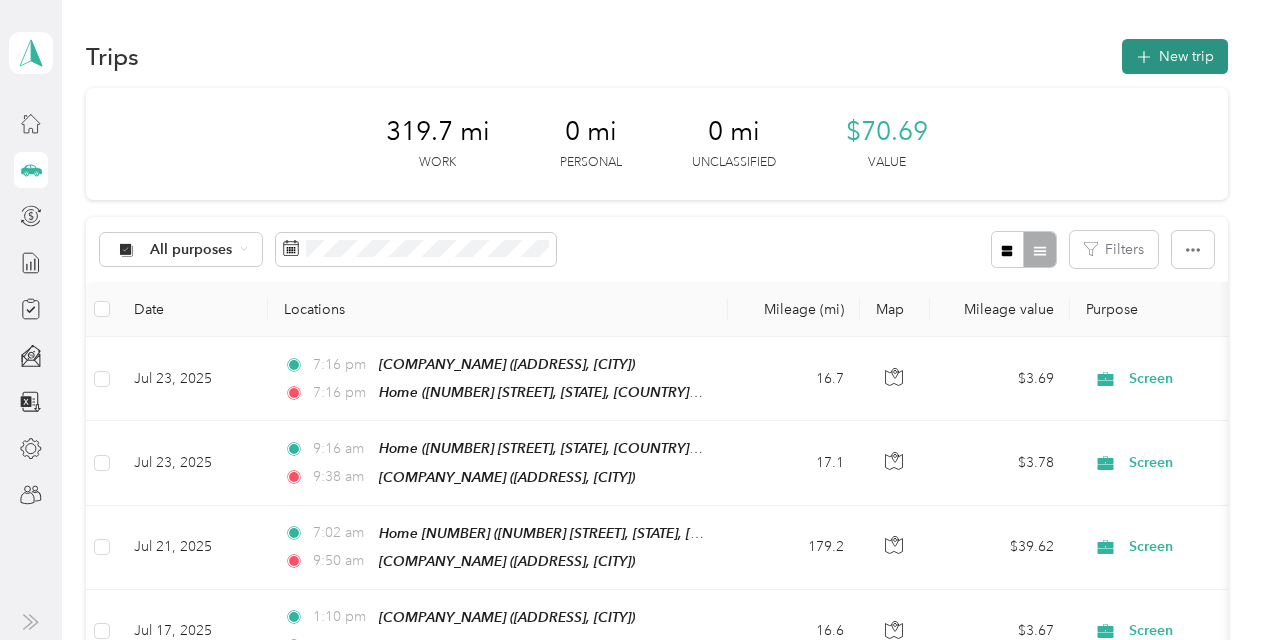 click on "New trip" at bounding box center (1175, 56) 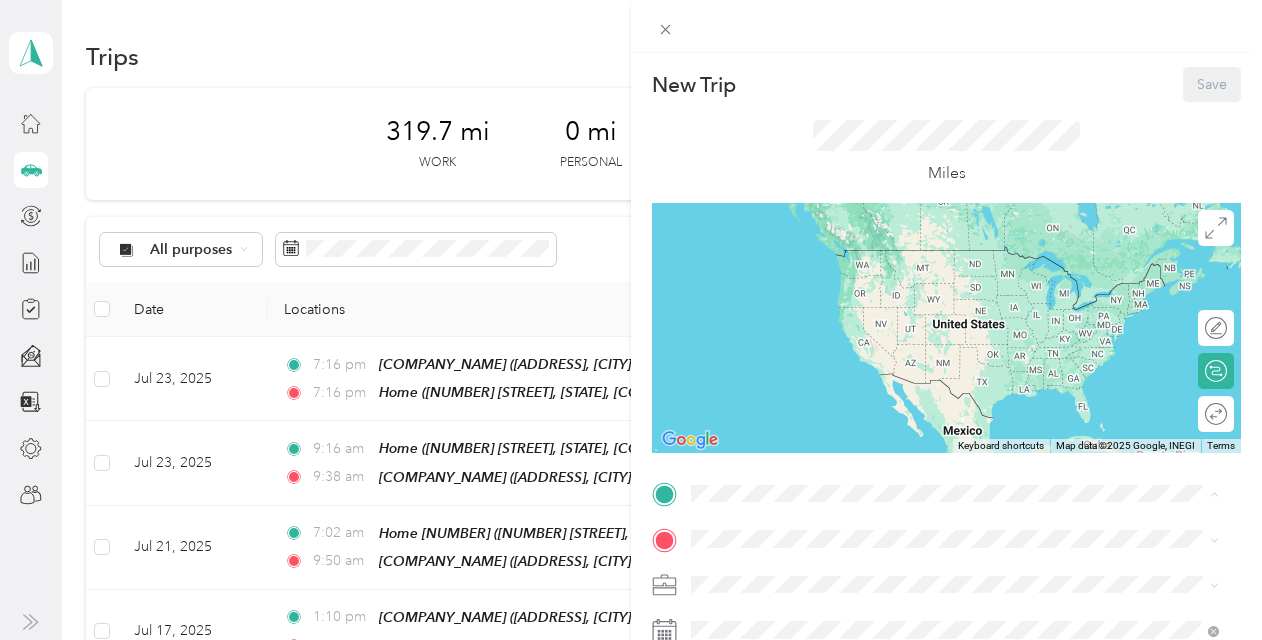 click on "[NUMBER] [STREET], [STATE], [COUNTRY] , [POSTAL_CODE], [CITY], [STATE]" at bounding box center (946, 290) 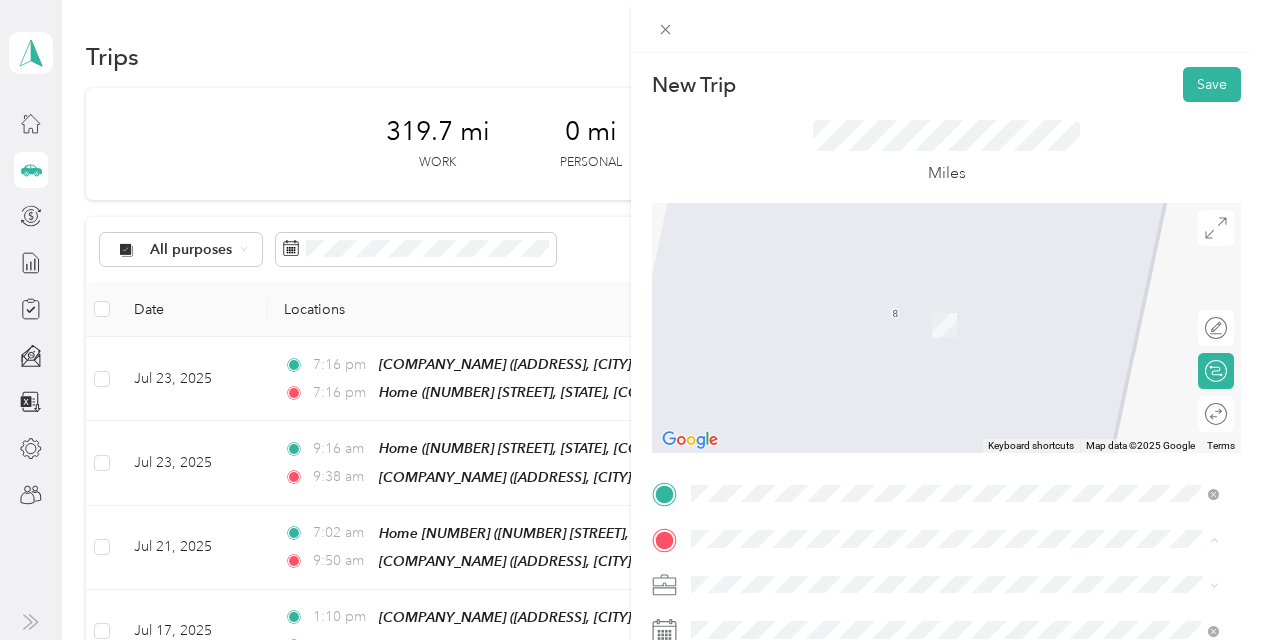 click on "Miles" at bounding box center (946, 153) 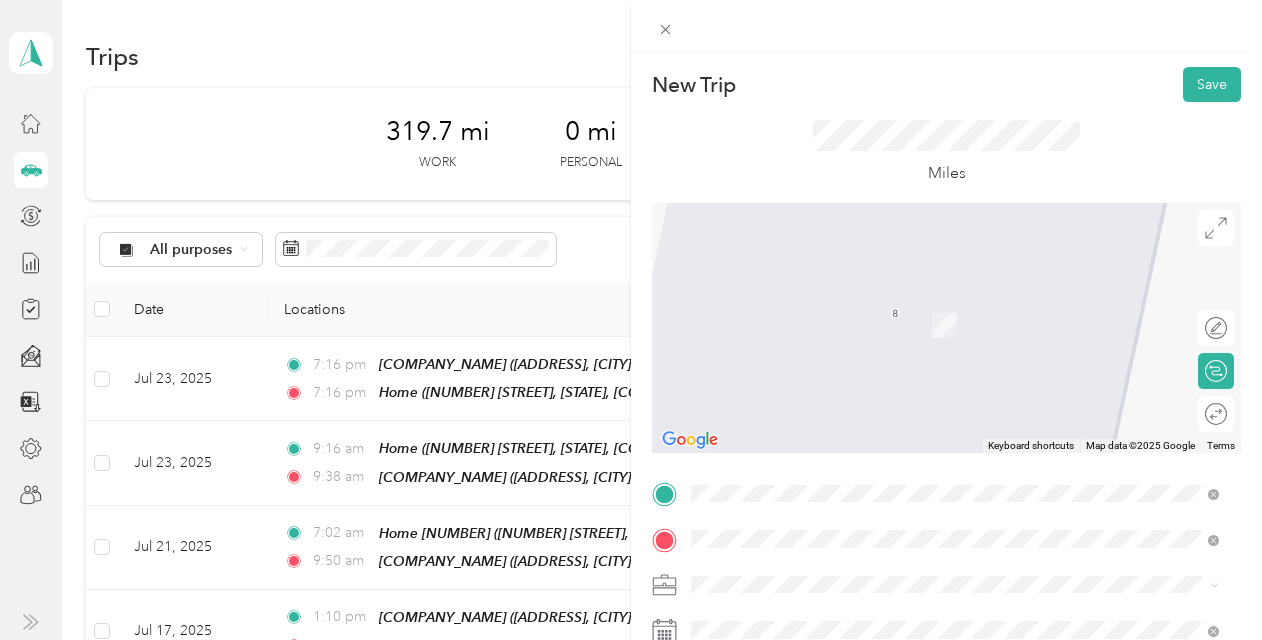 click on "[NUMBER] [STREET], [POSTAL_CODE], [CITY], [STATE], [COUNTRY]" at bounding box center (942, 325) 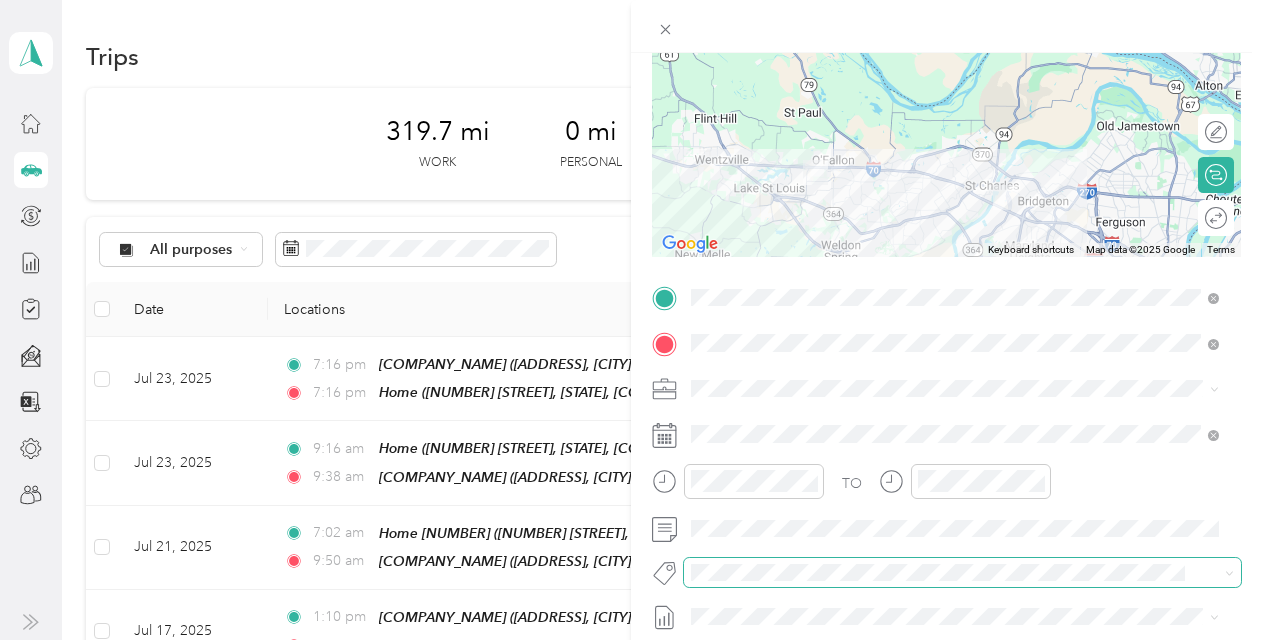 scroll, scrollTop: 200, scrollLeft: 0, axis: vertical 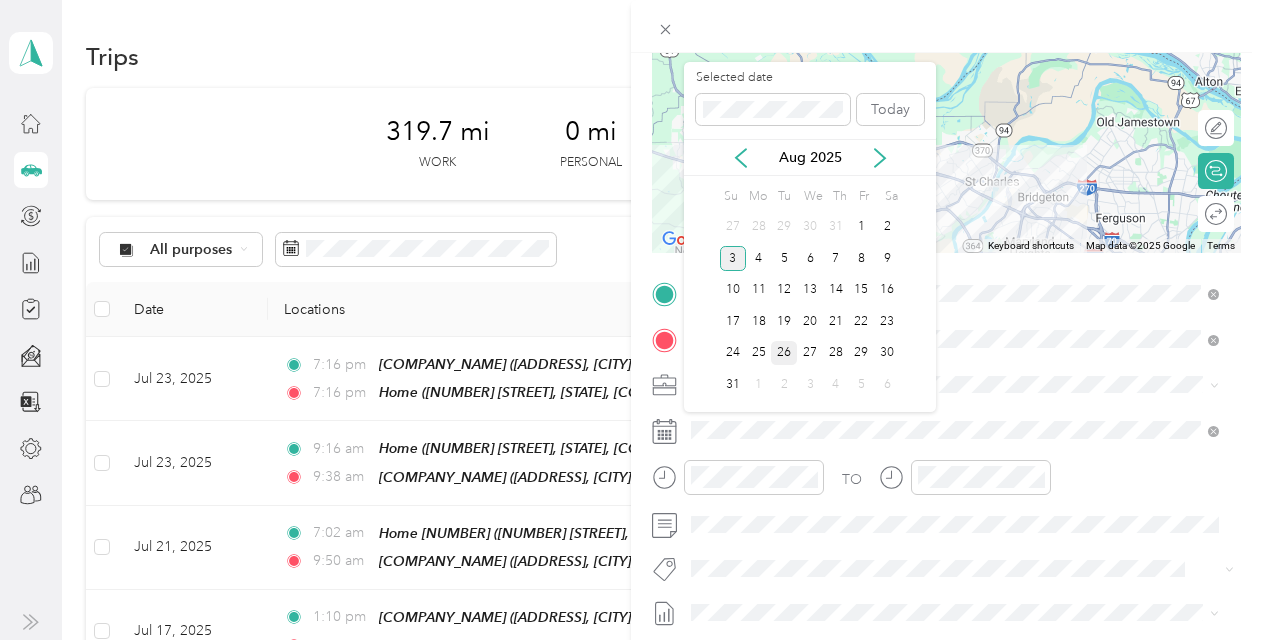 click on "26" at bounding box center [784, 353] 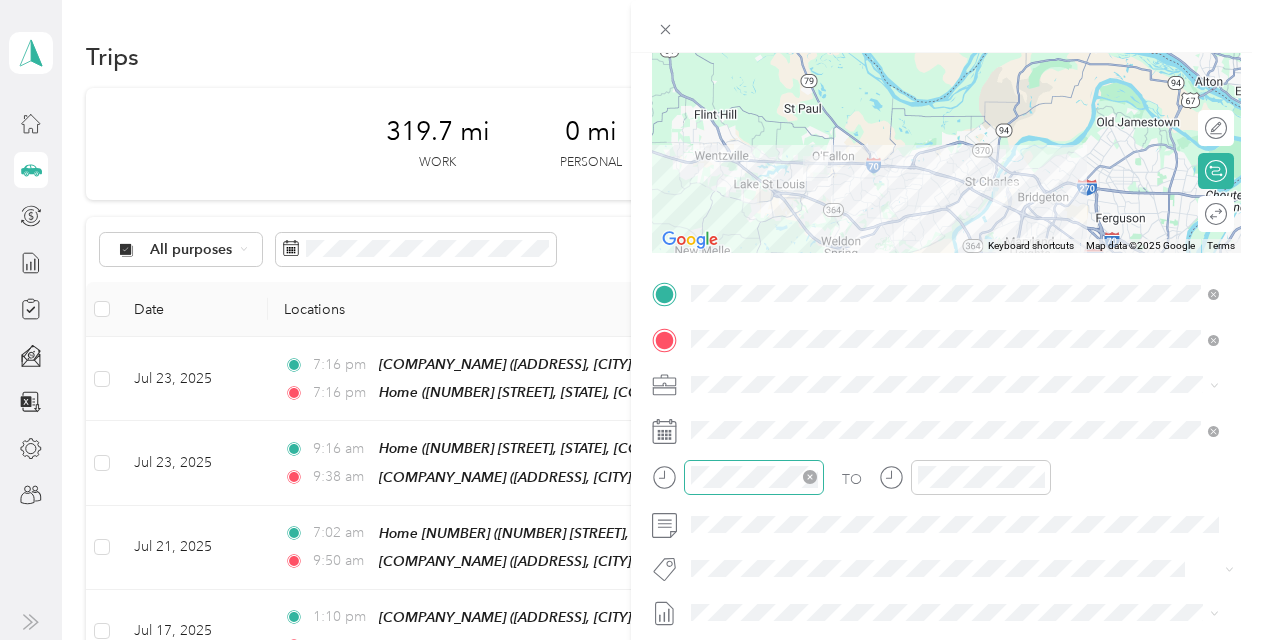 click on "TO Add photo" at bounding box center [946, 519] 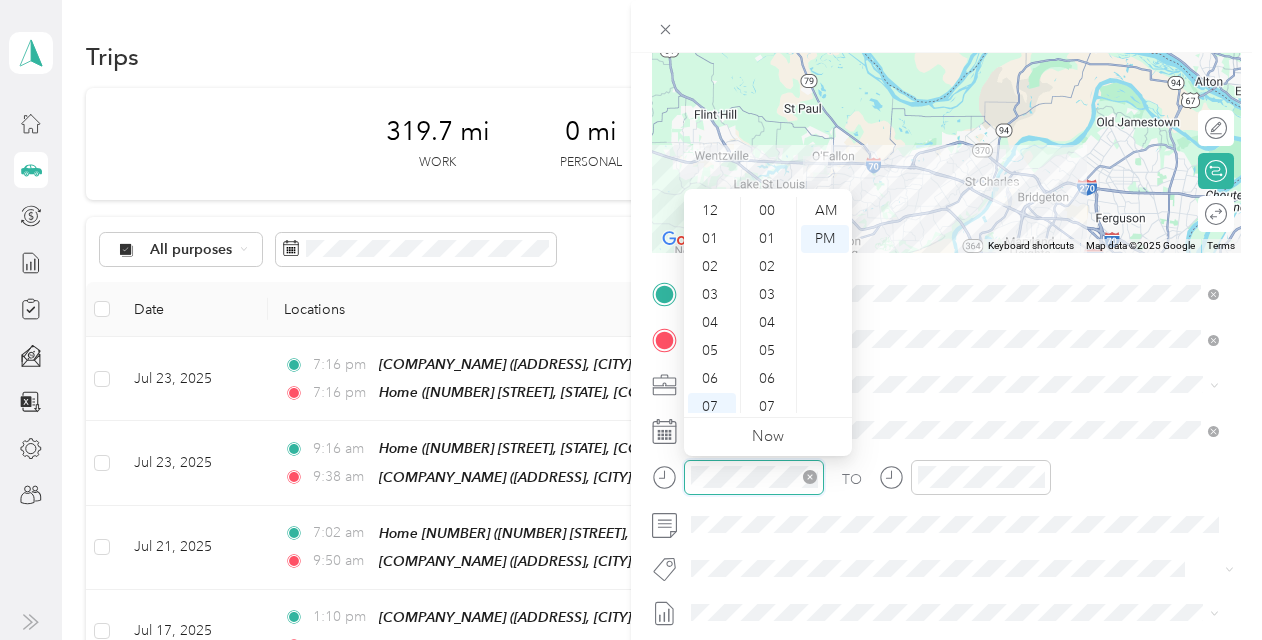 scroll, scrollTop: 504, scrollLeft: 0, axis: vertical 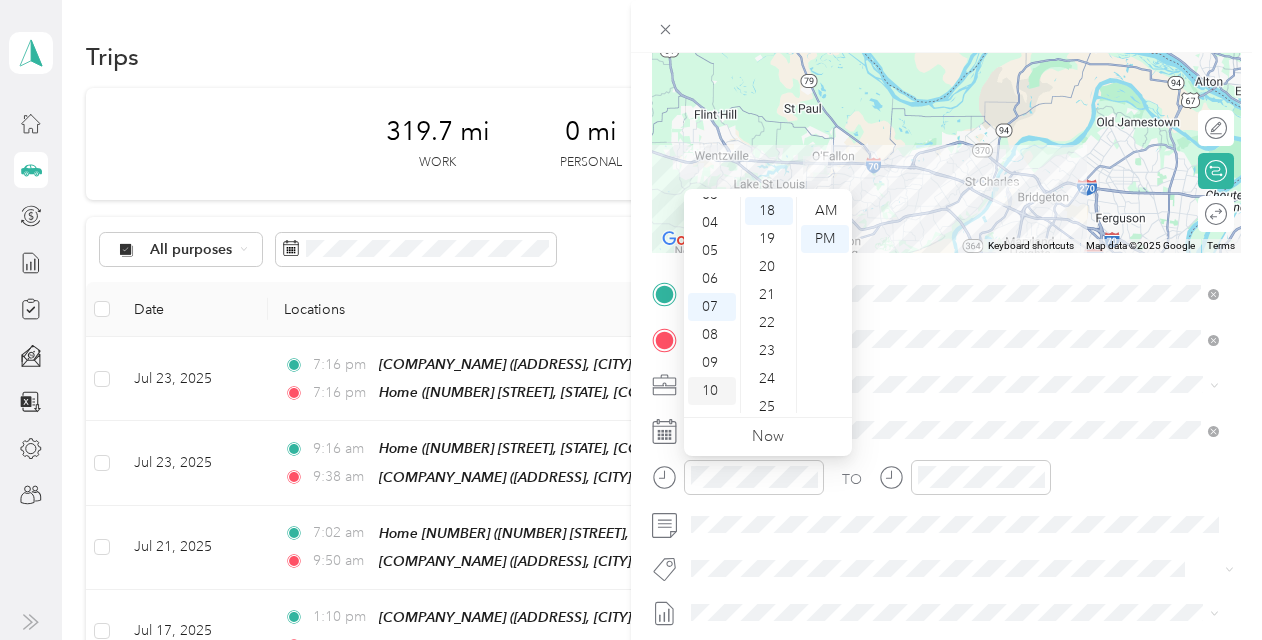 click on "10" at bounding box center [712, 391] 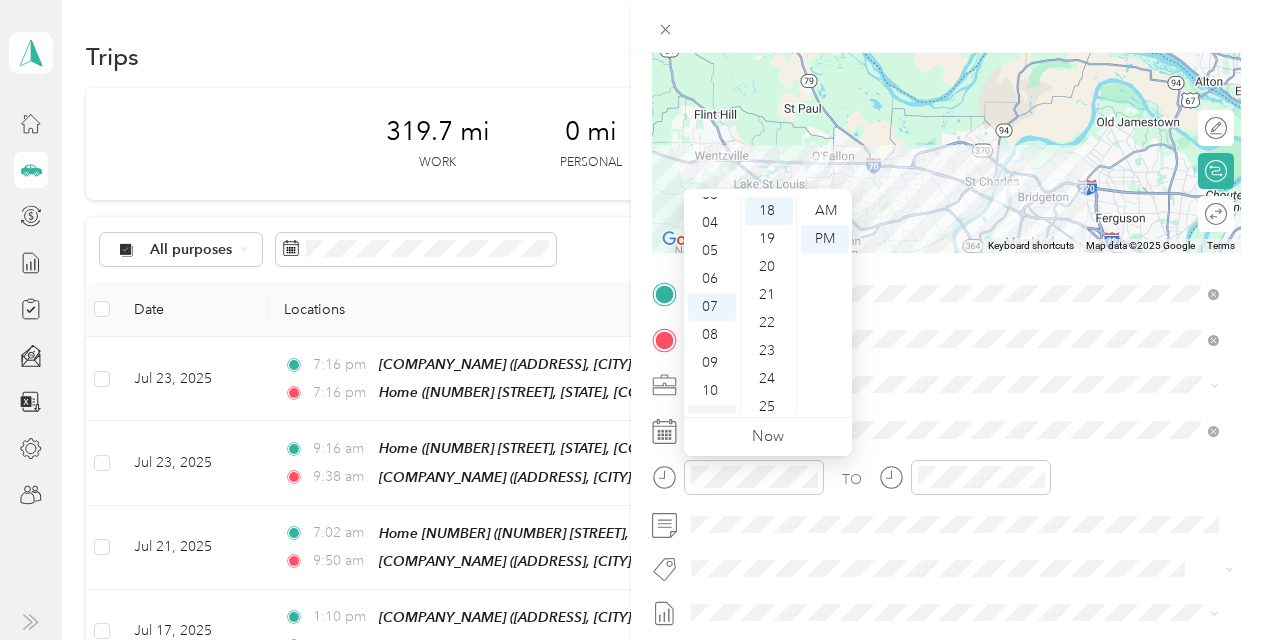 scroll, scrollTop: 120, scrollLeft: 0, axis: vertical 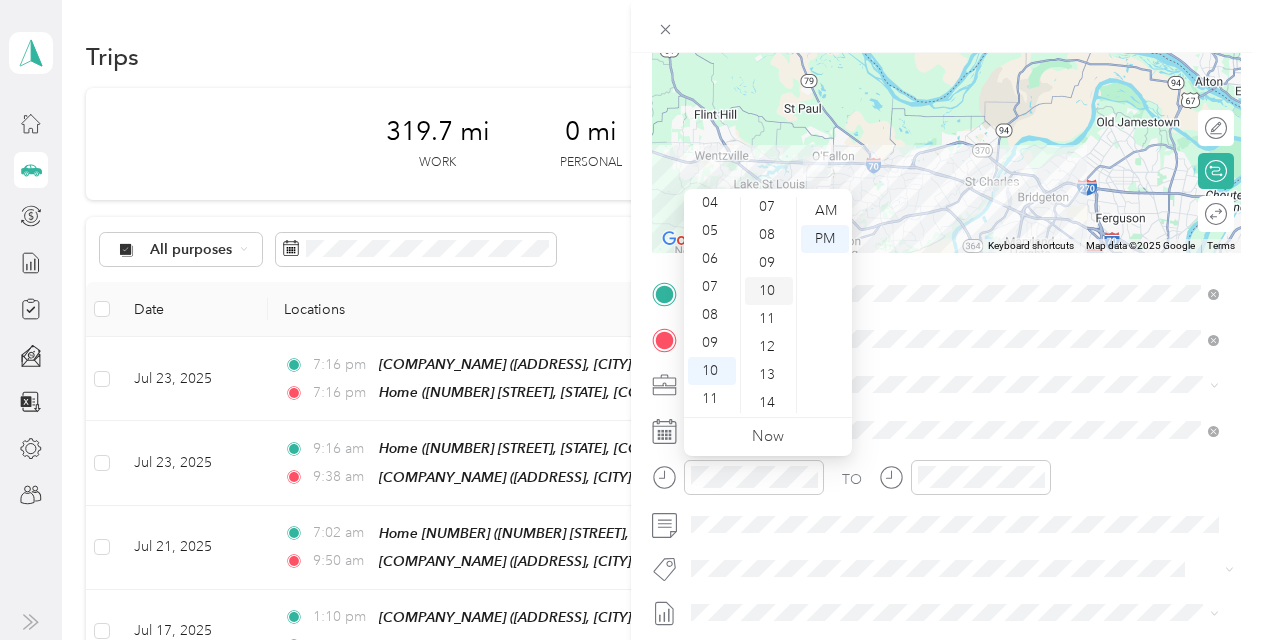 click on "10" at bounding box center (769, 291) 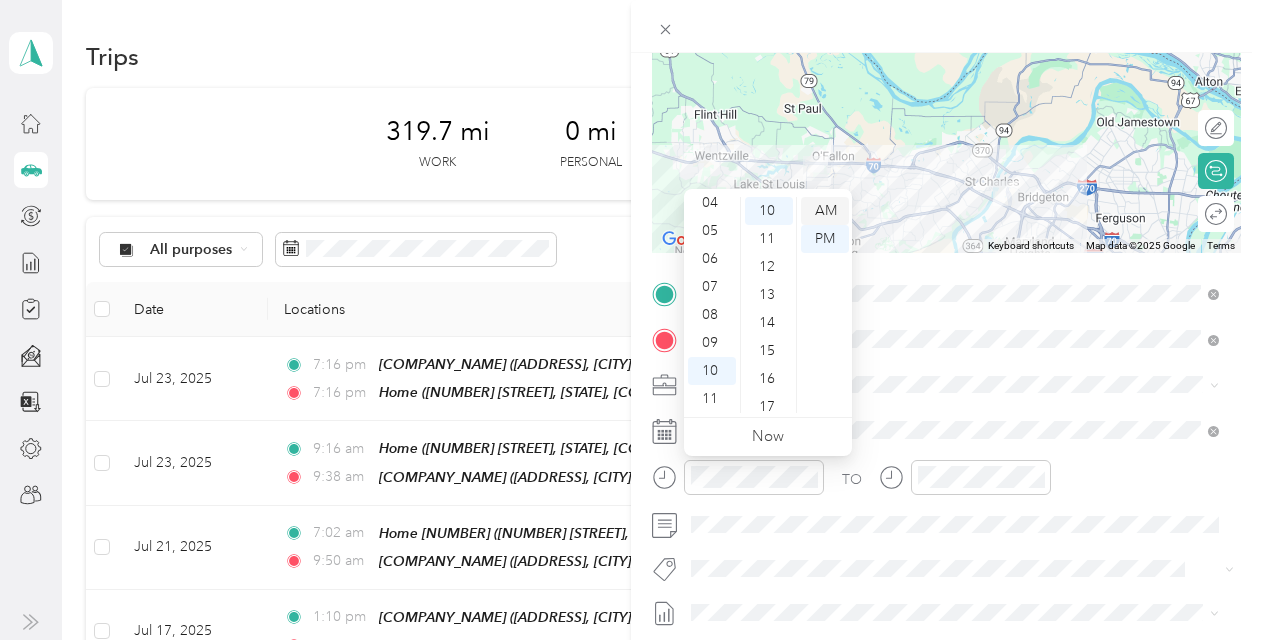click on "AM" at bounding box center [825, 211] 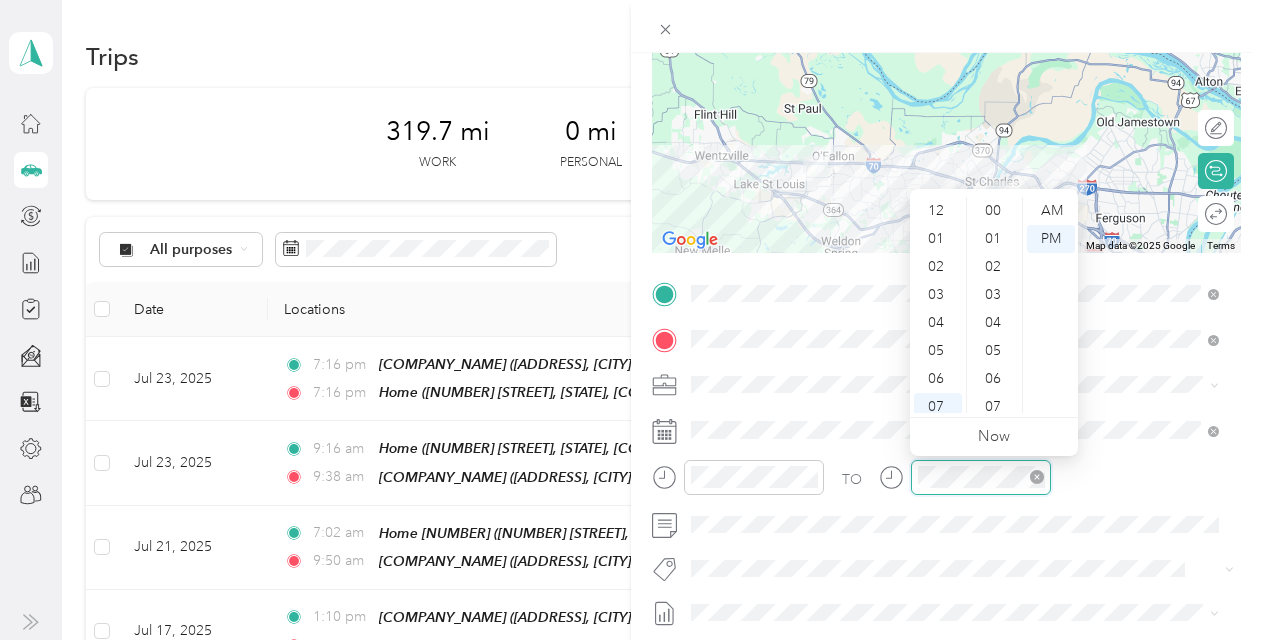 scroll, scrollTop: 504, scrollLeft: 0, axis: vertical 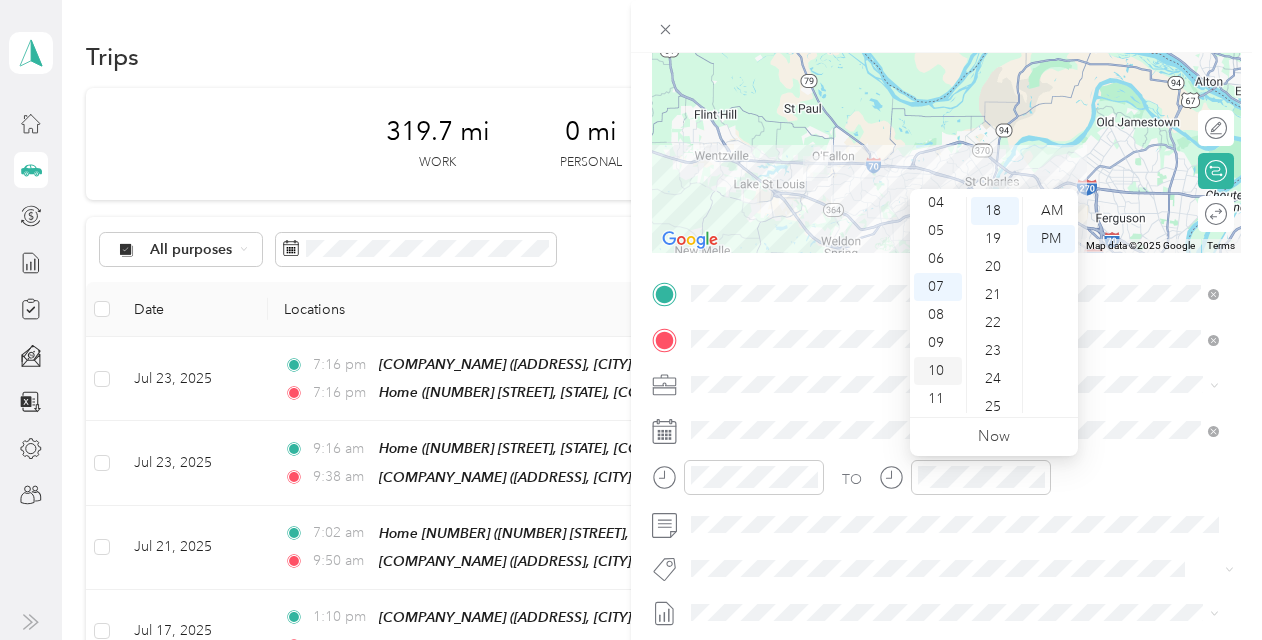 click on "10" at bounding box center (938, 371) 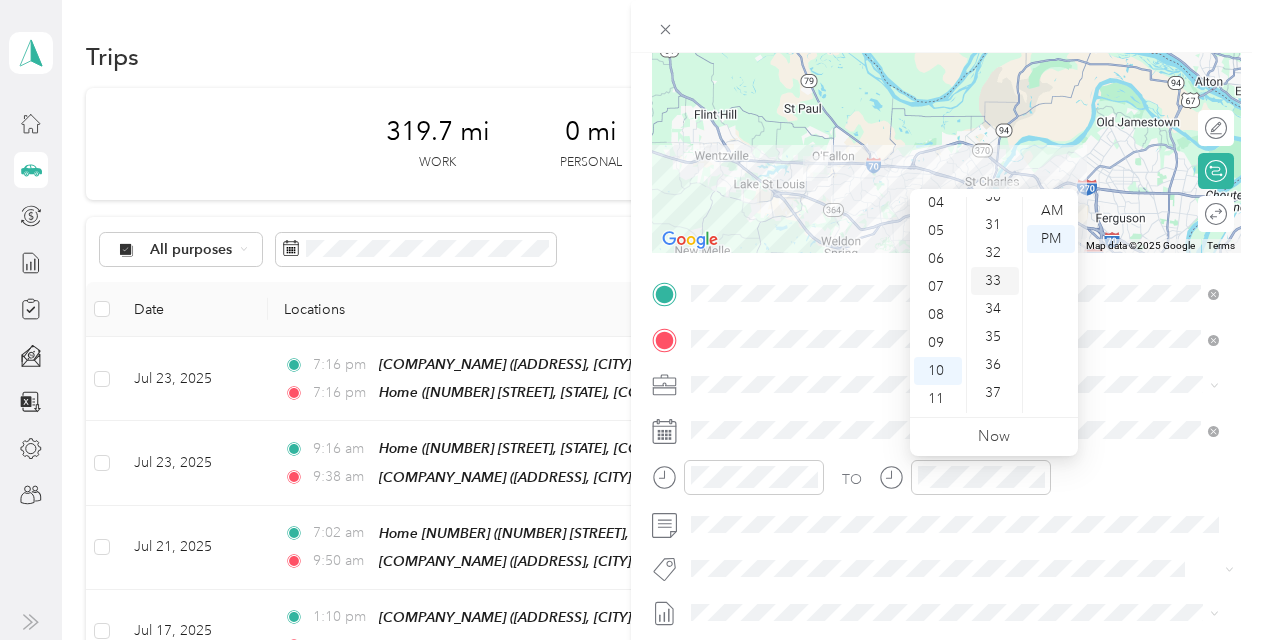 scroll, scrollTop: 904, scrollLeft: 0, axis: vertical 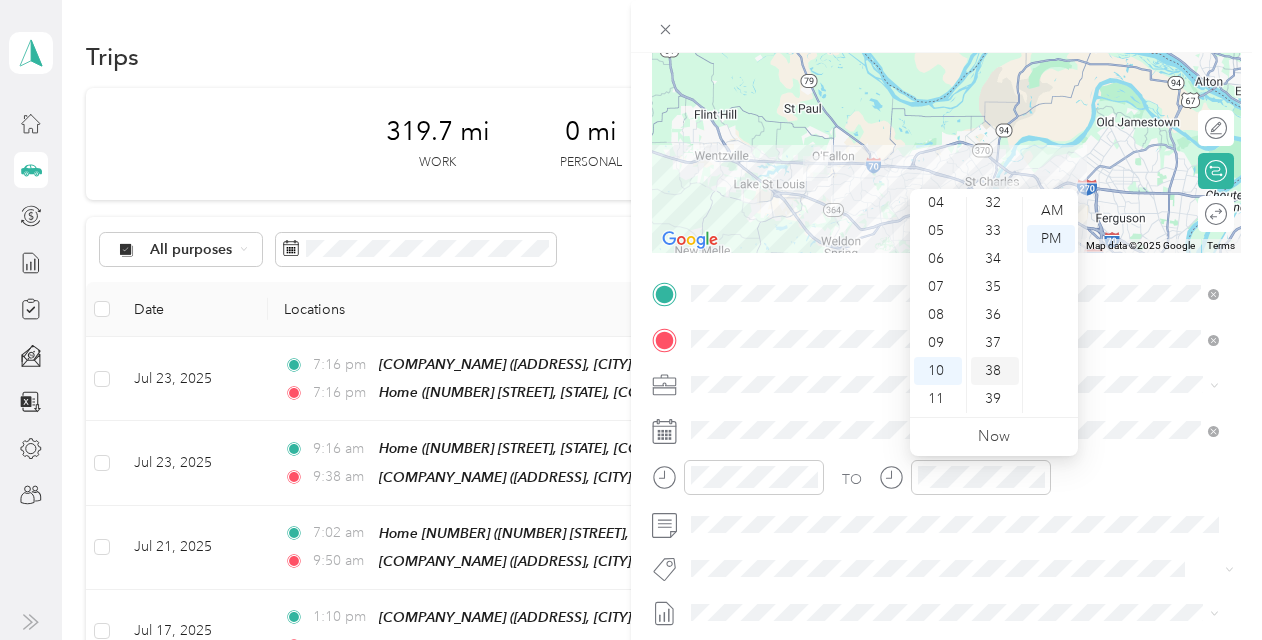 click on "38" at bounding box center [995, 371] 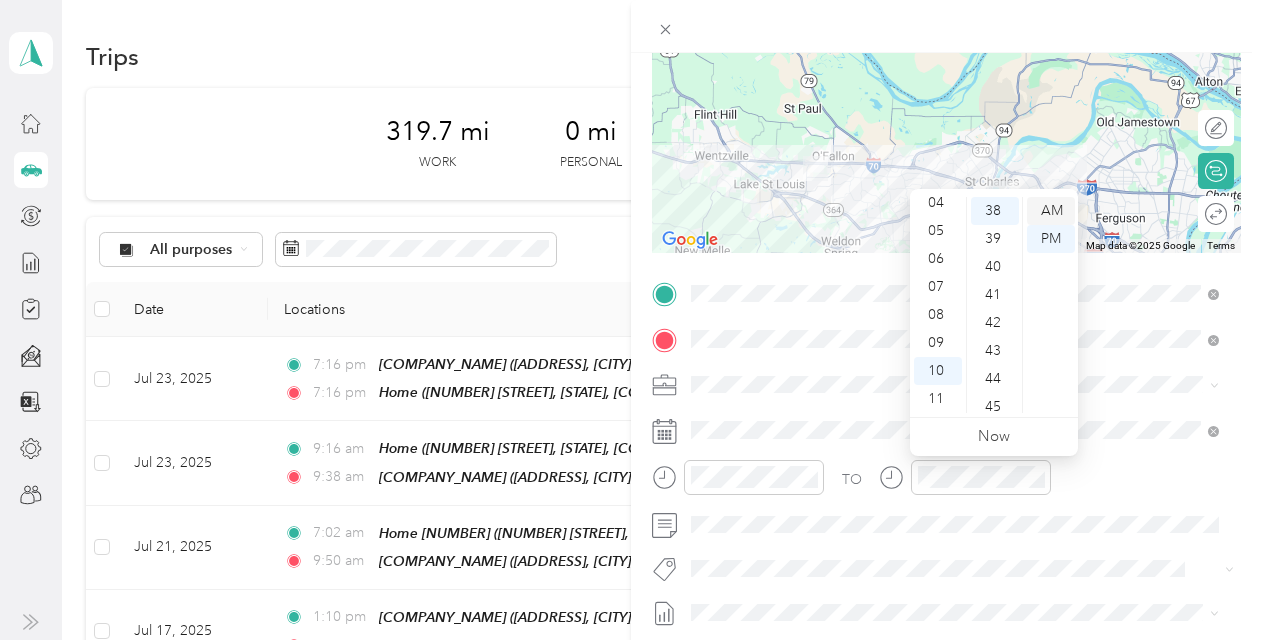 click on "AM" at bounding box center (1051, 211) 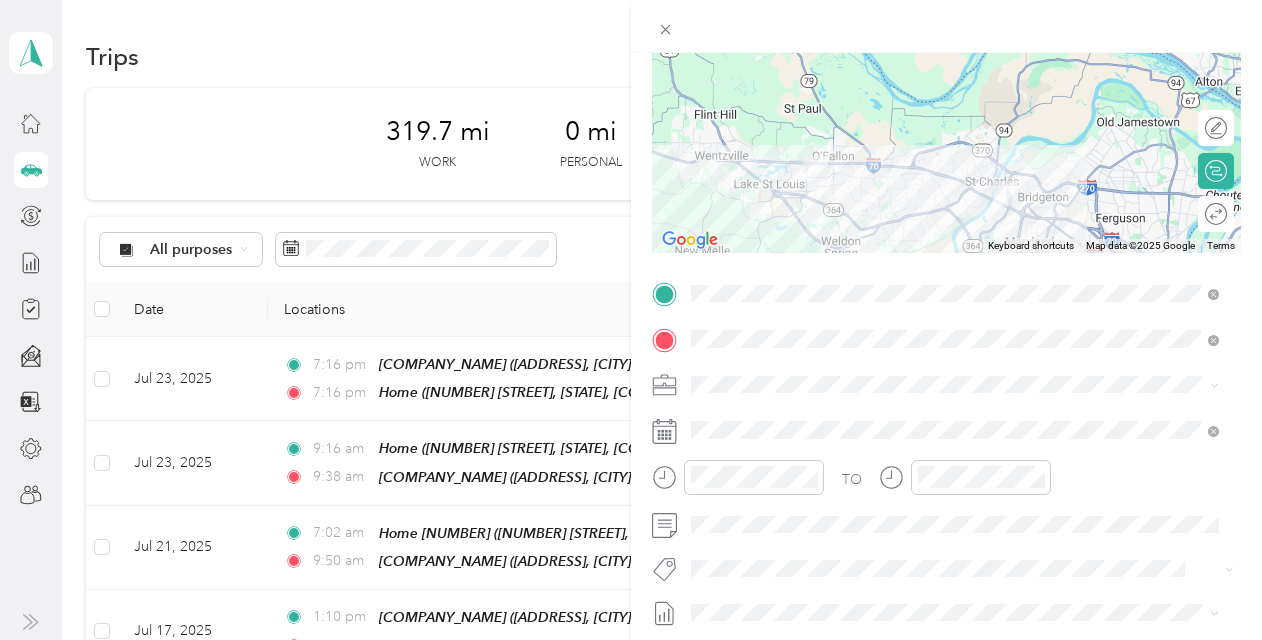 click on "TO" at bounding box center [946, 484] 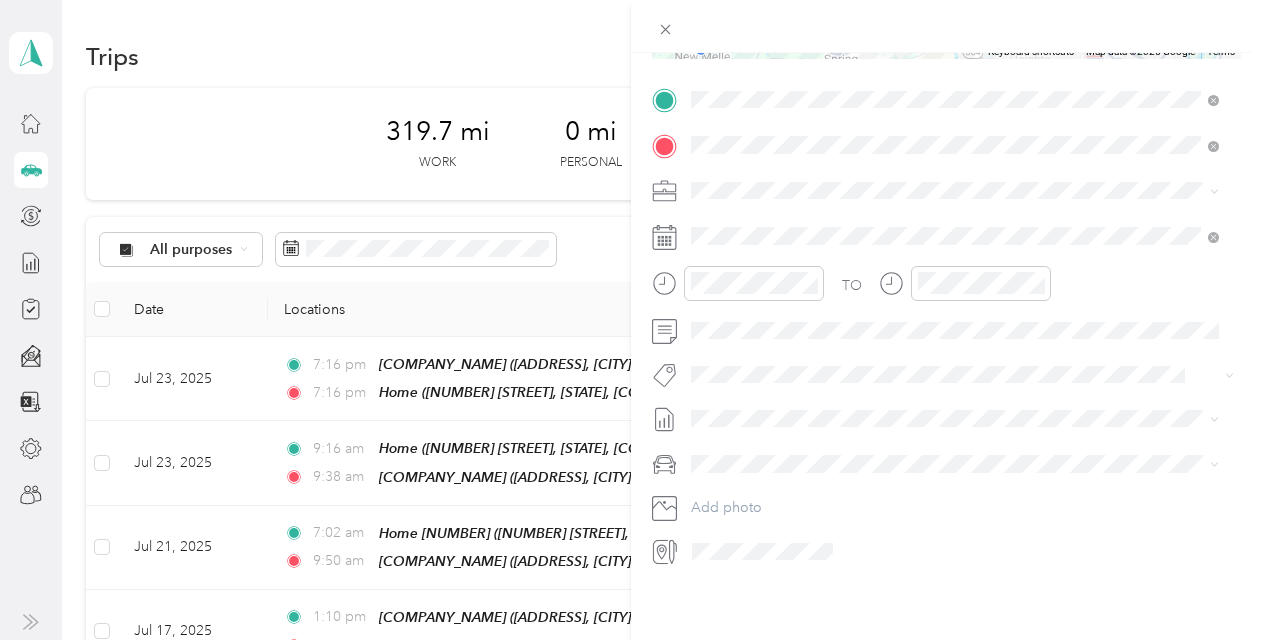 scroll, scrollTop: 0, scrollLeft: 0, axis: both 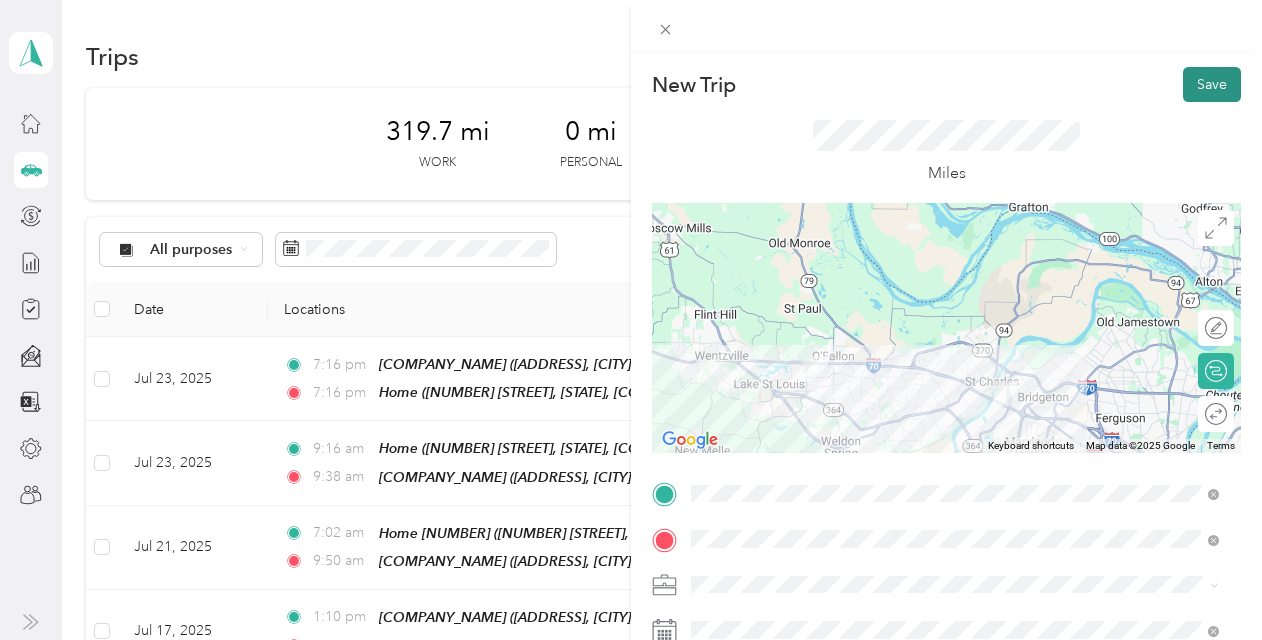 click on "Save" at bounding box center (1212, 84) 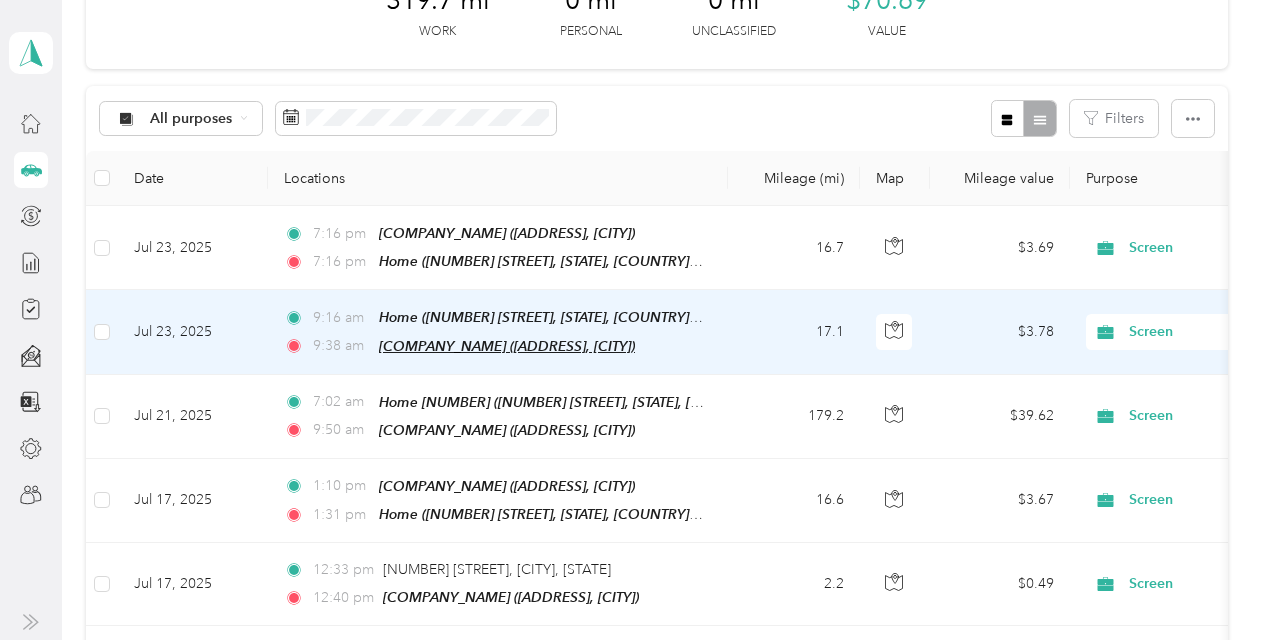 scroll, scrollTop: 100, scrollLeft: 0, axis: vertical 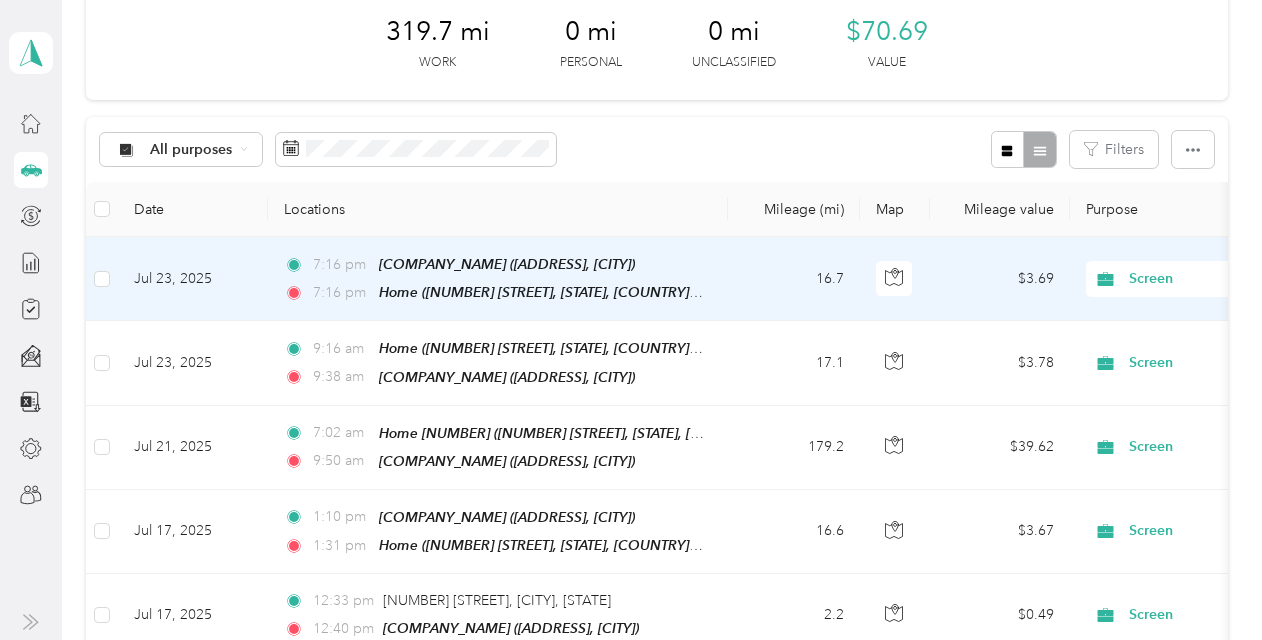 click on "[TIME] [COMPANY_NAME] ([ADDRESS], [CITY]) [TIME] Home ([NUMBER] [STREET], [CITY], [STATE], [COUNTRY] , [CITY], [STATE])" at bounding box center [494, 278] 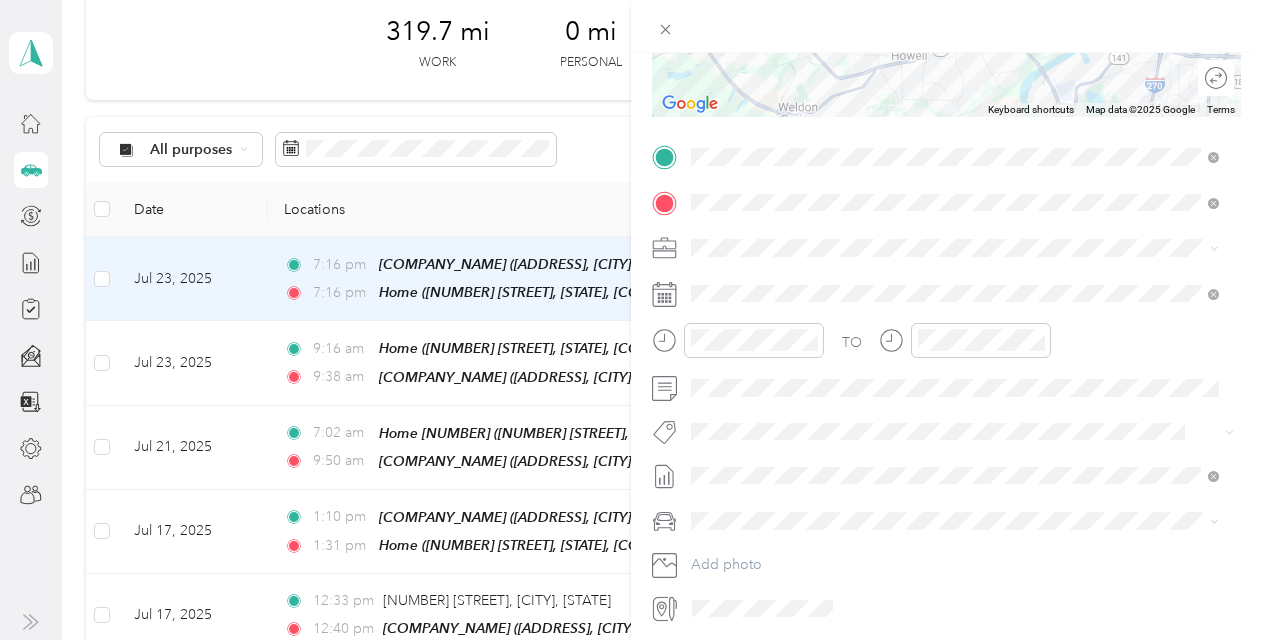 scroll, scrollTop: 309, scrollLeft: 0, axis: vertical 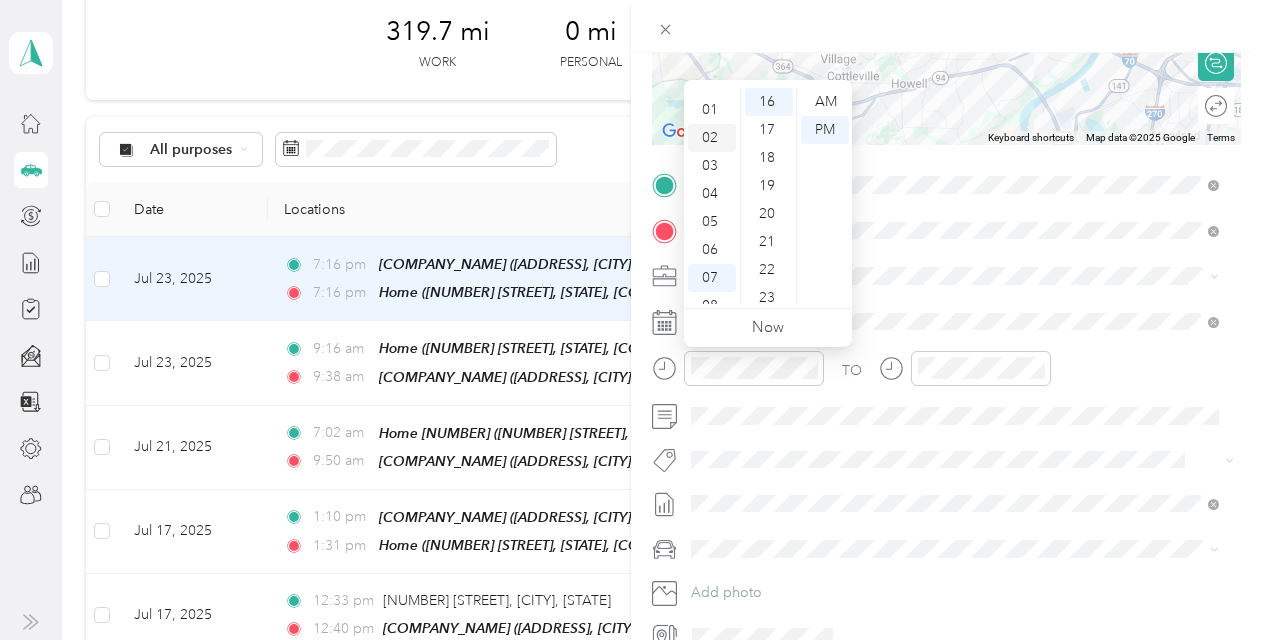 click on "02" at bounding box center (712, 138) 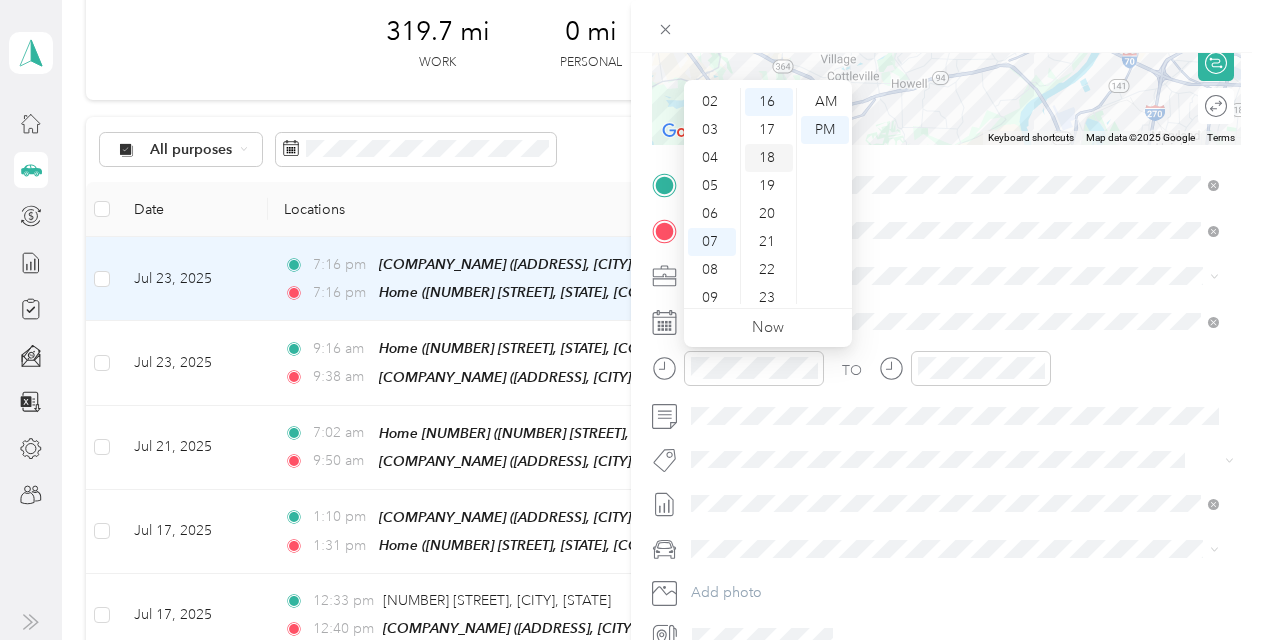 scroll, scrollTop: 120, scrollLeft: 0, axis: vertical 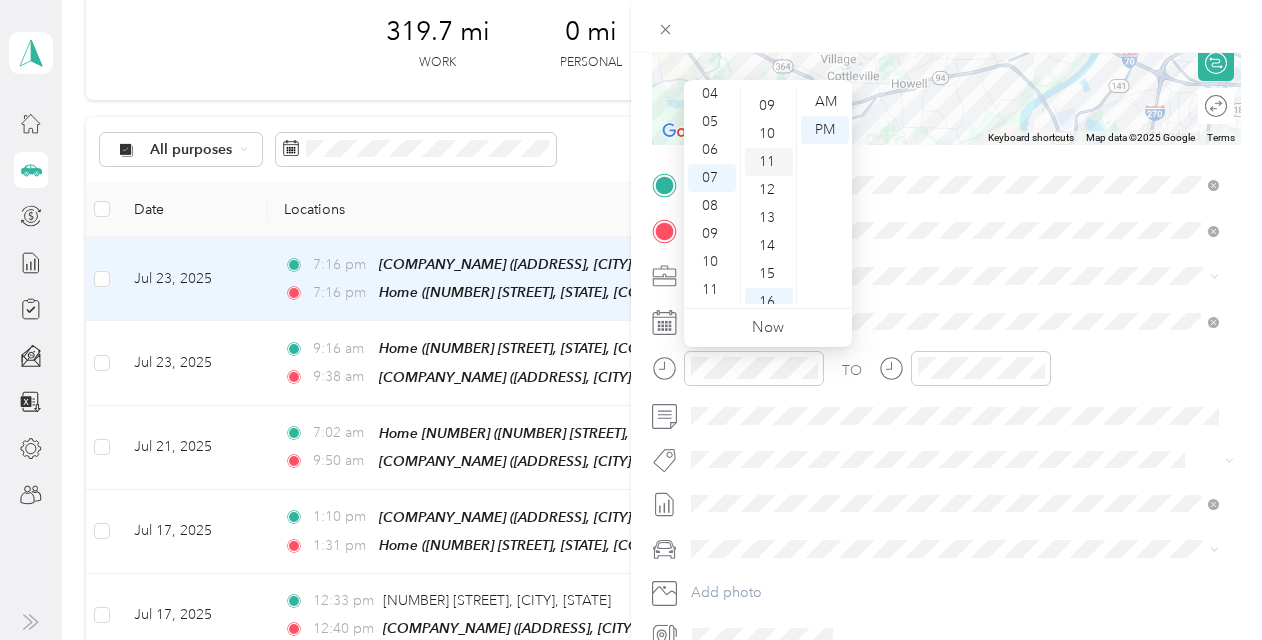 click on "11" at bounding box center [769, 162] 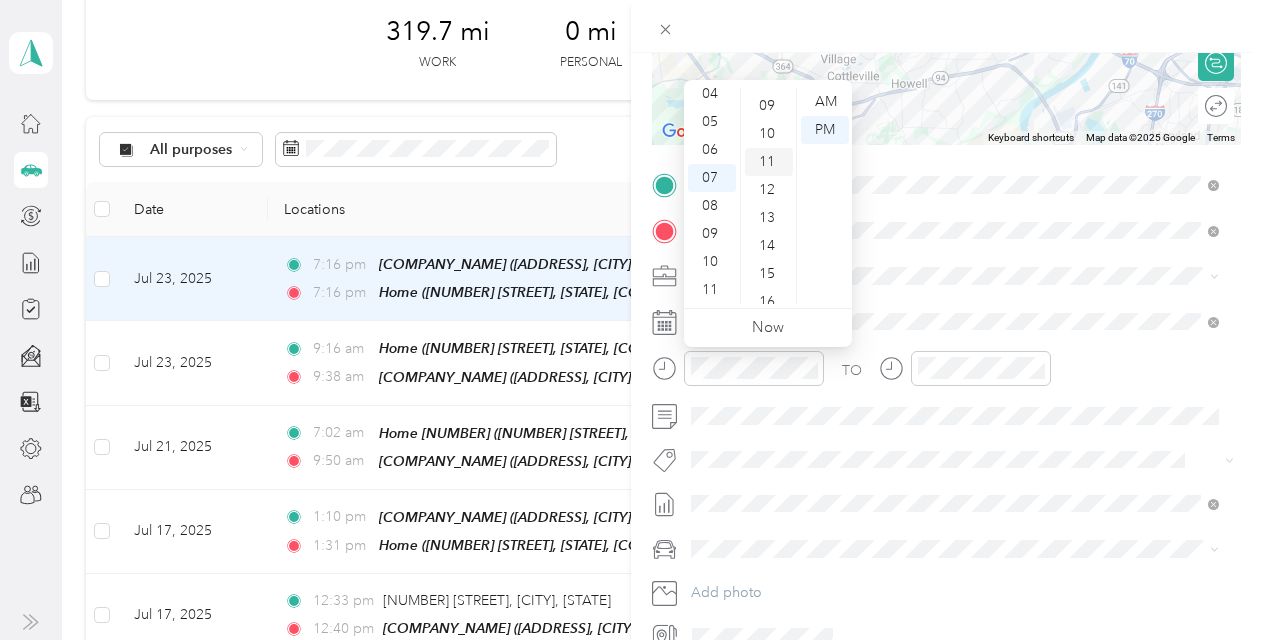 scroll, scrollTop: 308, scrollLeft: 0, axis: vertical 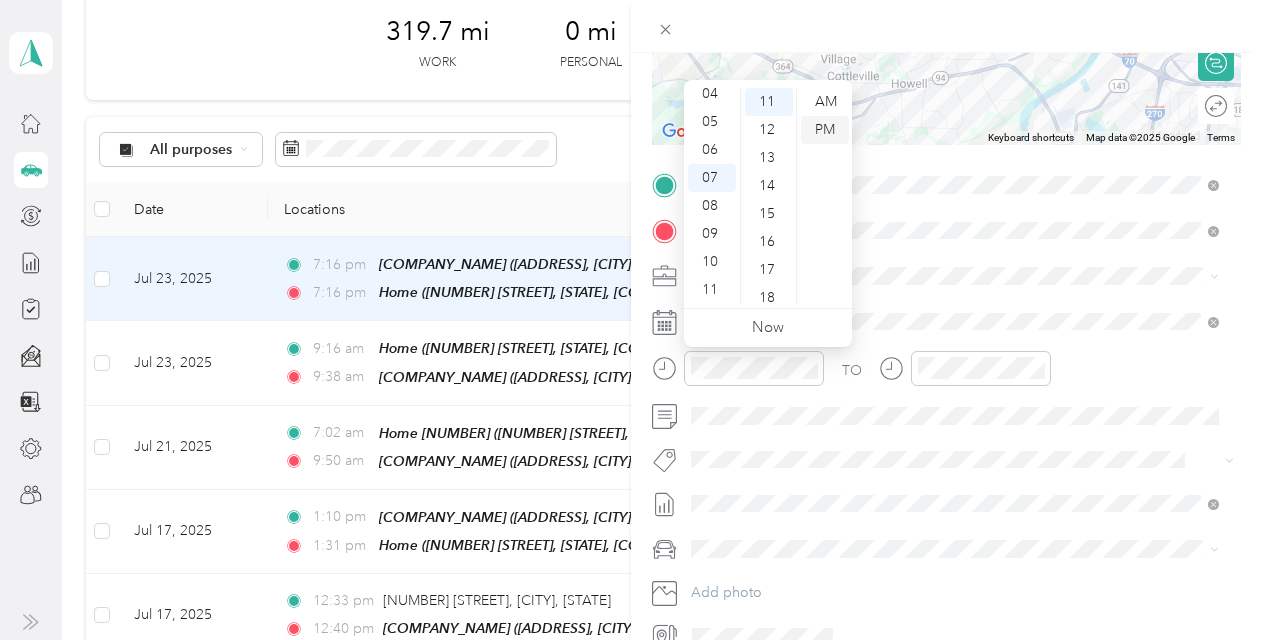 click on "PM" at bounding box center [825, 130] 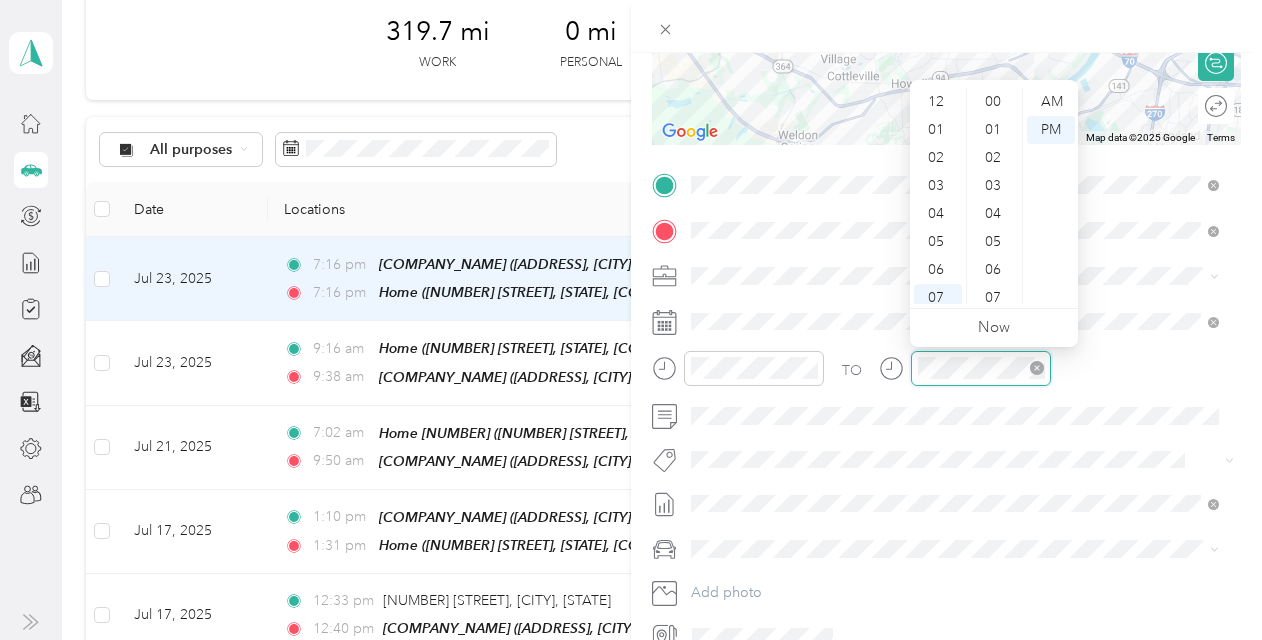 scroll, scrollTop: 448, scrollLeft: 0, axis: vertical 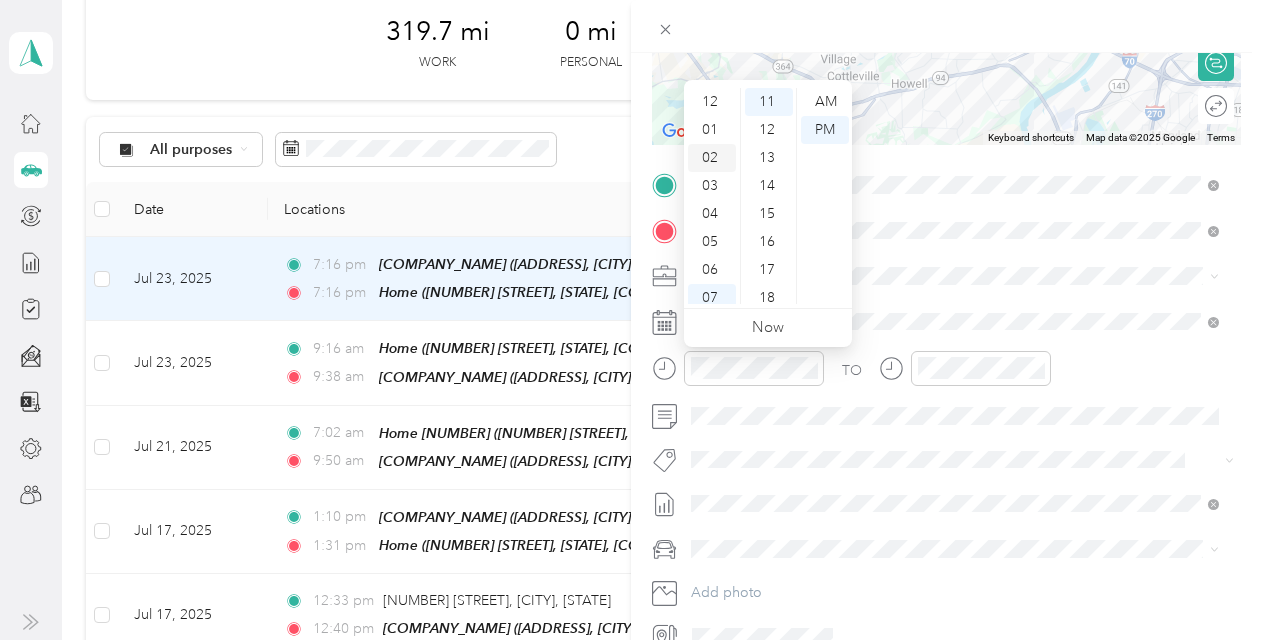 click on "02" at bounding box center [712, 158] 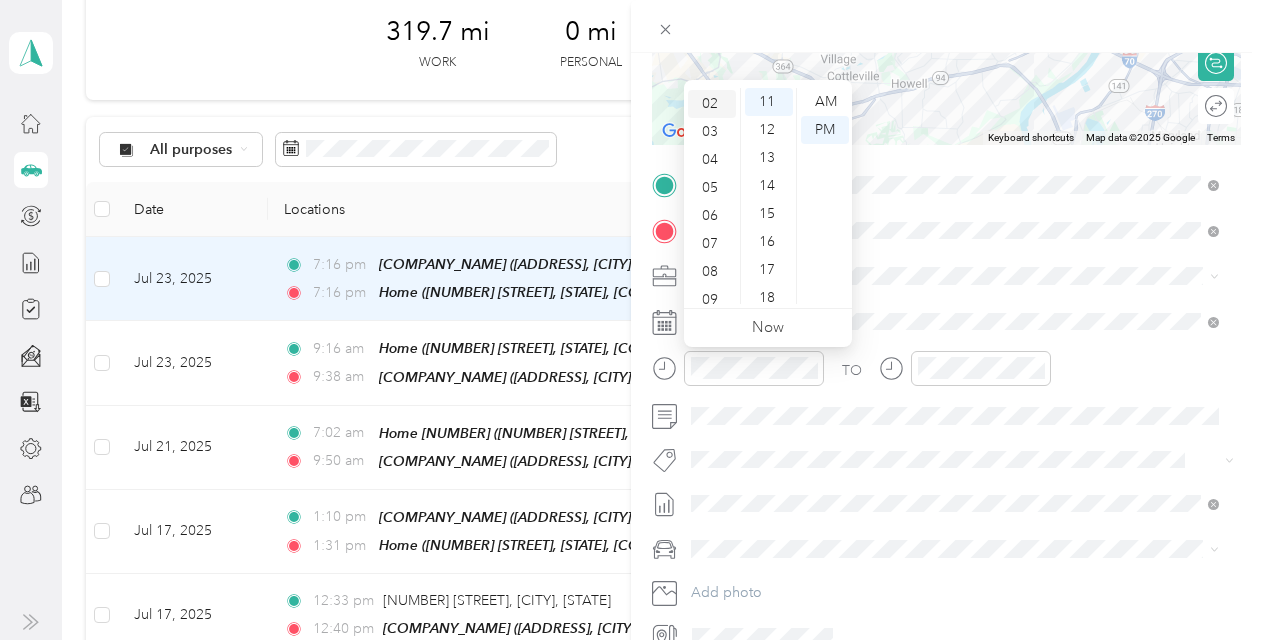 scroll, scrollTop: 56, scrollLeft: 0, axis: vertical 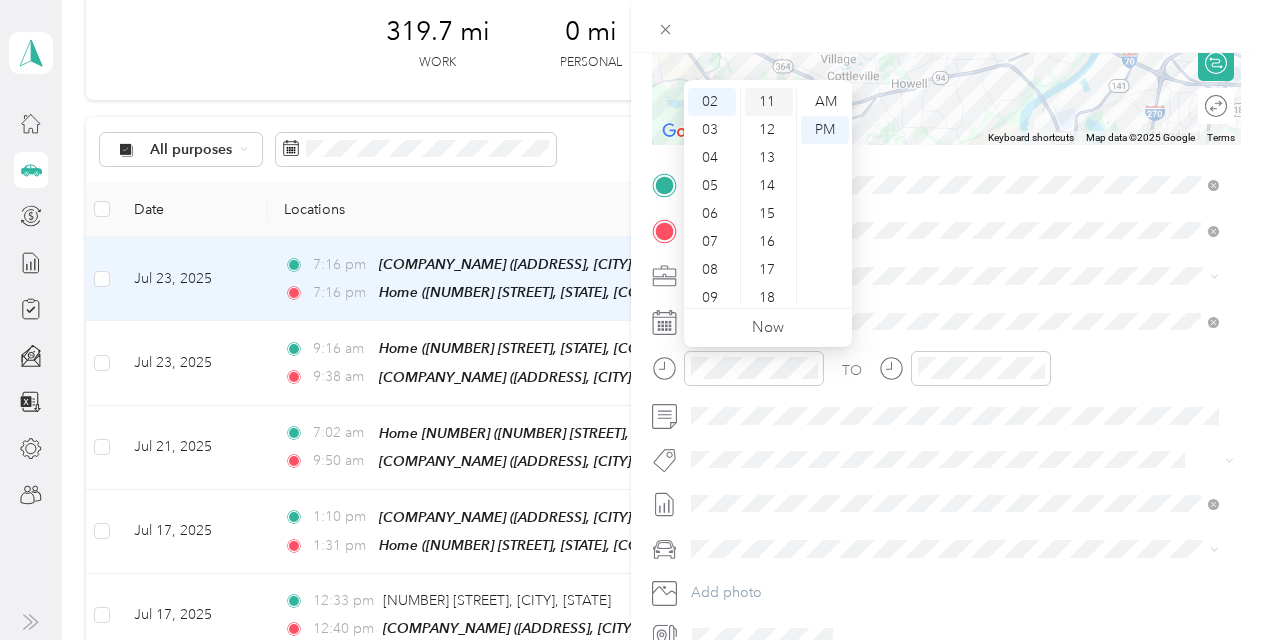 click on "11" at bounding box center [769, 102] 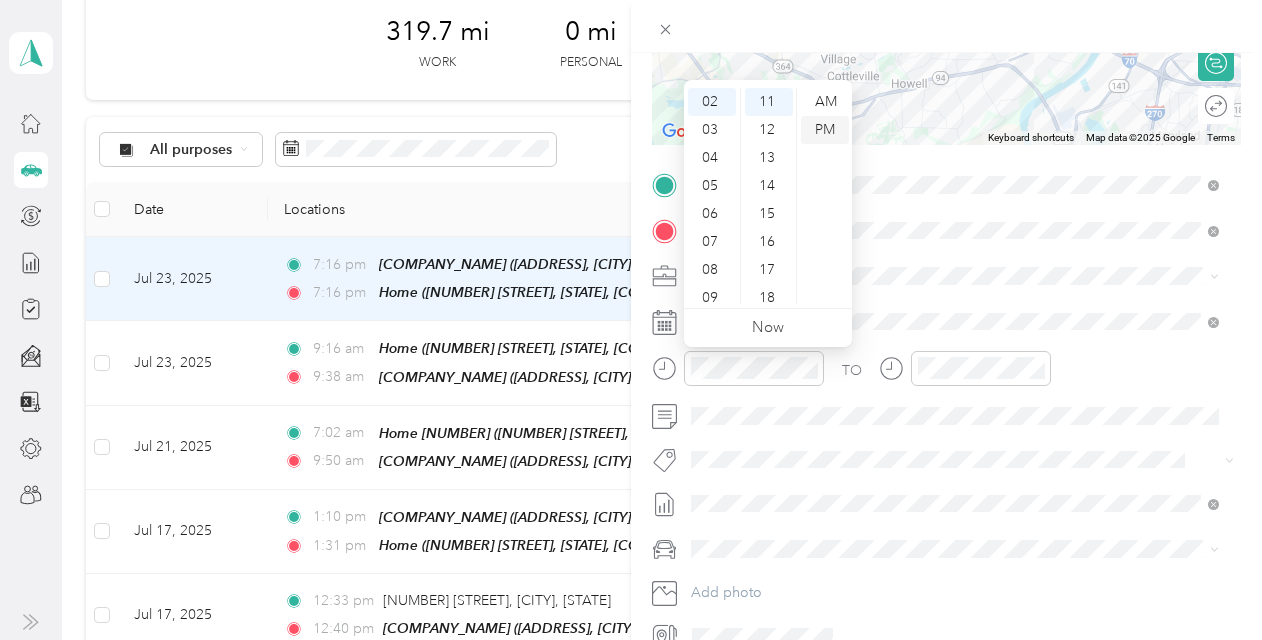 click on "PM" at bounding box center [825, 130] 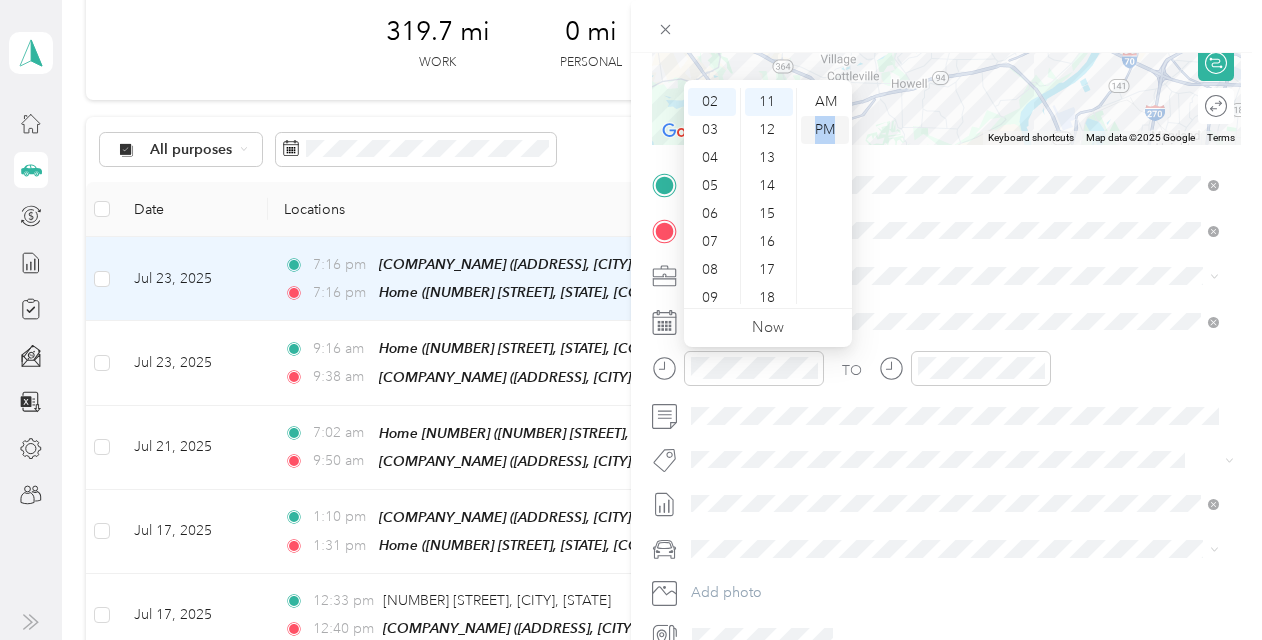 click on "PM" at bounding box center (825, 130) 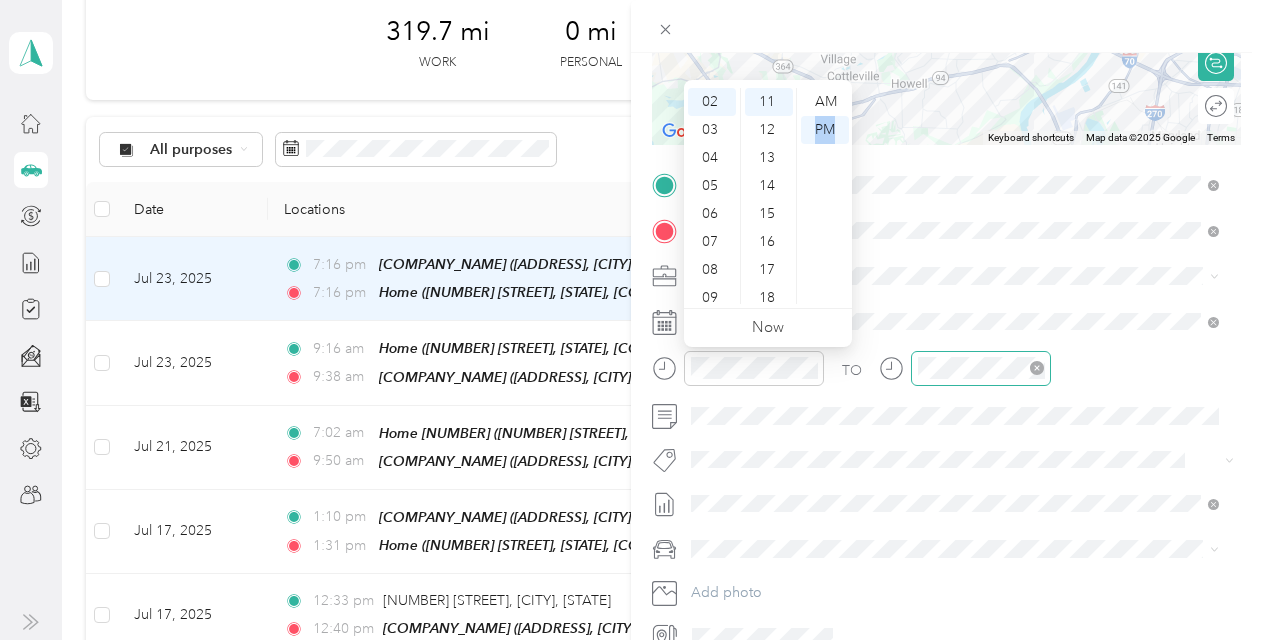 click at bounding box center (981, 368) 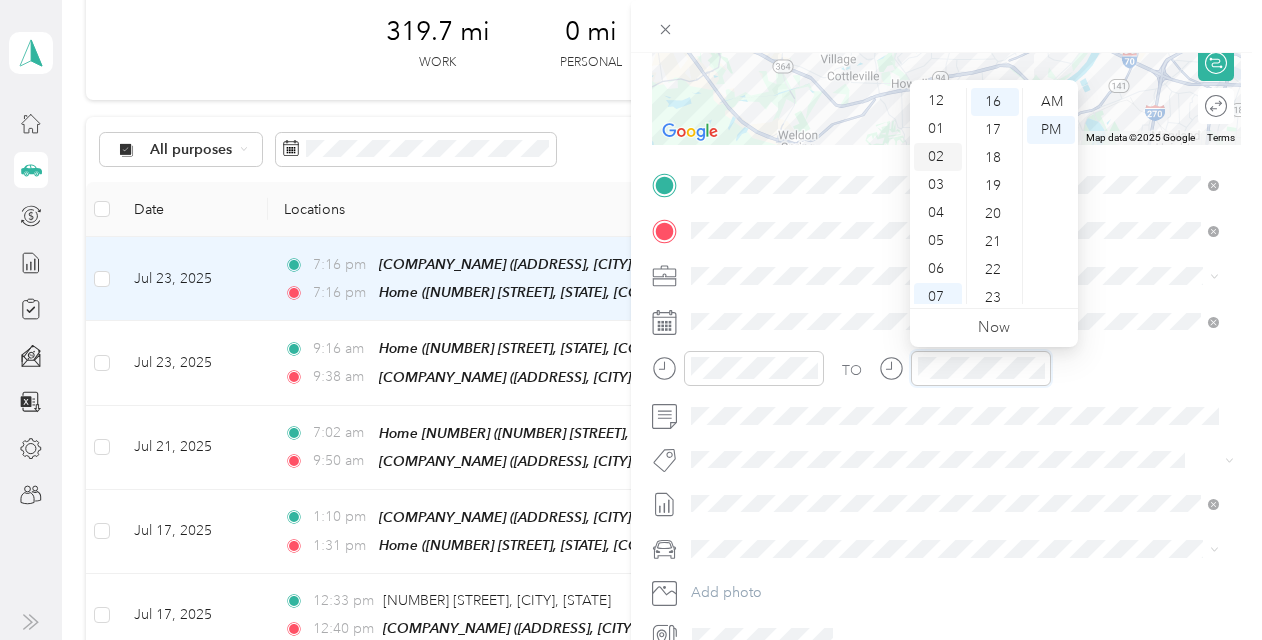 scroll, scrollTop: 0, scrollLeft: 0, axis: both 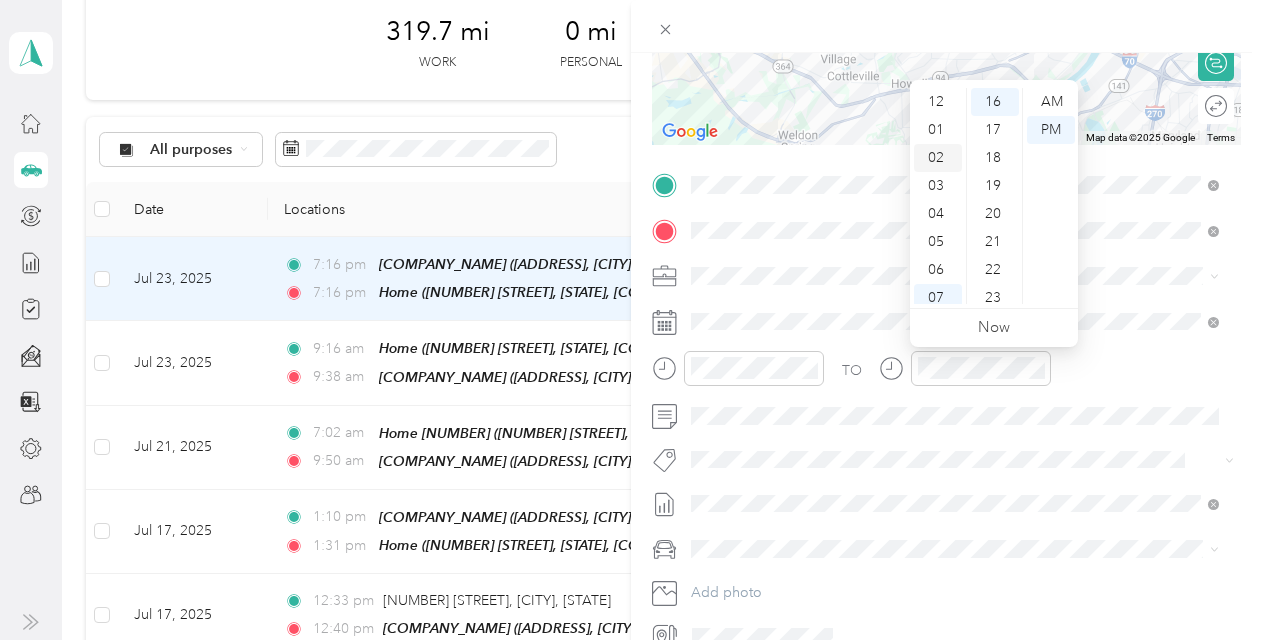 click on "02" at bounding box center [938, 158] 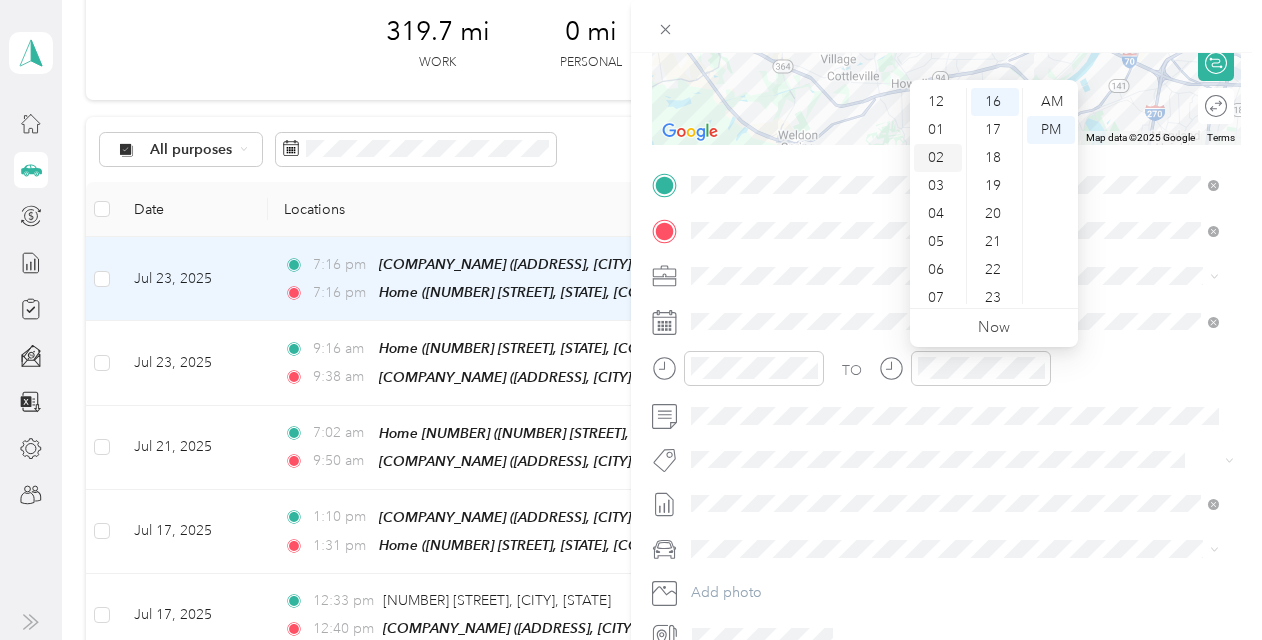 scroll, scrollTop: 56, scrollLeft: 0, axis: vertical 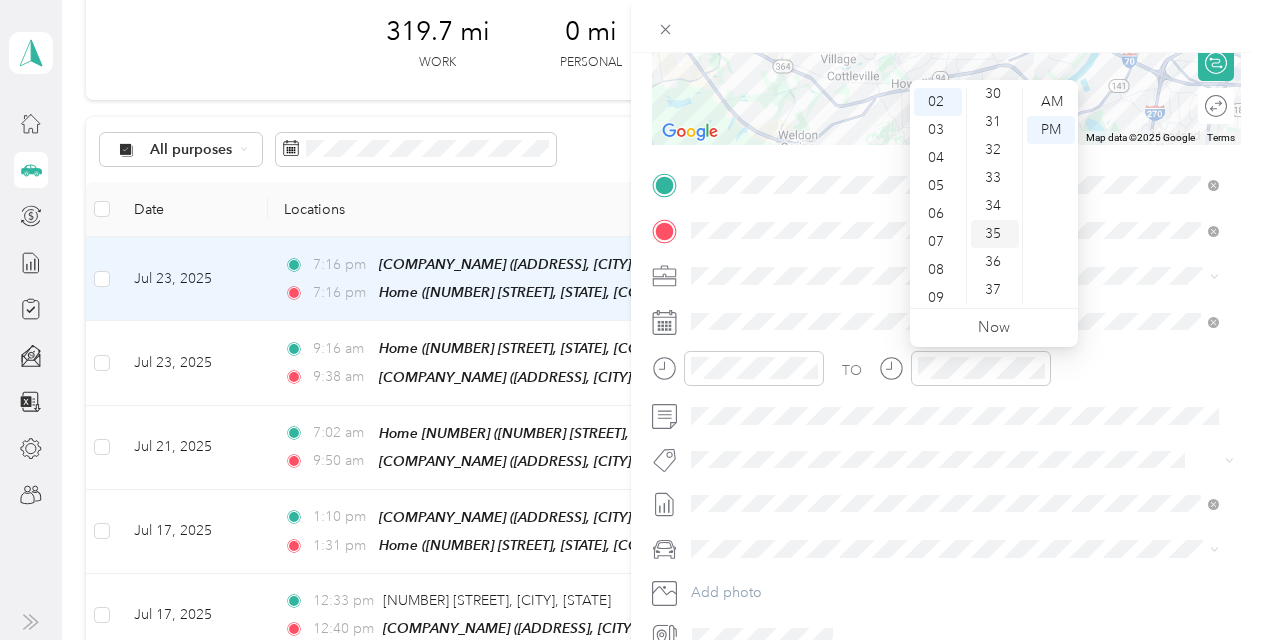 click on "35" at bounding box center (995, 234) 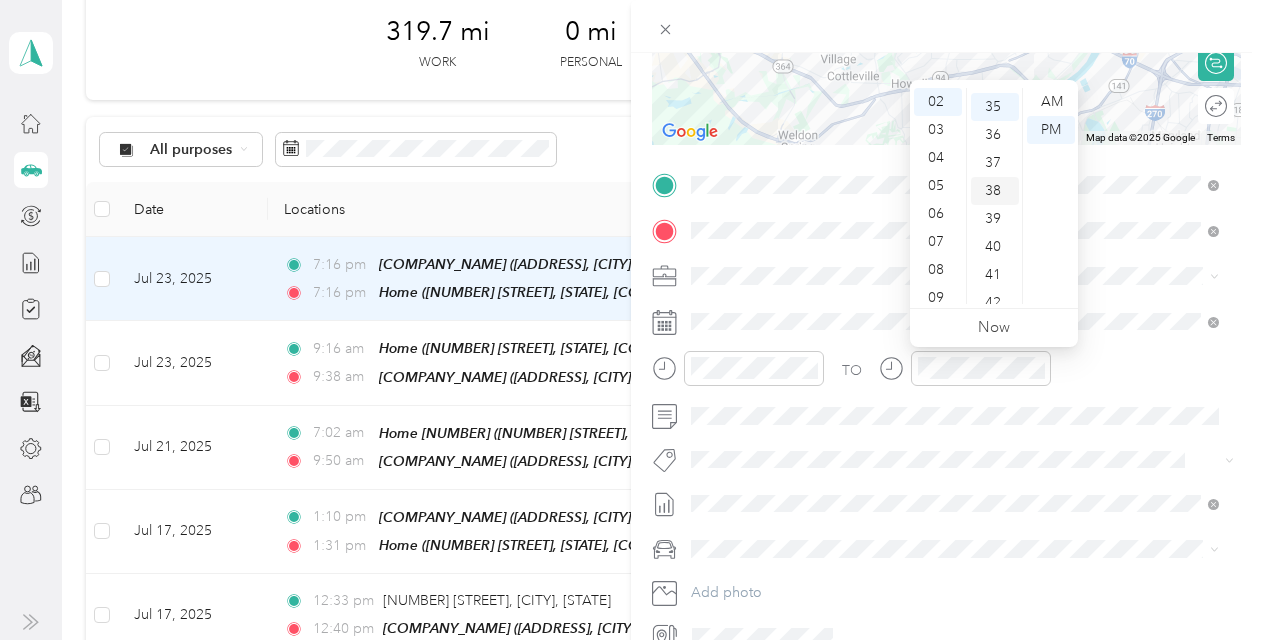 scroll, scrollTop: 980, scrollLeft: 0, axis: vertical 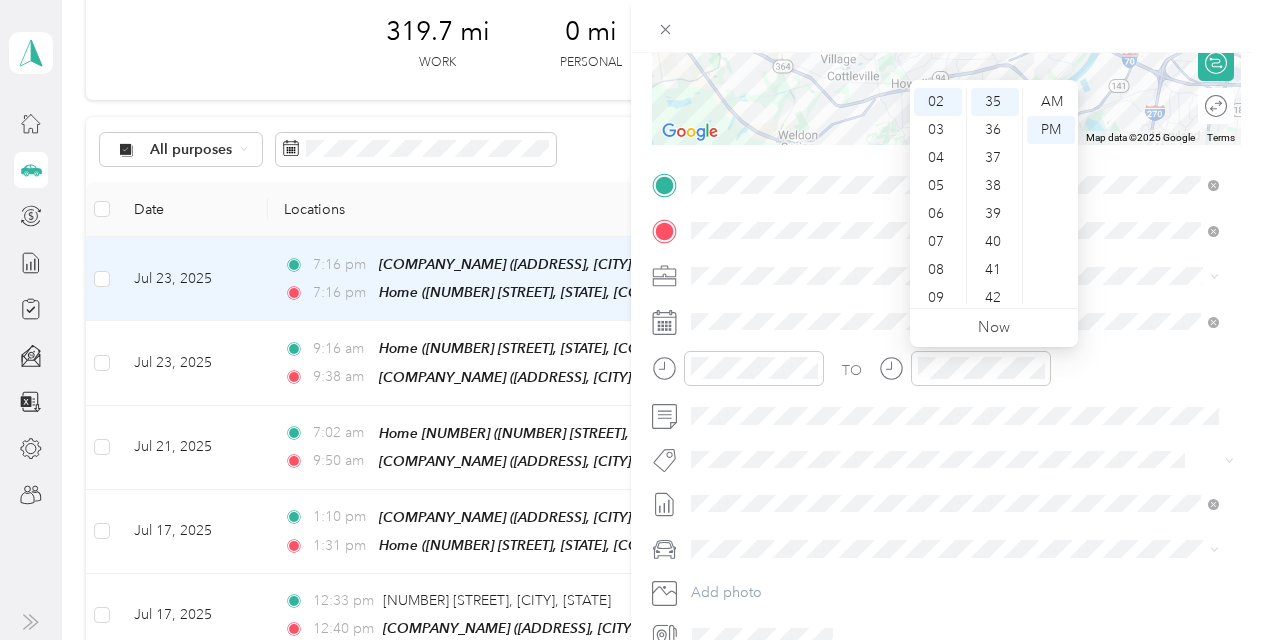 click on "TO" at bounding box center [946, 375] 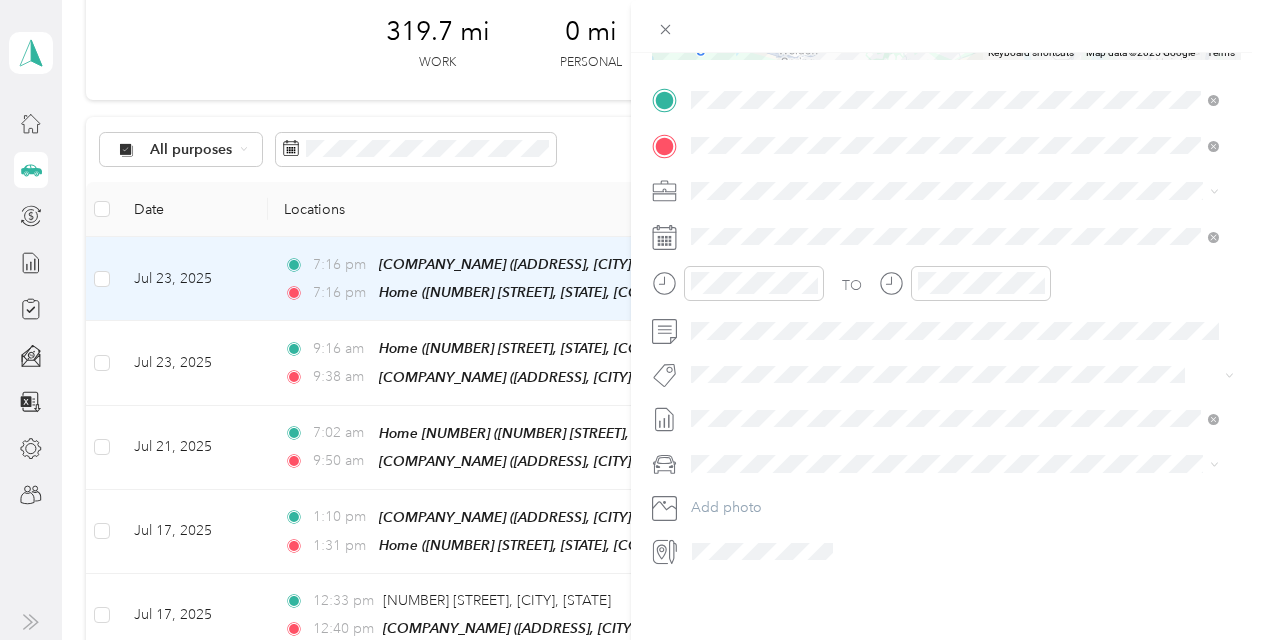 scroll, scrollTop: 0, scrollLeft: 0, axis: both 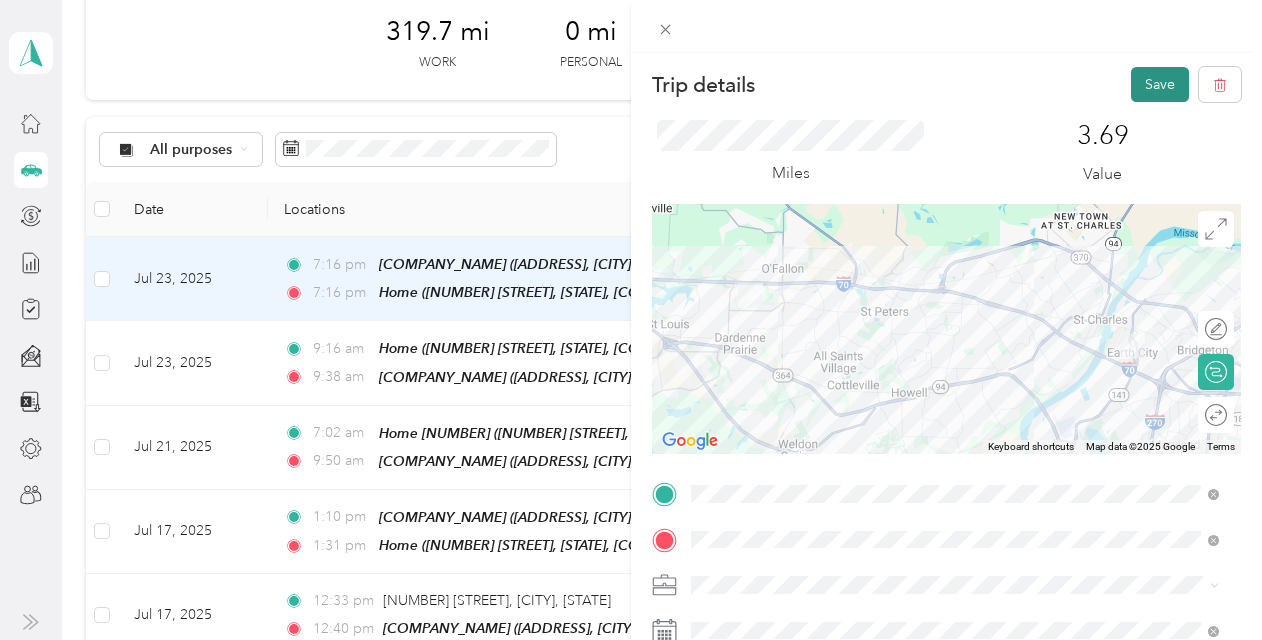 click on "Save" at bounding box center [1160, 84] 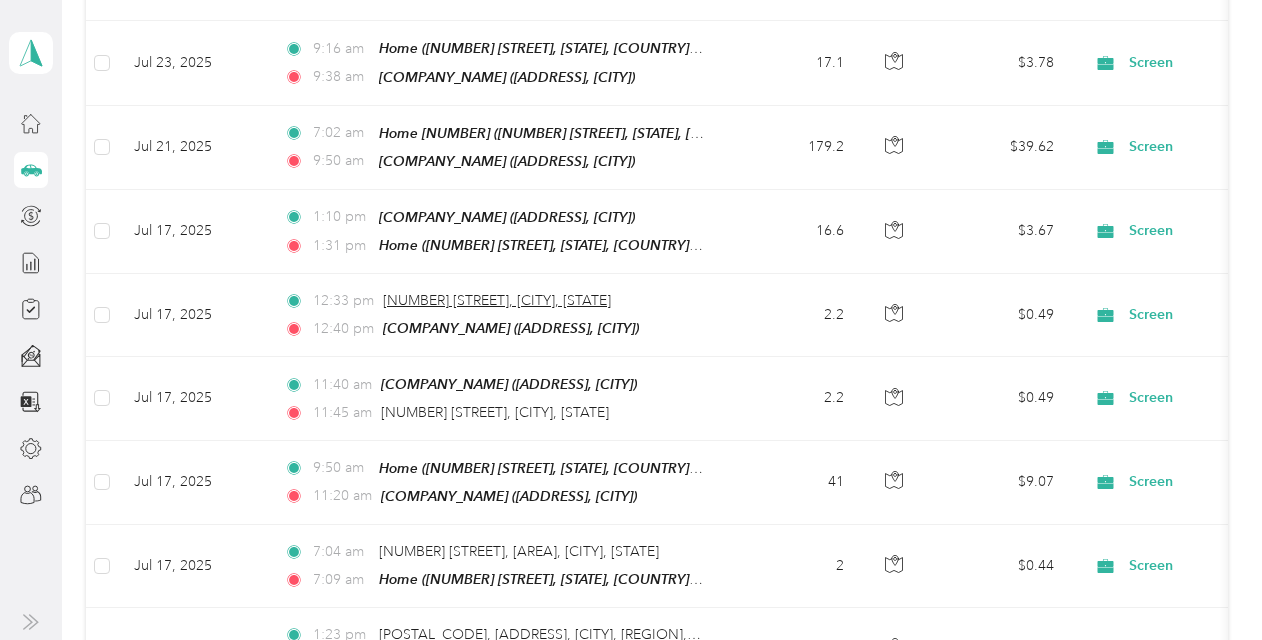 scroll, scrollTop: 0, scrollLeft: 0, axis: both 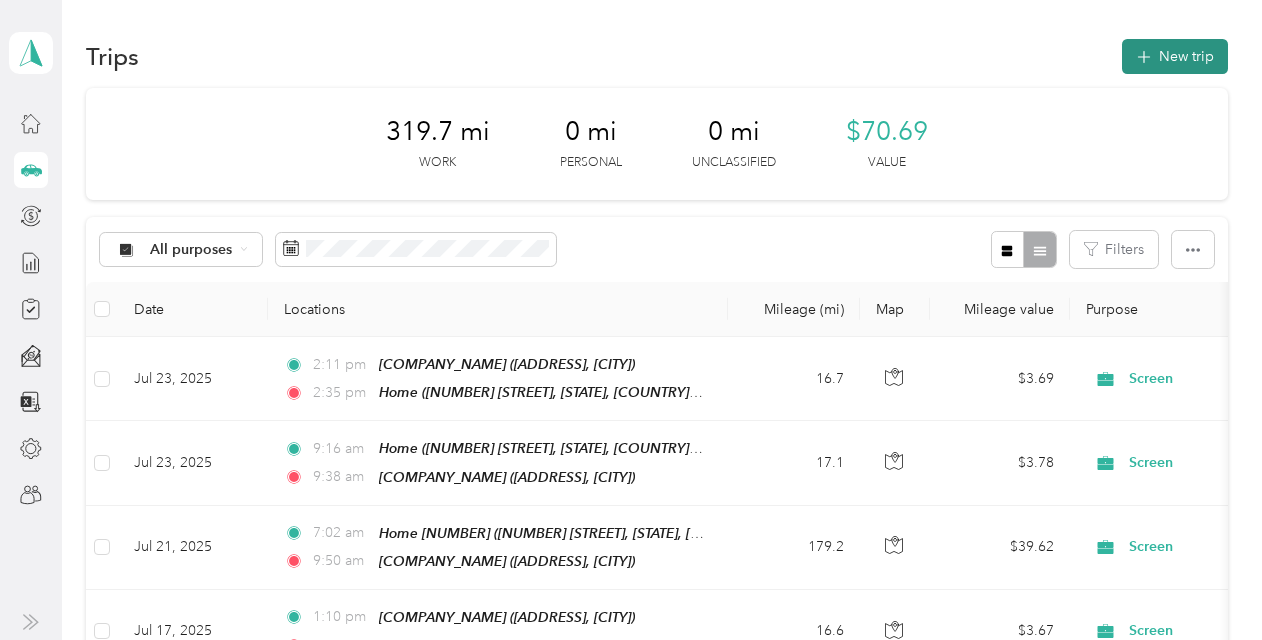 click 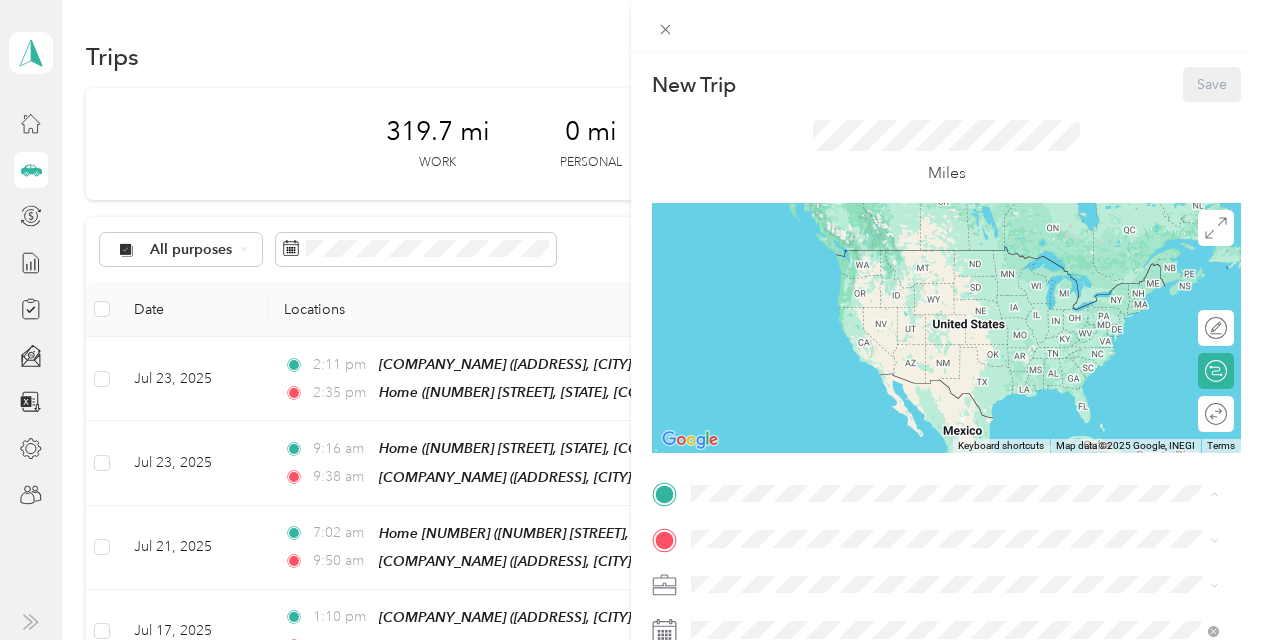 click on "[NUMBER] [STREET], [STATE], [COUNTRY] , [POSTAL_CODE], [CITY], [STATE]" at bounding box center [946, 290] 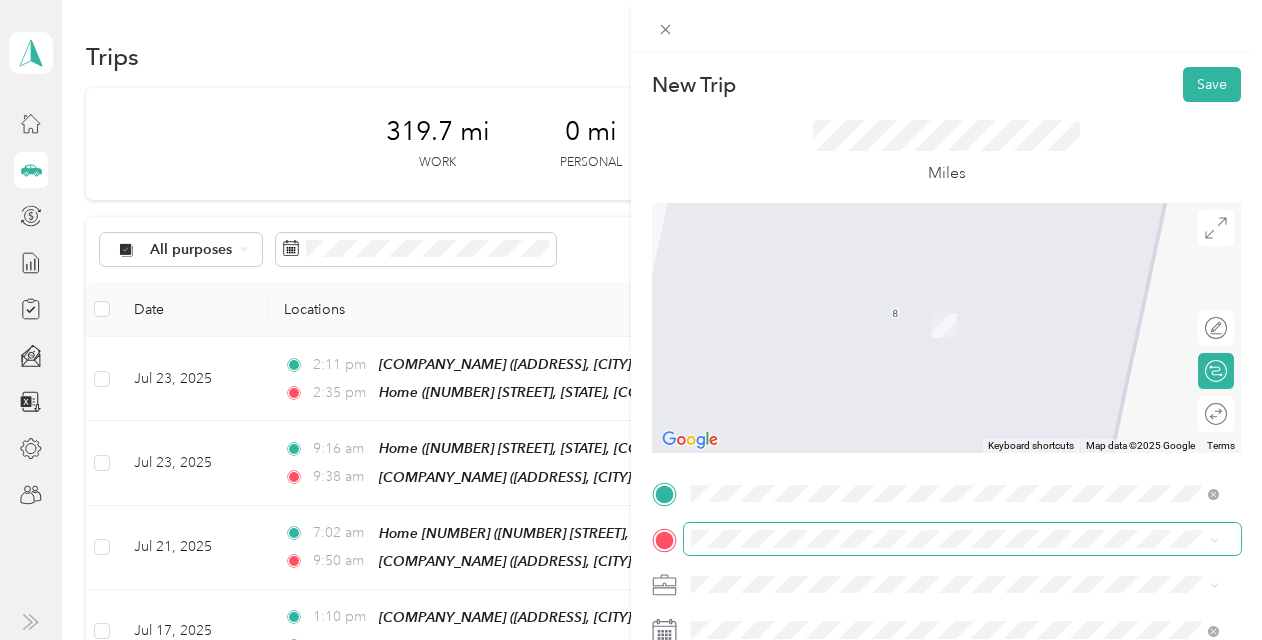 click at bounding box center [962, 539] 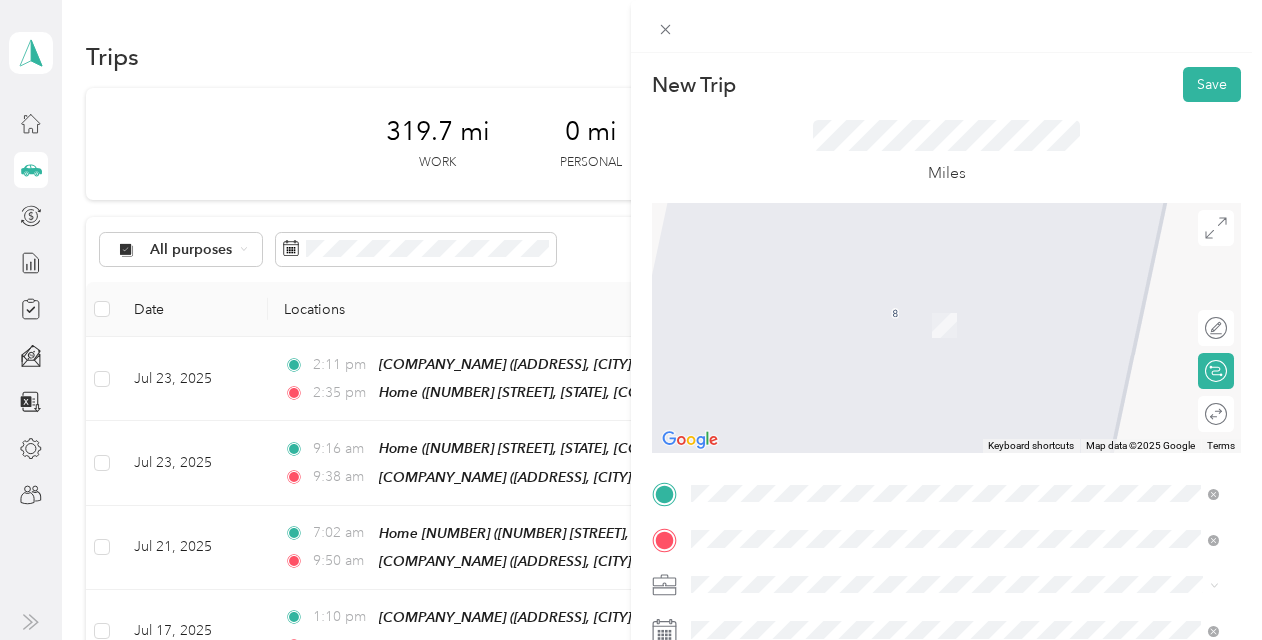 click on "Epsilon" at bounding box center [942, 303] 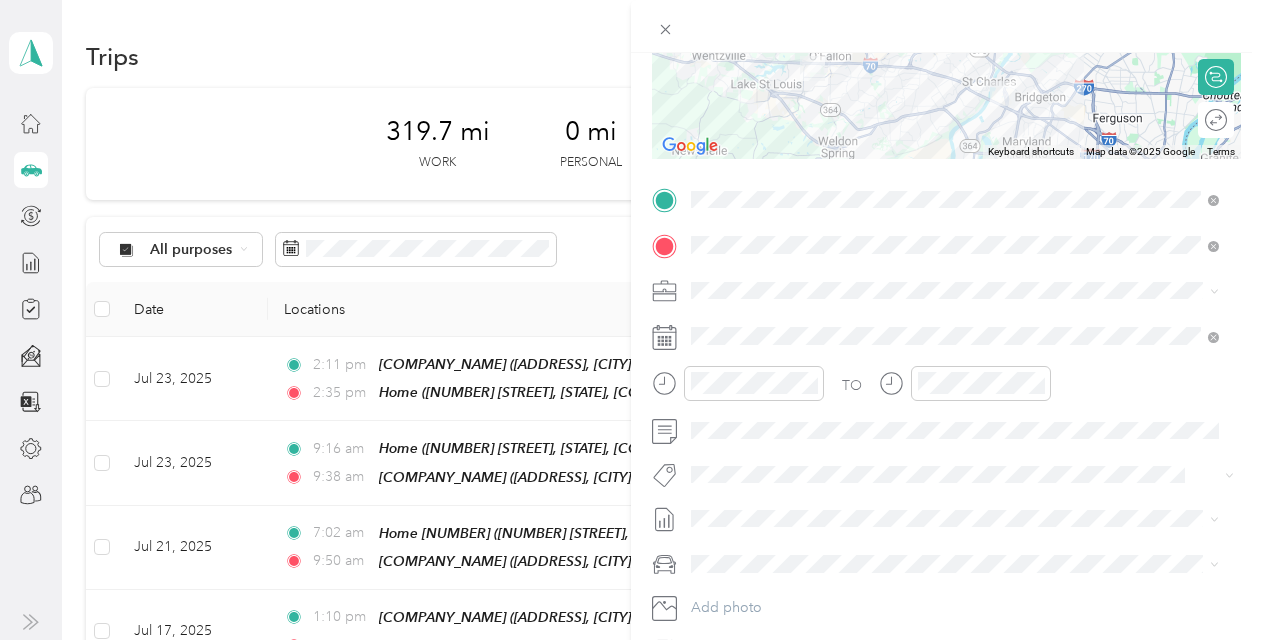 scroll, scrollTop: 300, scrollLeft: 0, axis: vertical 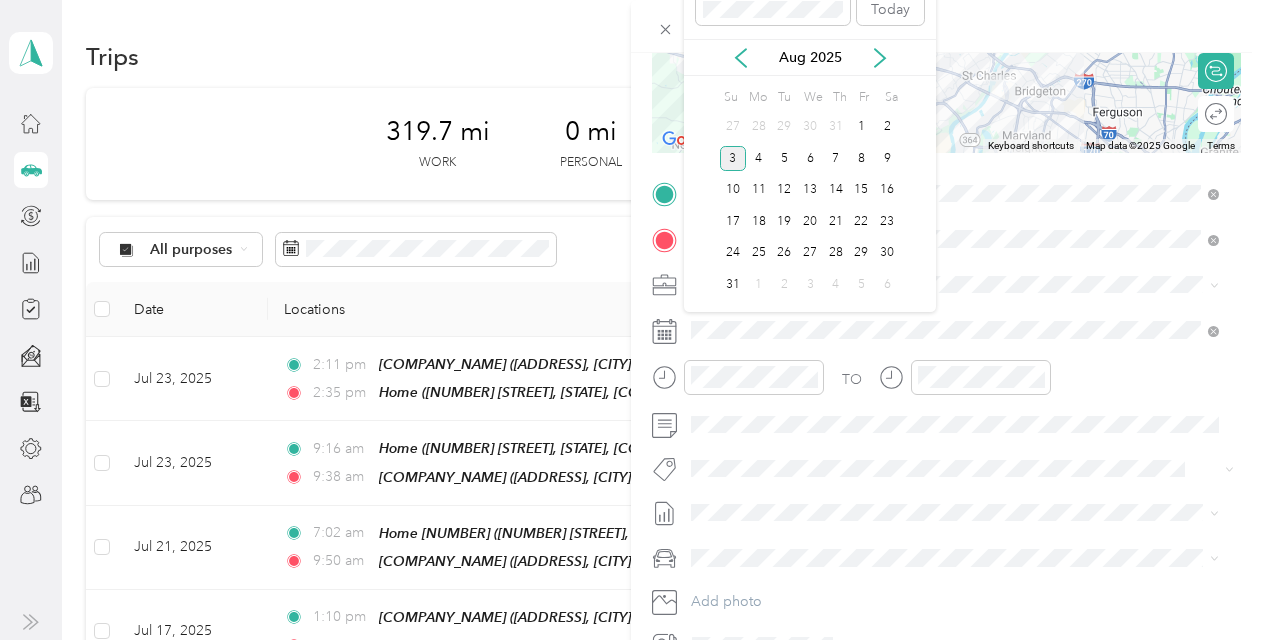 click on "Aug 2025" at bounding box center (810, 57) 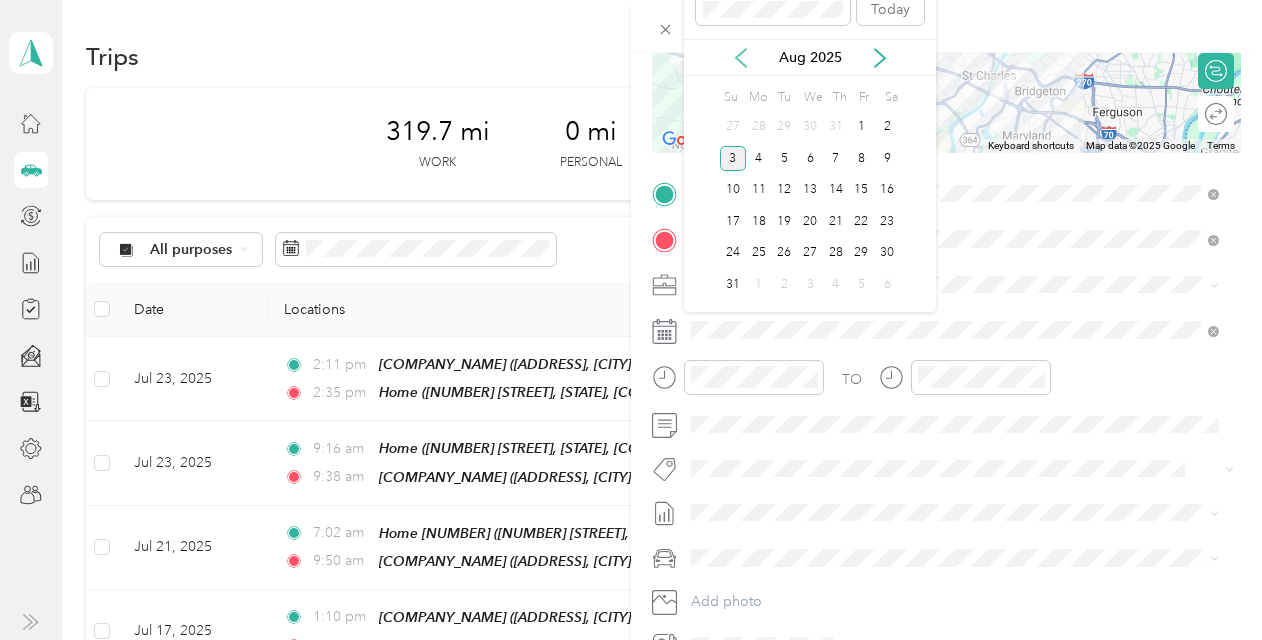 click 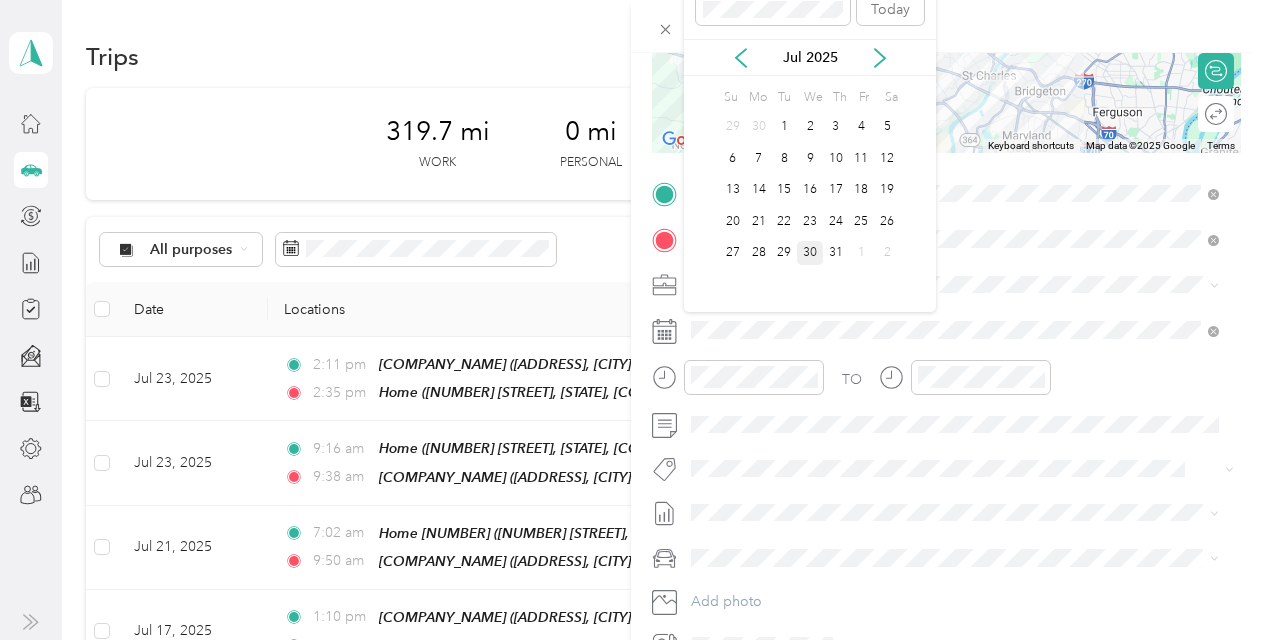 click on "30" at bounding box center (810, 253) 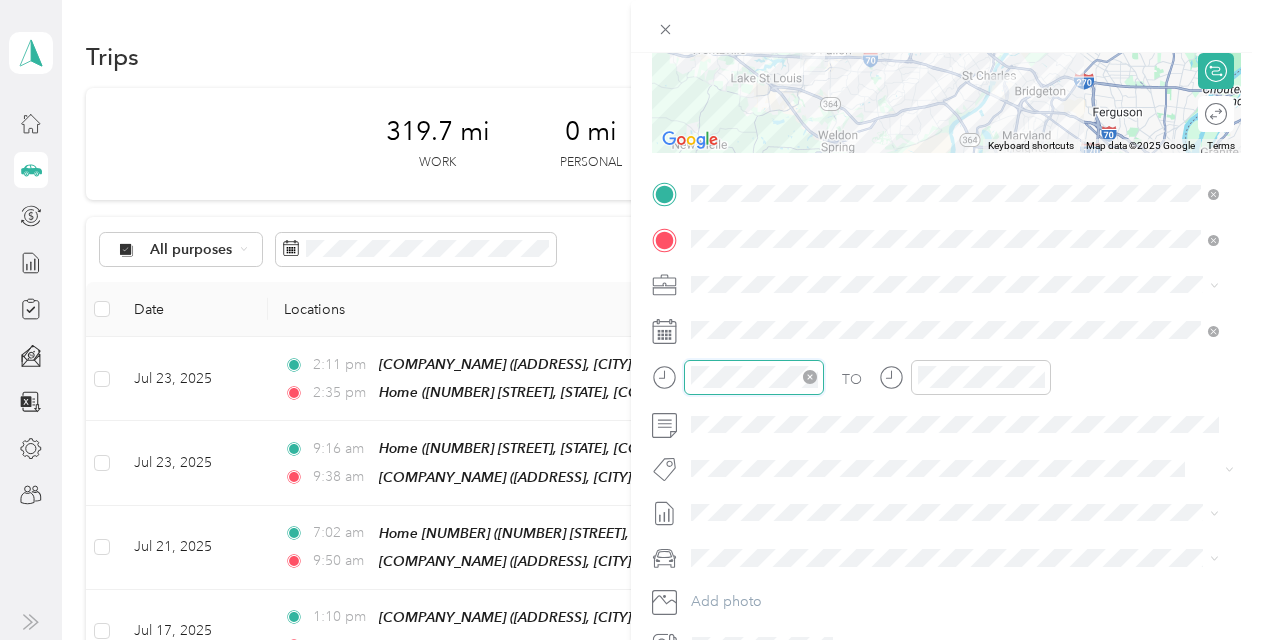 scroll, scrollTop: 120, scrollLeft: 0, axis: vertical 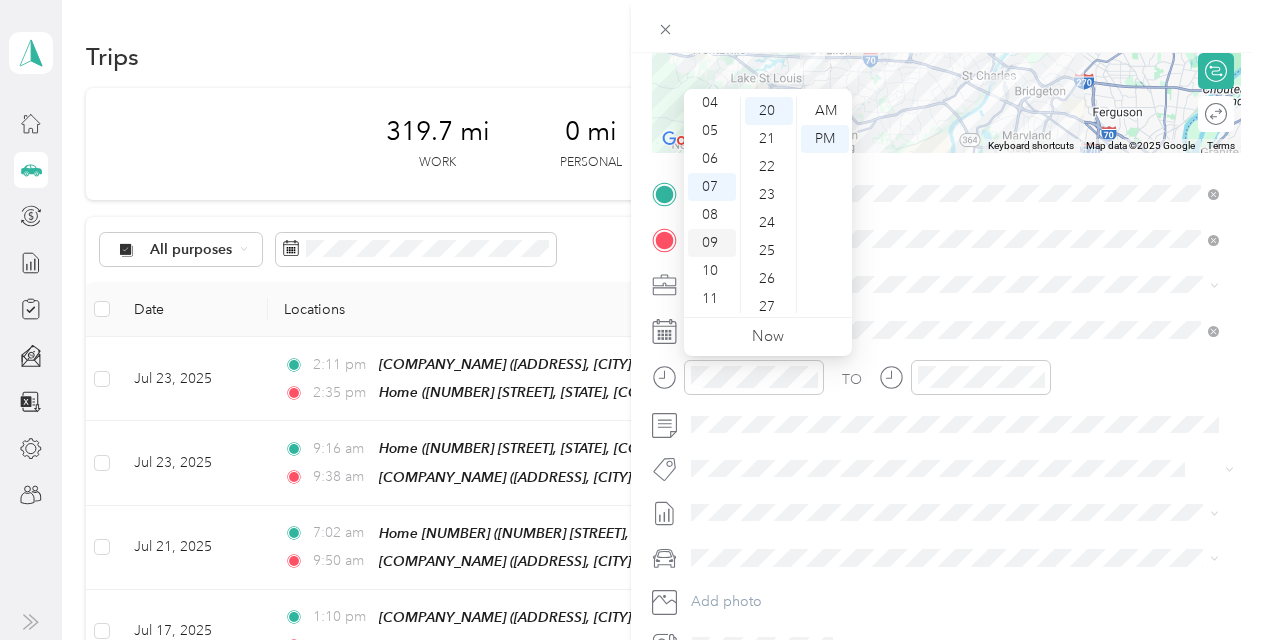 click on "09" at bounding box center (712, 243) 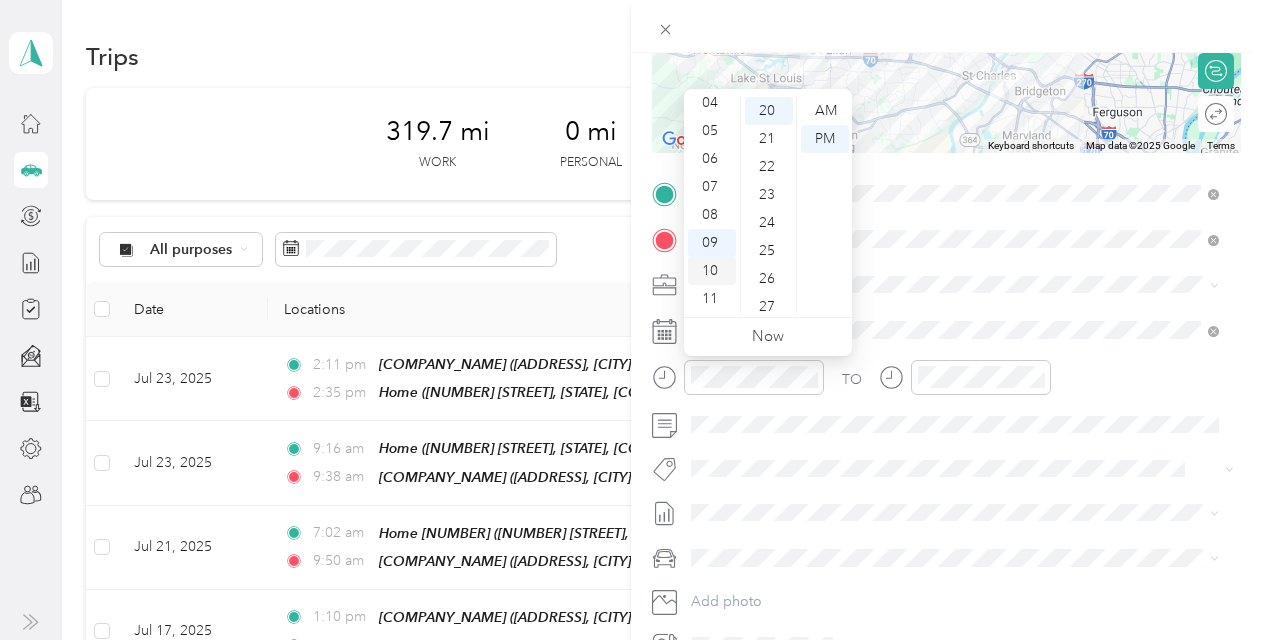 click on "10" at bounding box center [712, 271] 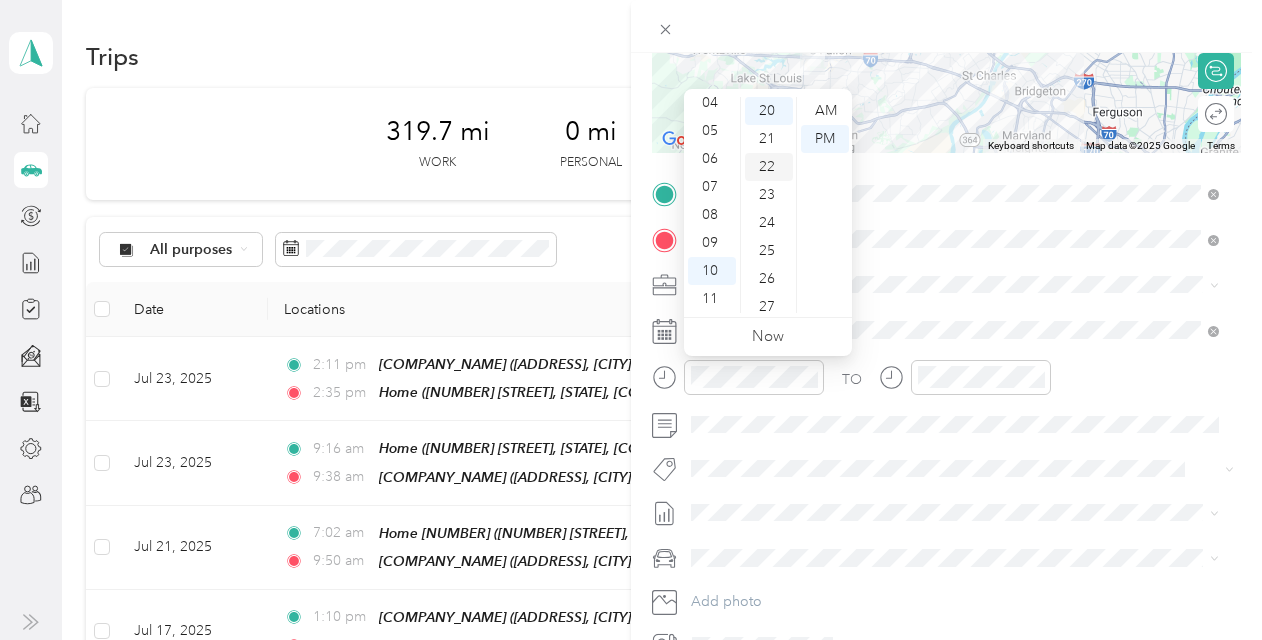 click on "22" at bounding box center (769, 167) 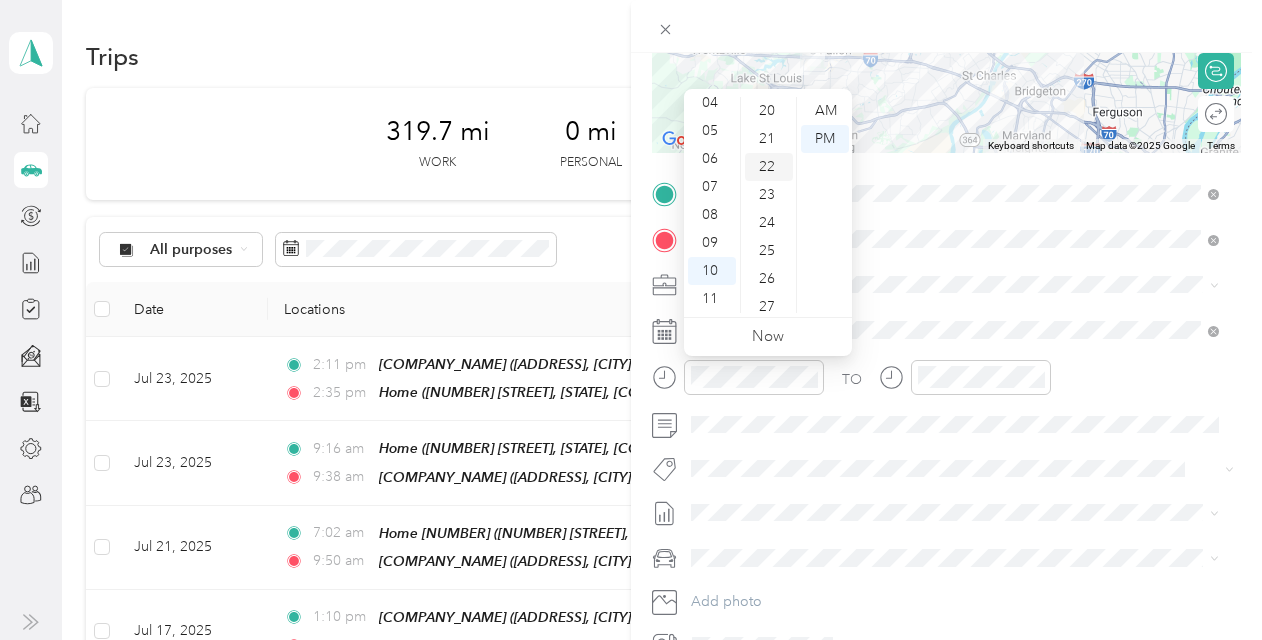 scroll, scrollTop: 616, scrollLeft: 0, axis: vertical 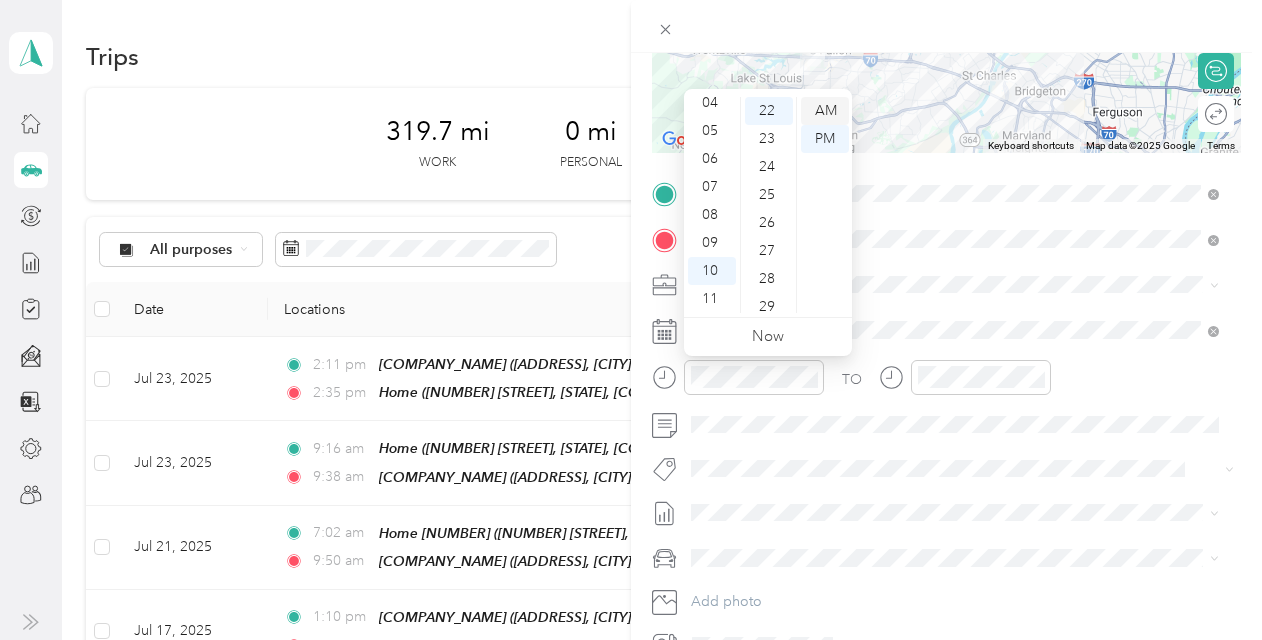 click on "AM" at bounding box center (825, 111) 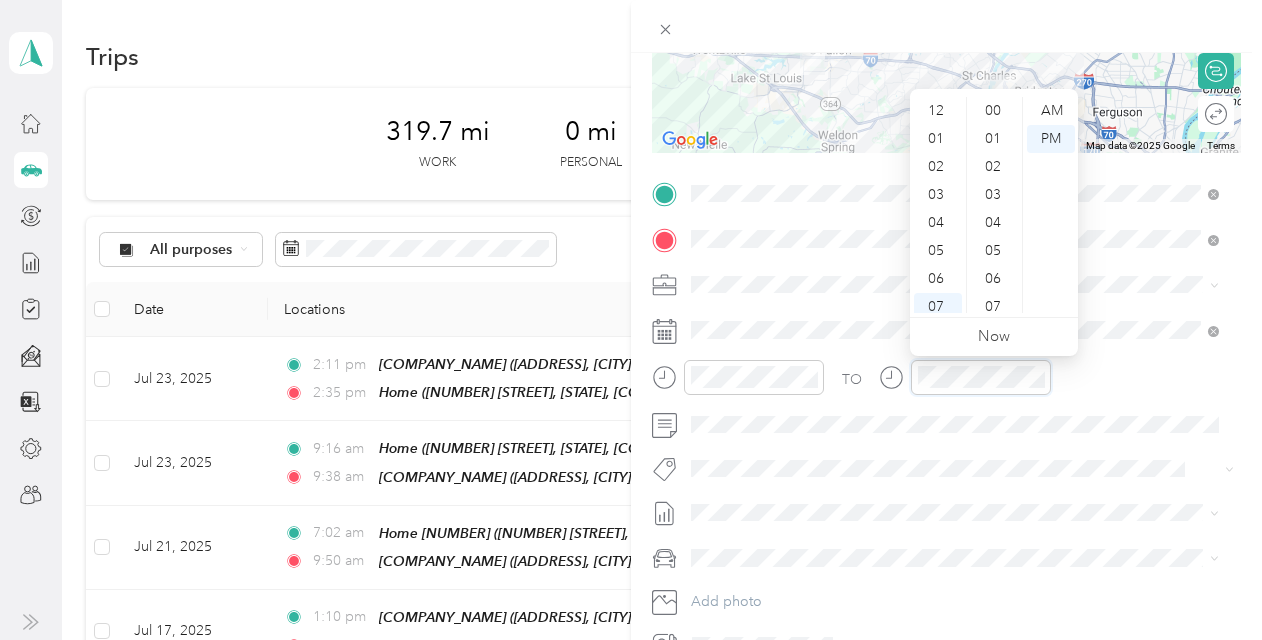 scroll, scrollTop: 560, scrollLeft: 0, axis: vertical 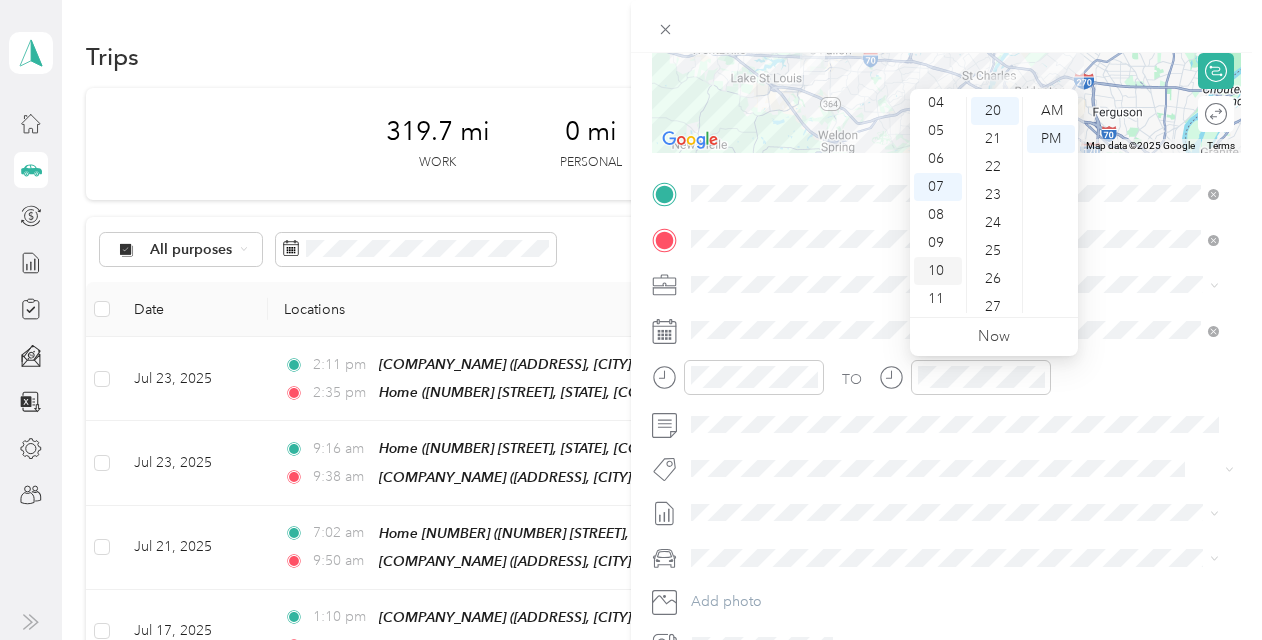 click on "10" at bounding box center [938, 271] 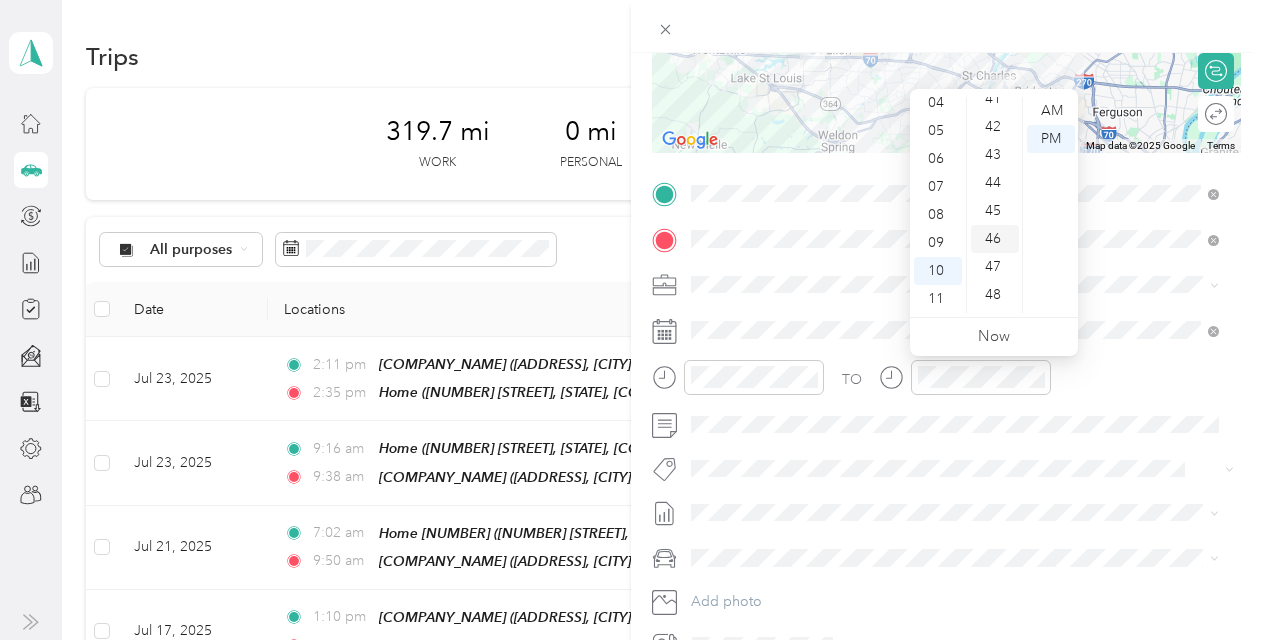 click on "46" at bounding box center [995, 239] 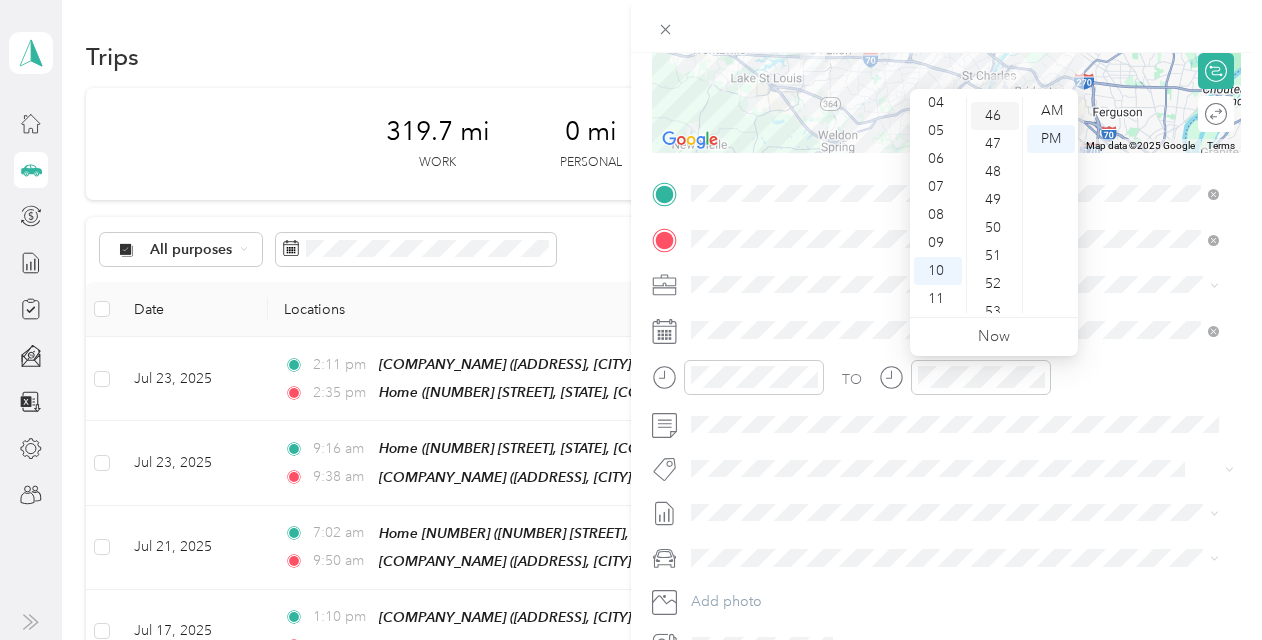 scroll, scrollTop: 1288, scrollLeft: 0, axis: vertical 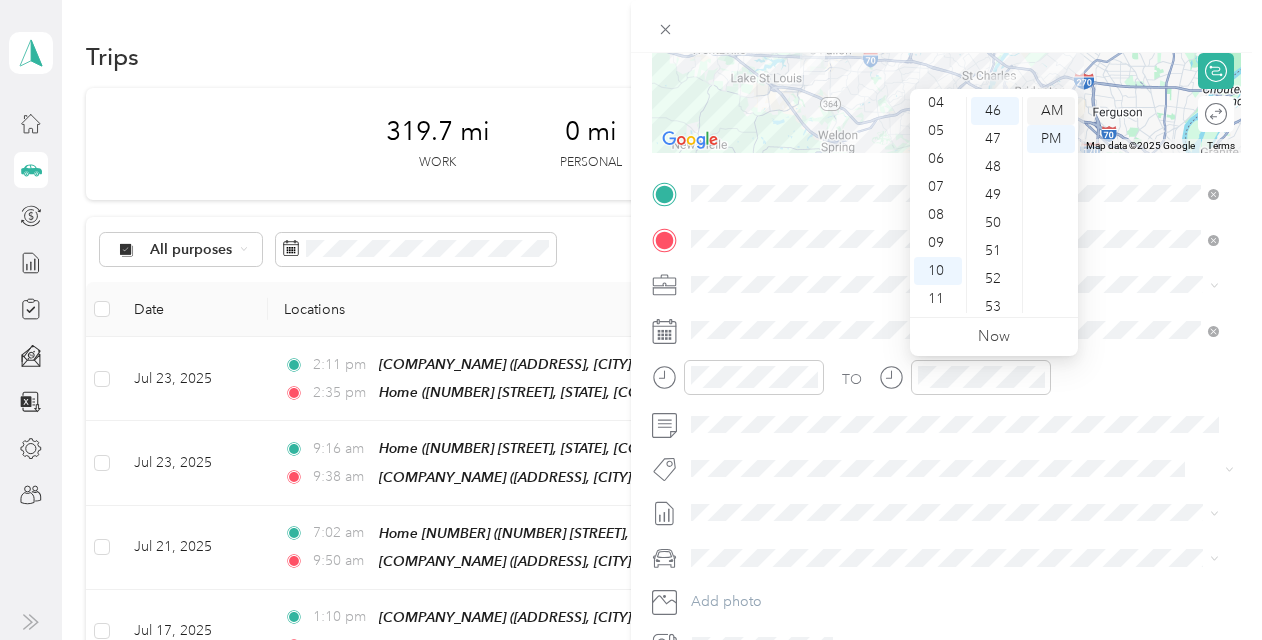 click on "AM" at bounding box center (1051, 111) 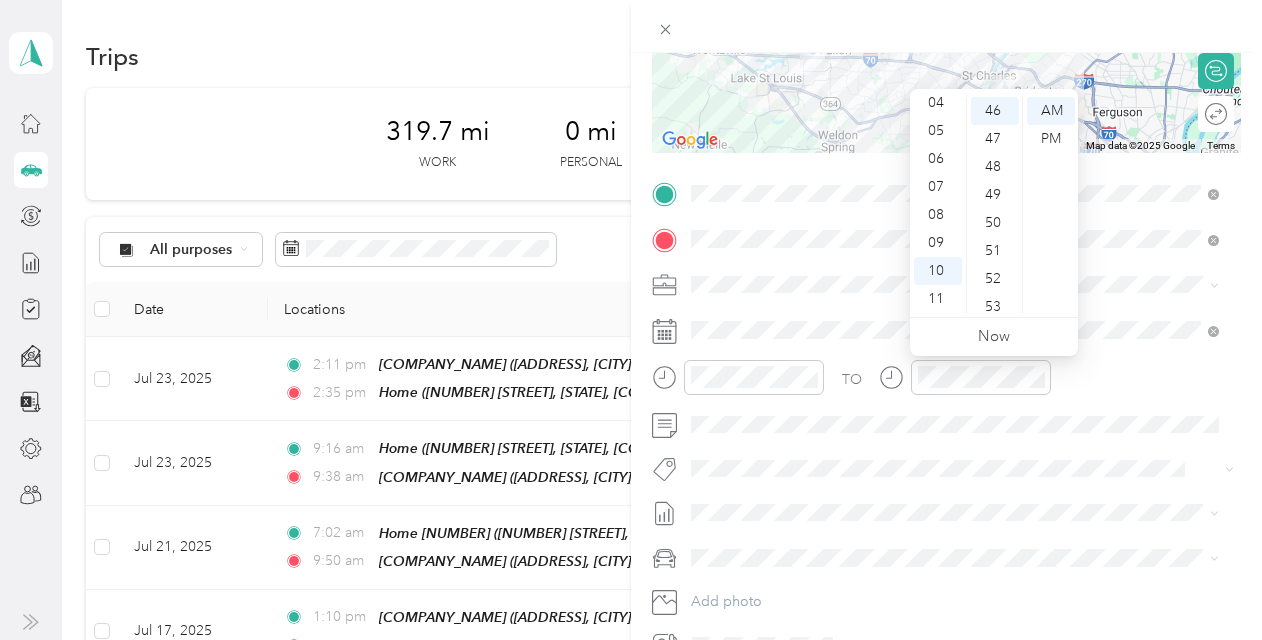 click on "TO" at bounding box center (946, 384) 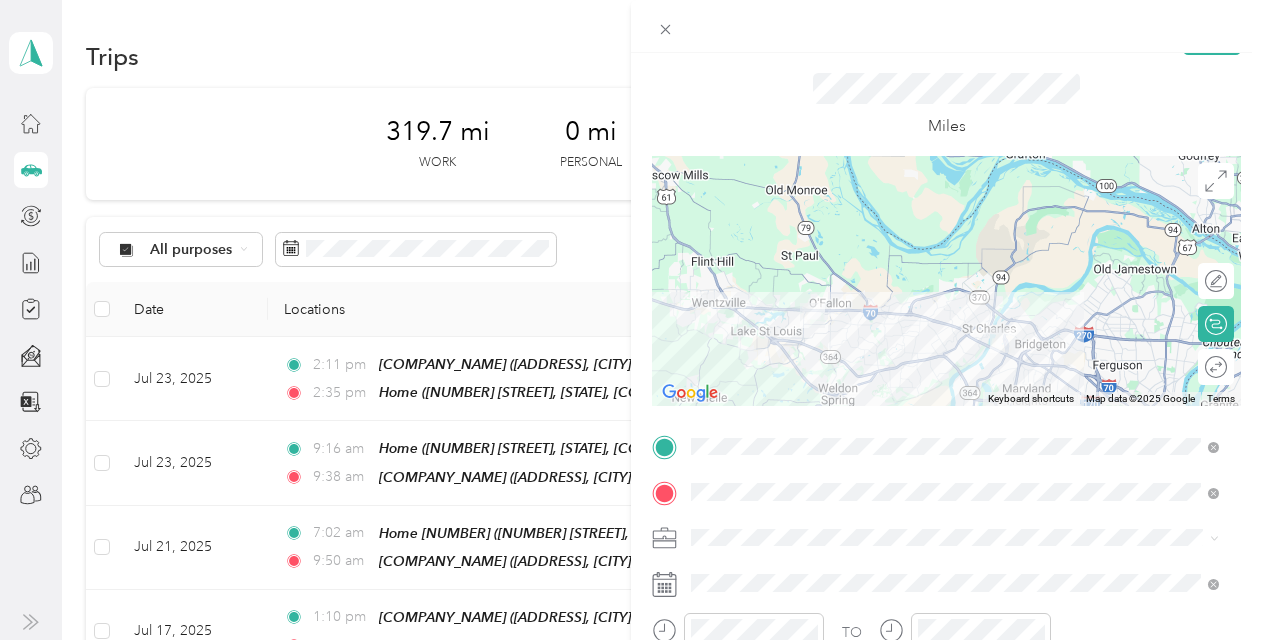 scroll, scrollTop: 0, scrollLeft: 0, axis: both 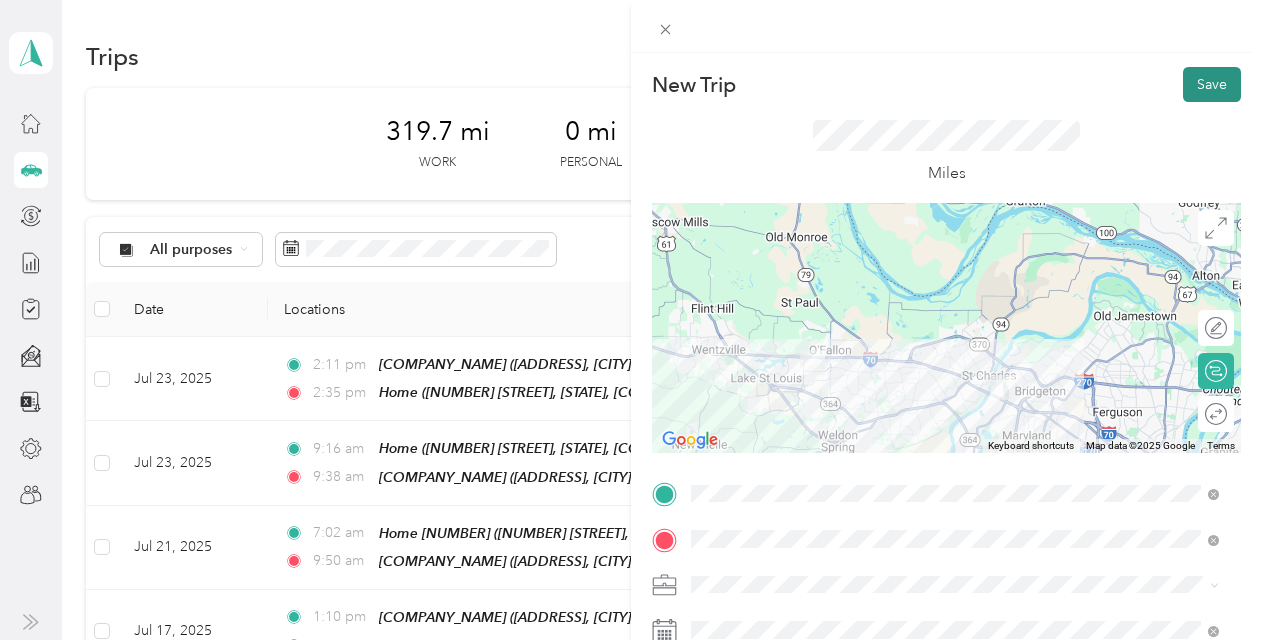 click on "Save" at bounding box center (1212, 84) 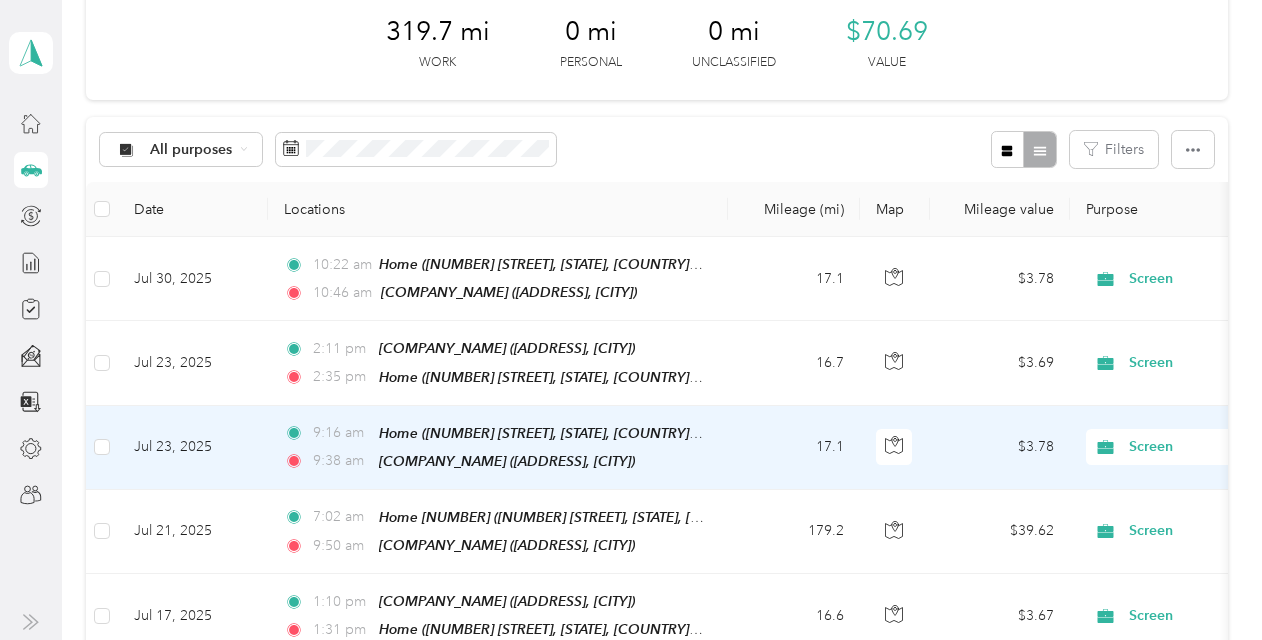 scroll, scrollTop: 0, scrollLeft: 0, axis: both 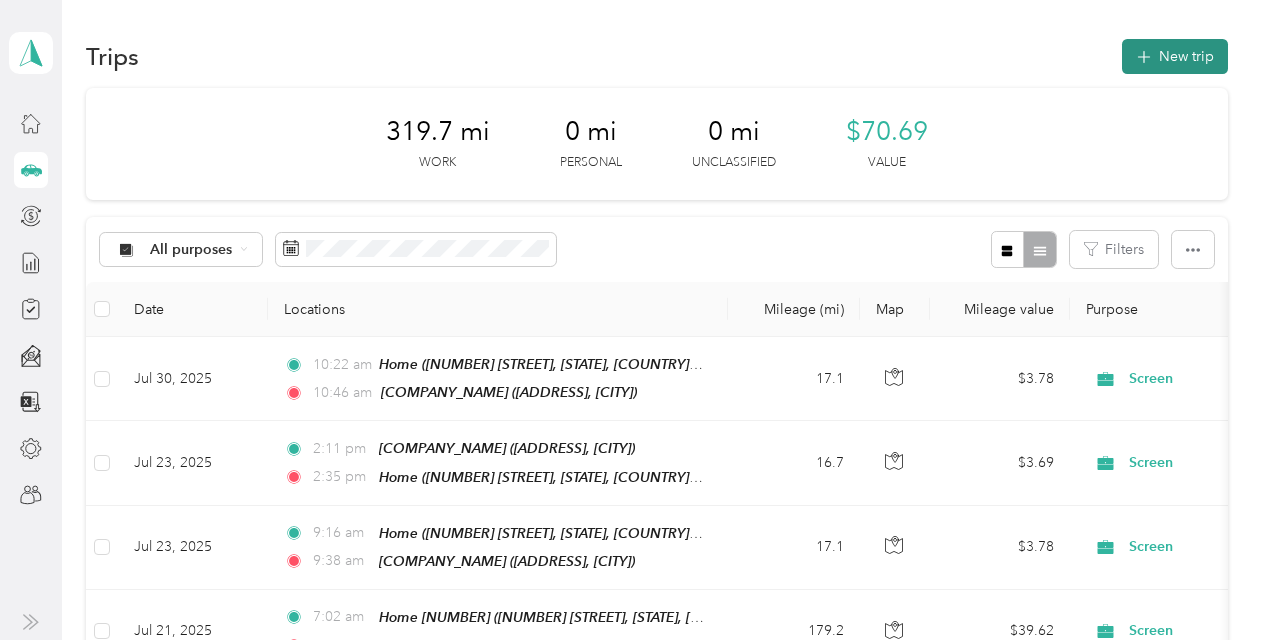 click 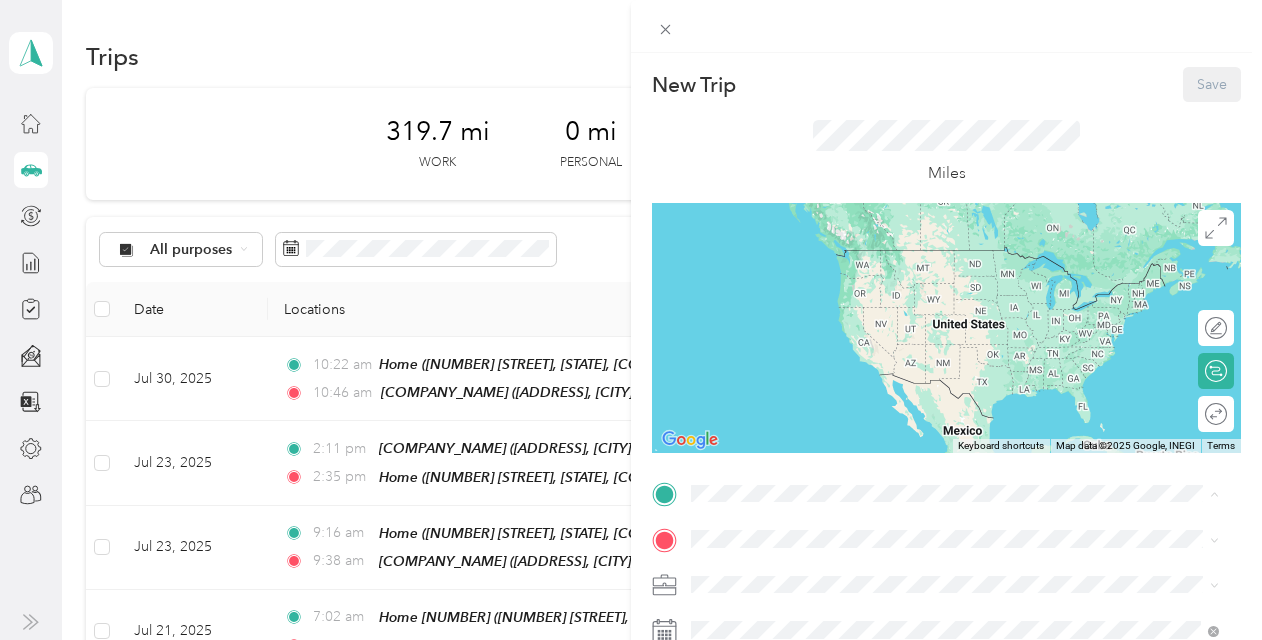 click on "[NUMBER] [STREET], [STATE], [COUNTRY] , [POSTAL_CODE], [CITY], [STATE]" at bounding box center (946, 290) 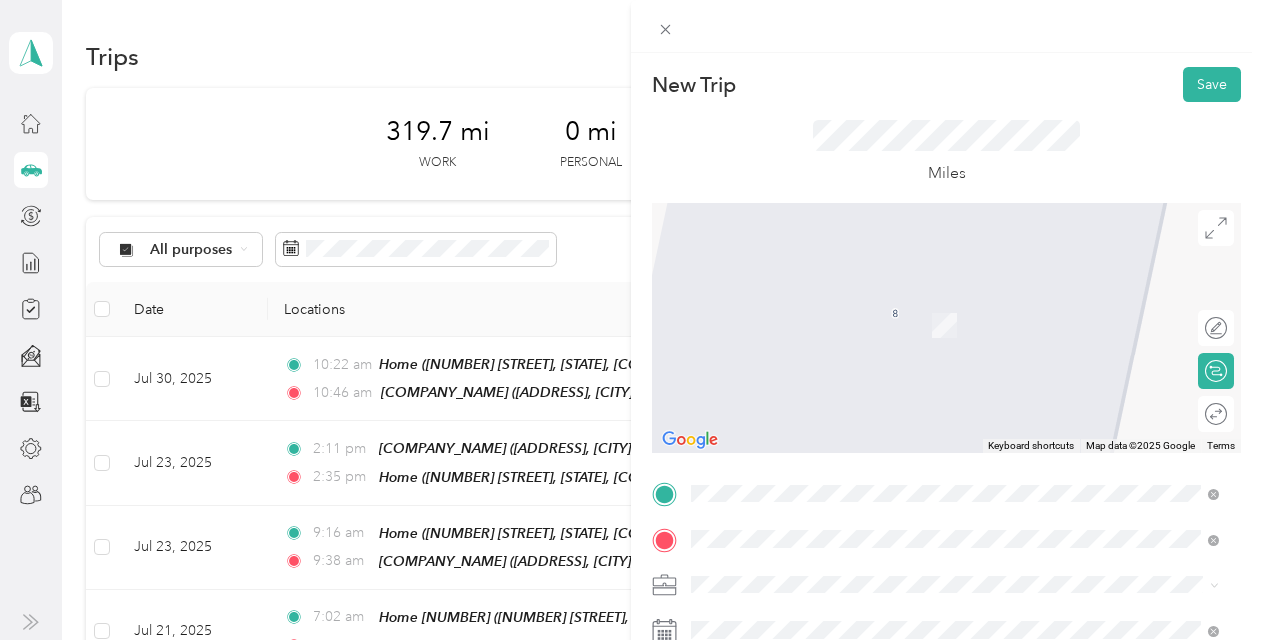 click on "Epsilon" at bounding box center [942, 303] 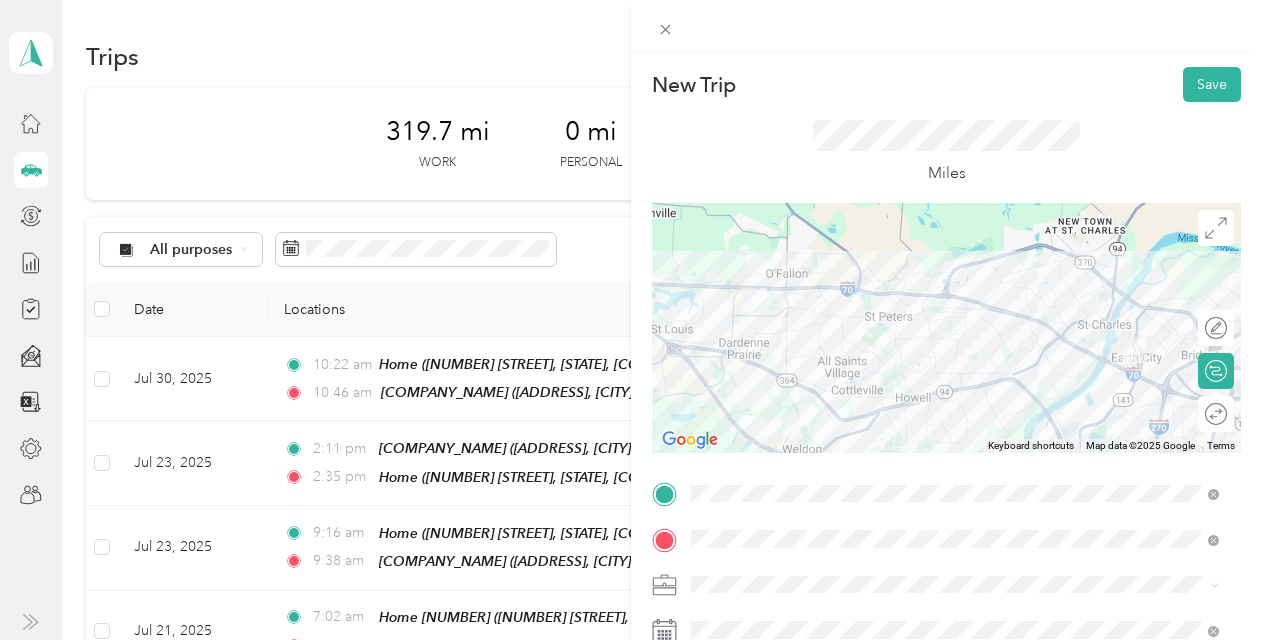 scroll, scrollTop: 100, scrollLeft: 0, axis: vertical 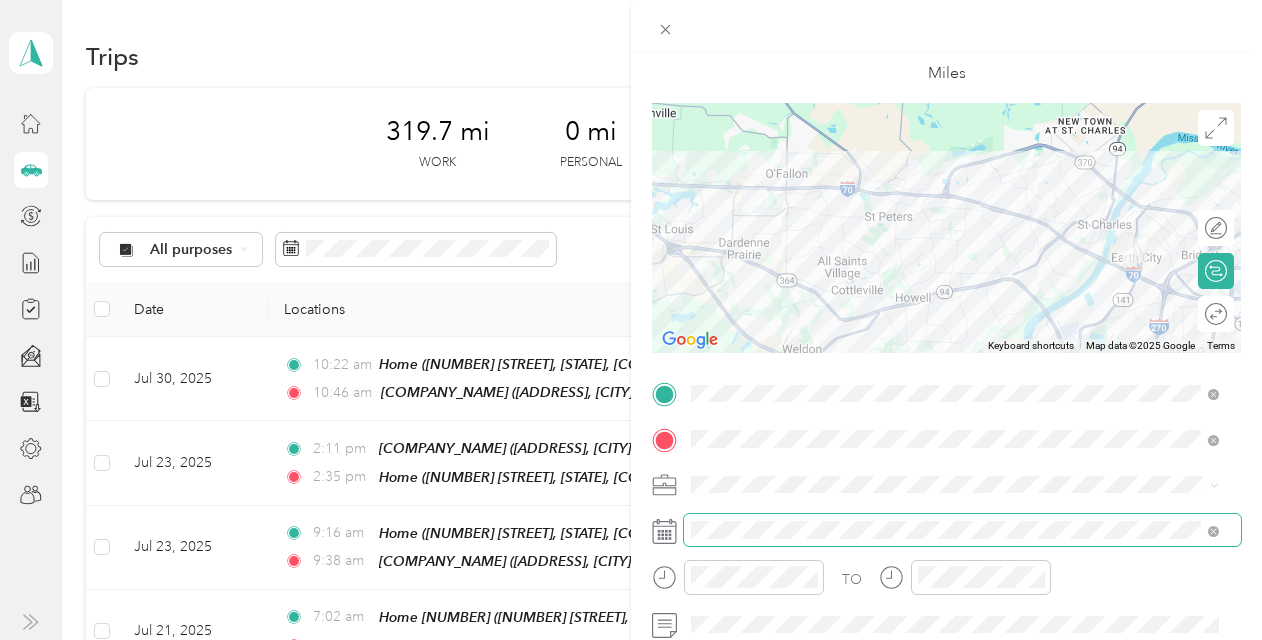 click at bounding box center [962, 530] 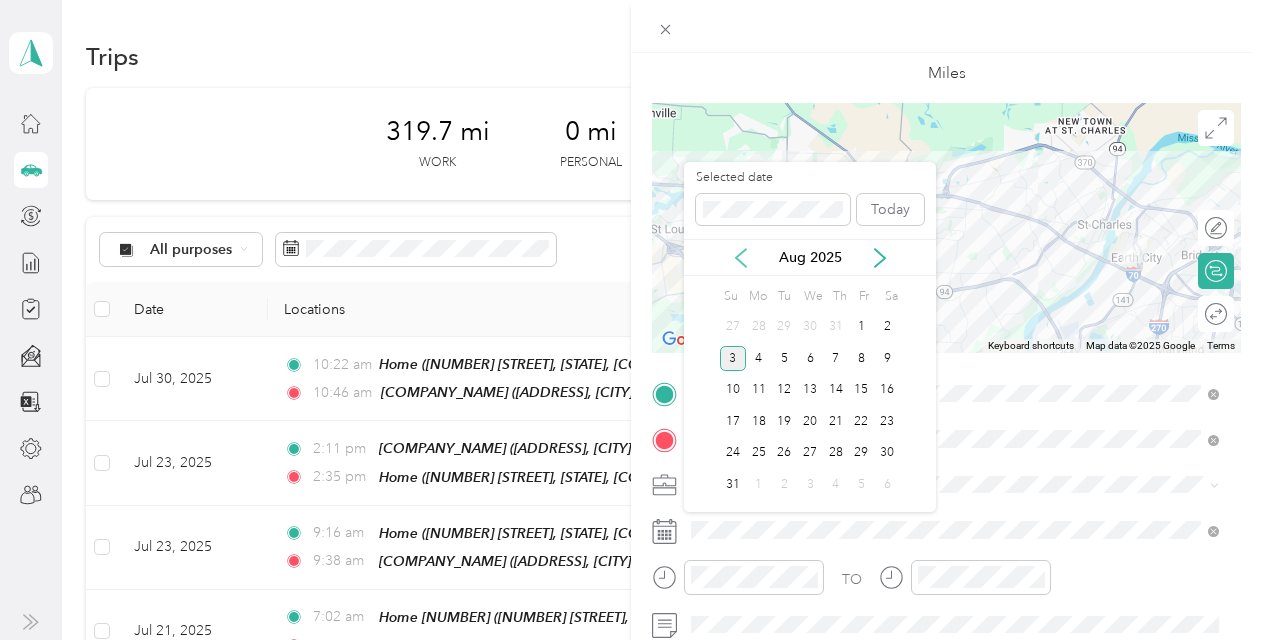 click 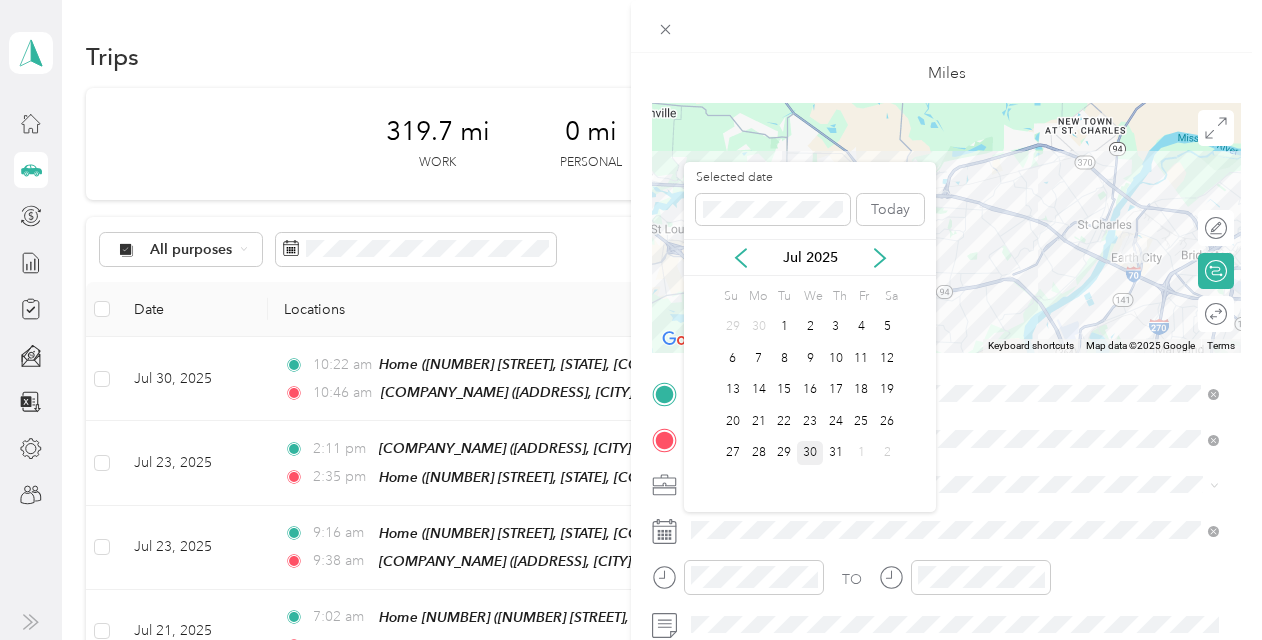 click on "30" at bounding box center (810, 453) 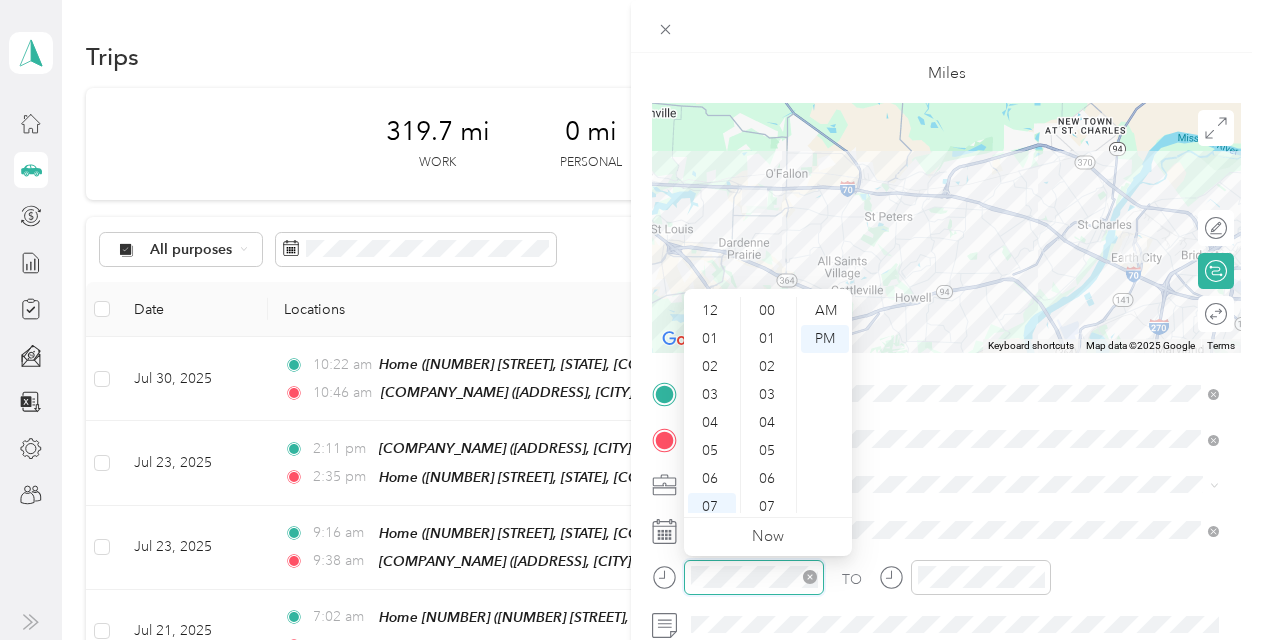 scroll, scrollTop: 560, scrollLeft: 0, axis: vertical 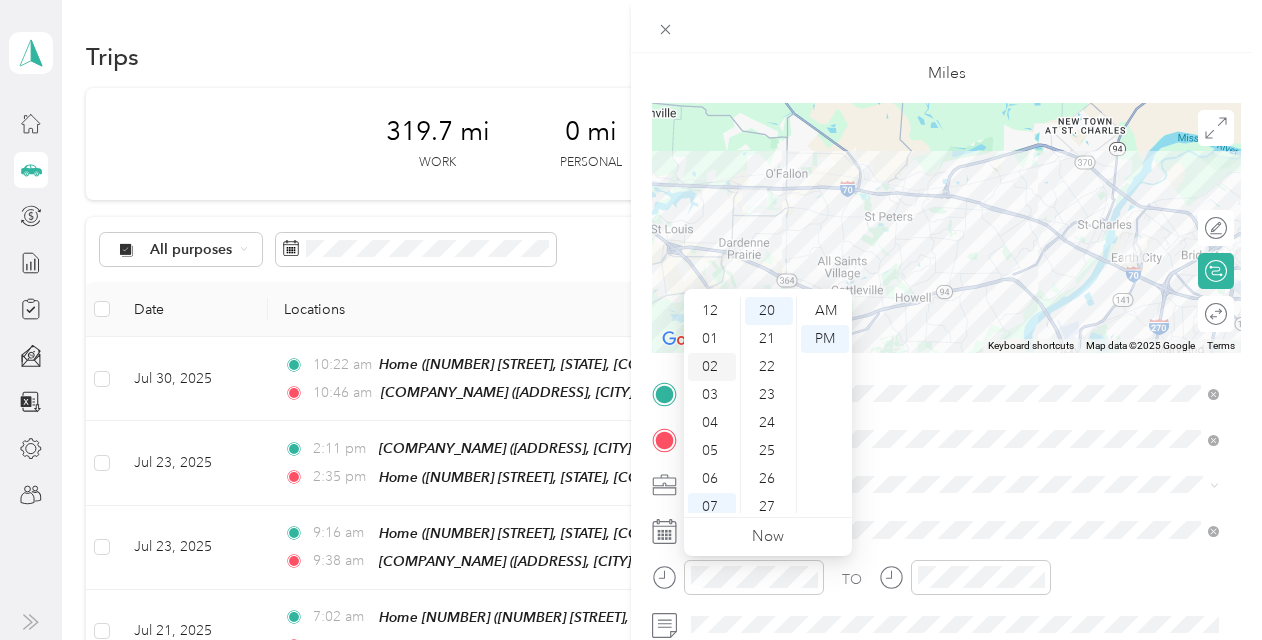 click on "02" at bounding box center (712, 367) 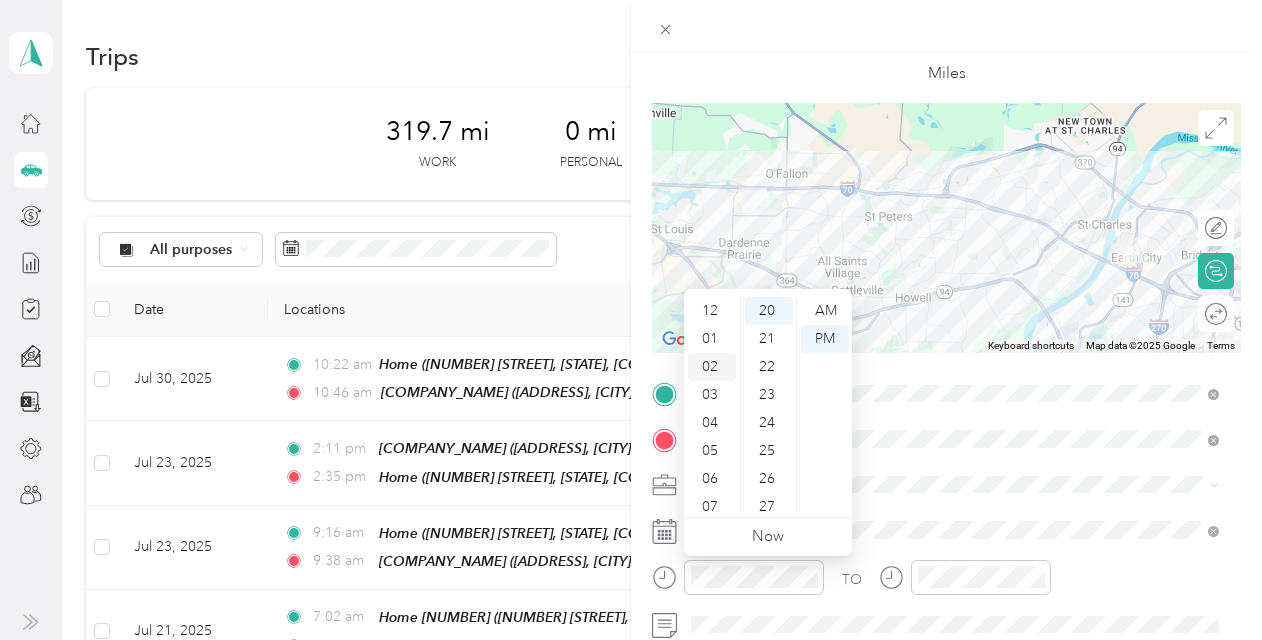 scroll, scrollTop: 56, scrollLeft: 0, axis: vertical 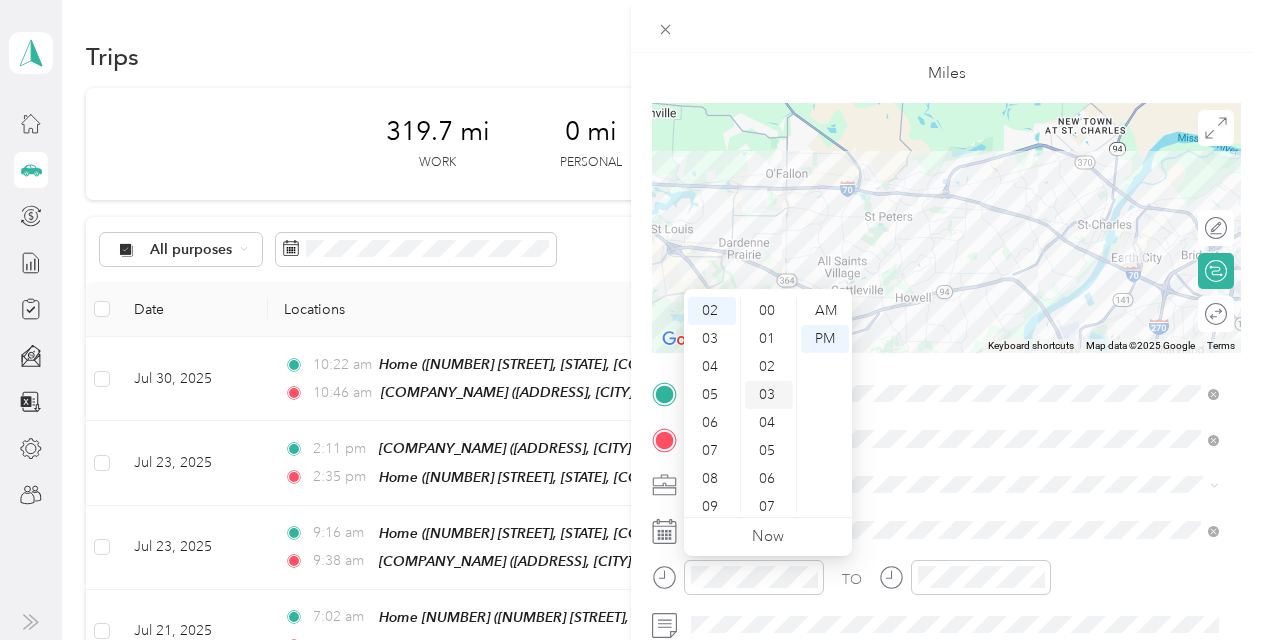 click on "03" at bounding box center [769, 395] 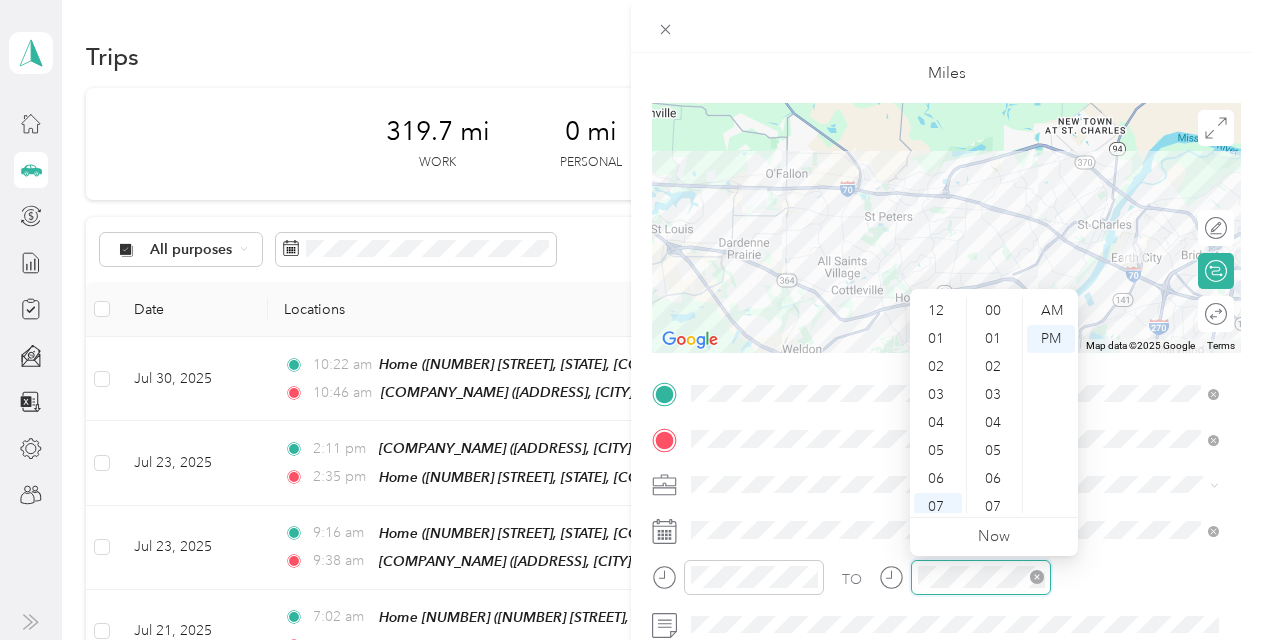 scroll, scrollTop: 560, scrollLeft: 0, axis: vertical 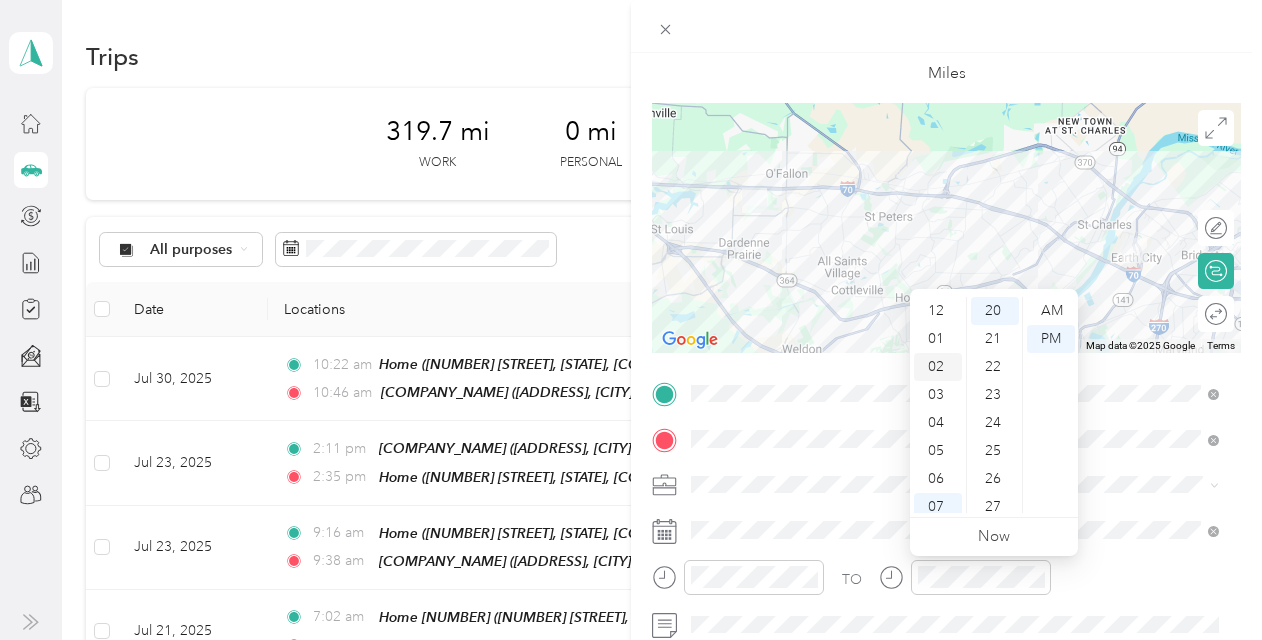 click on "02" at bounding box center [938, 367] 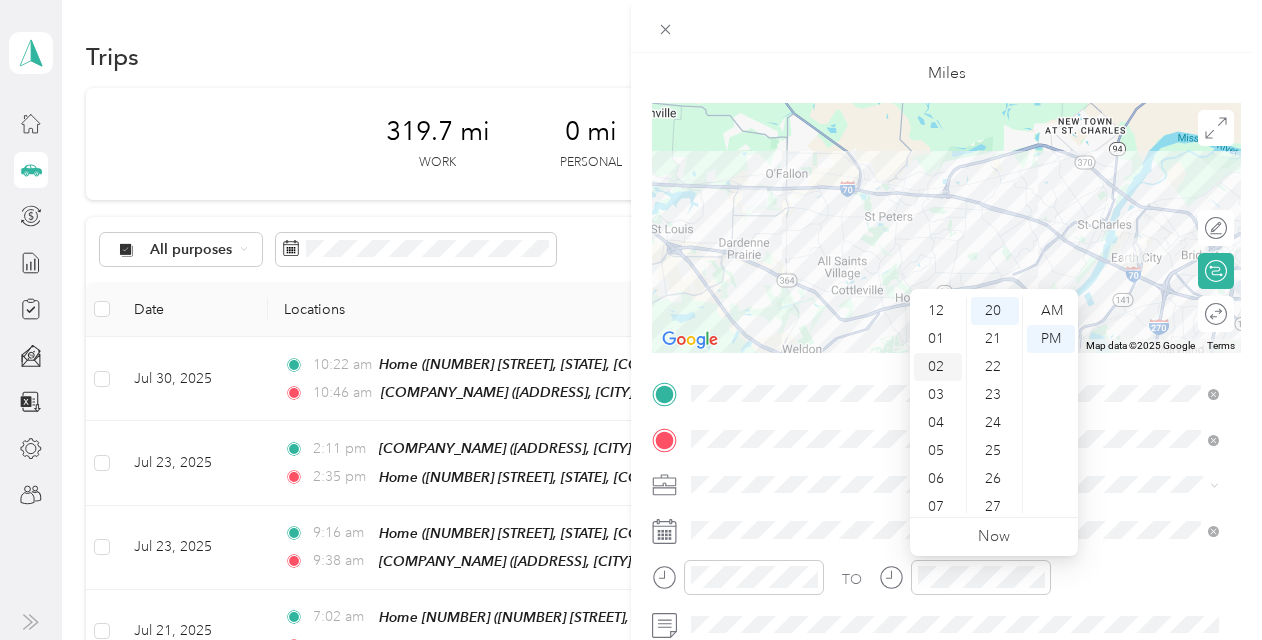 scroll, scrollTop: 56, scrollLeft: 0, axis: vertical 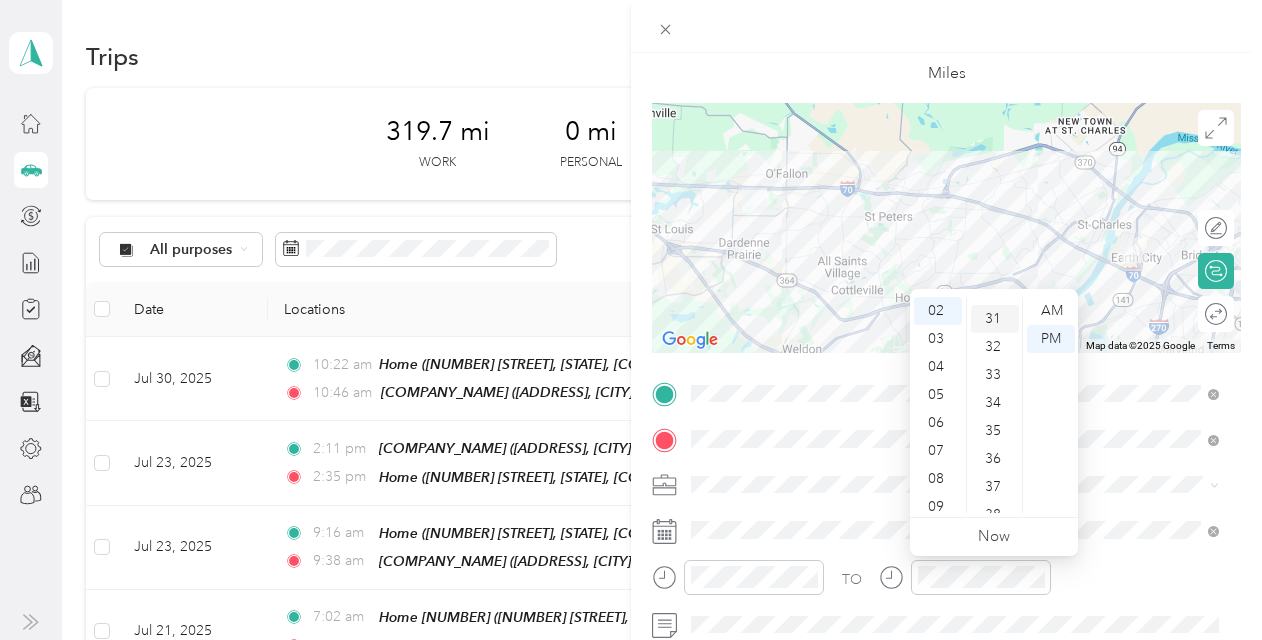 click on "31" at bounding box center (995, 319) 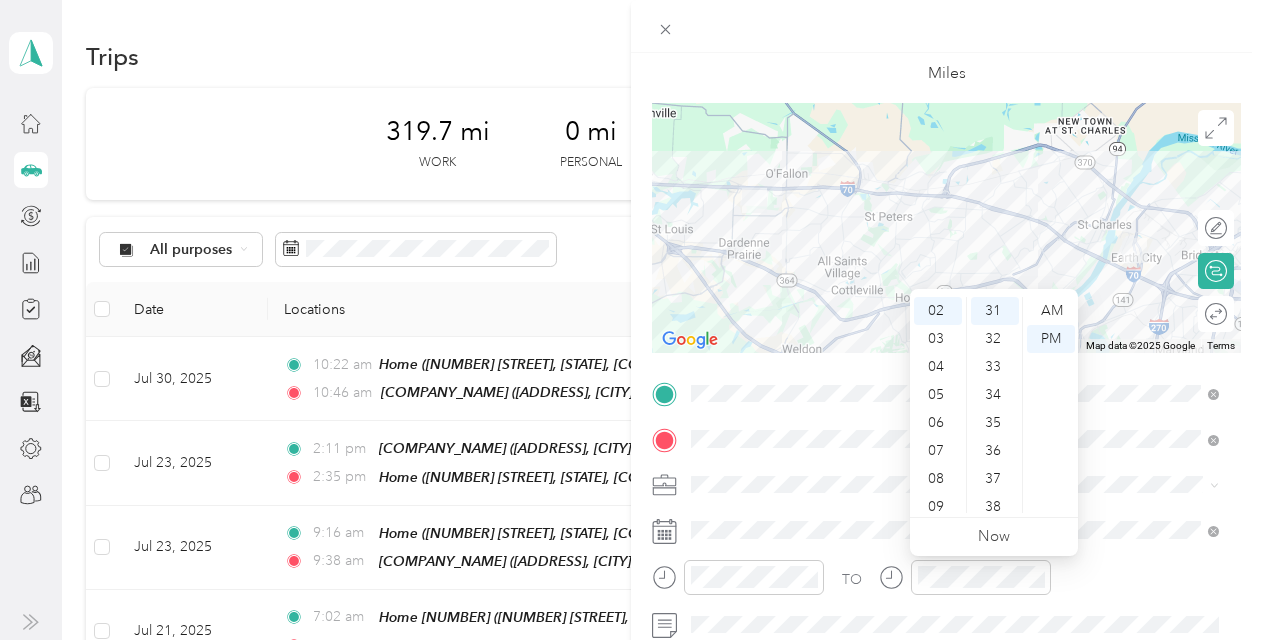 click on "TO" at bounding box center (946, 584) 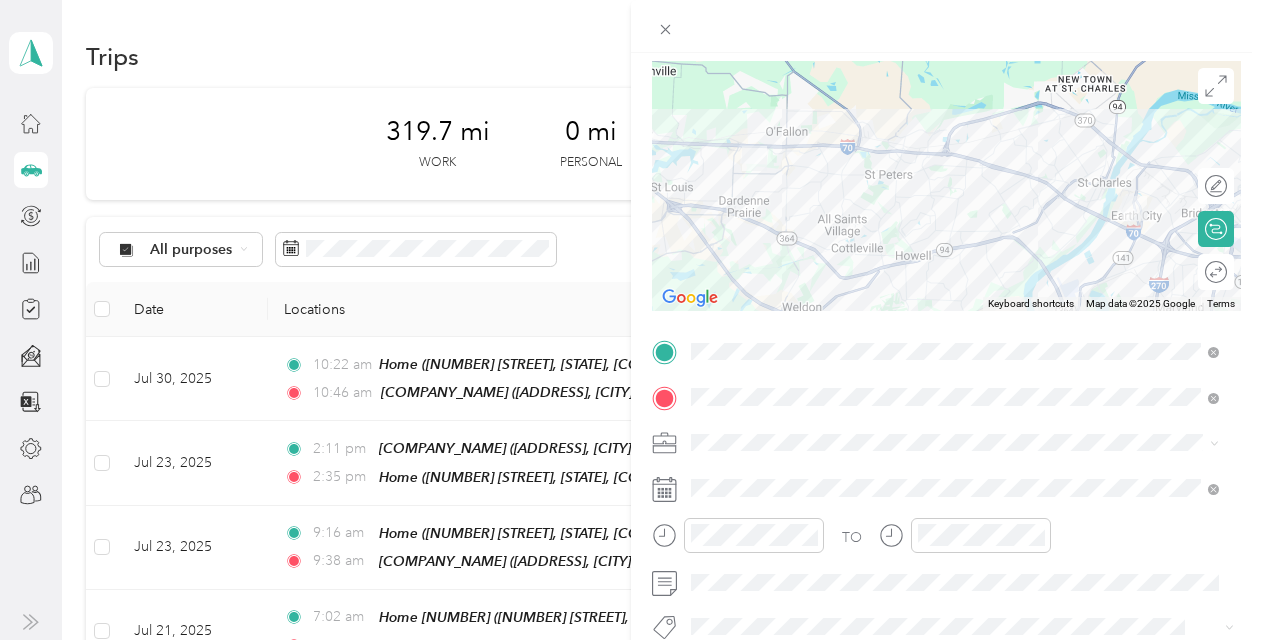 scroll, scrollTop: 0, scrollLeft: 0, axis: both 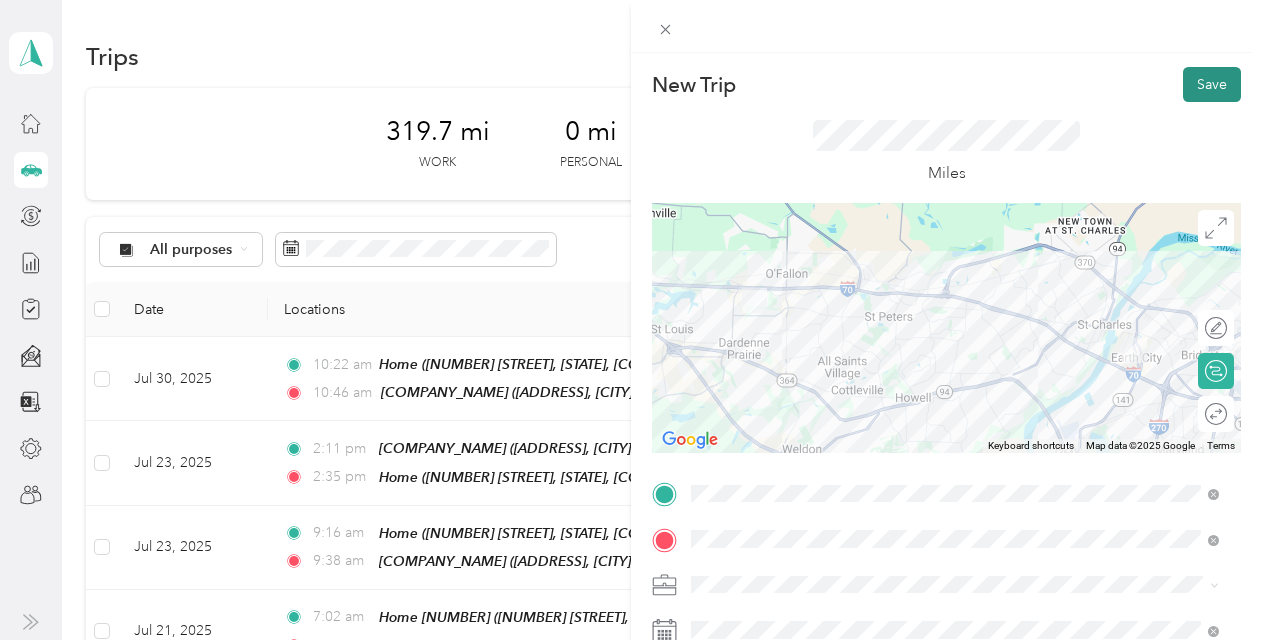 click on "Save" at bounding box center (1212, 84) 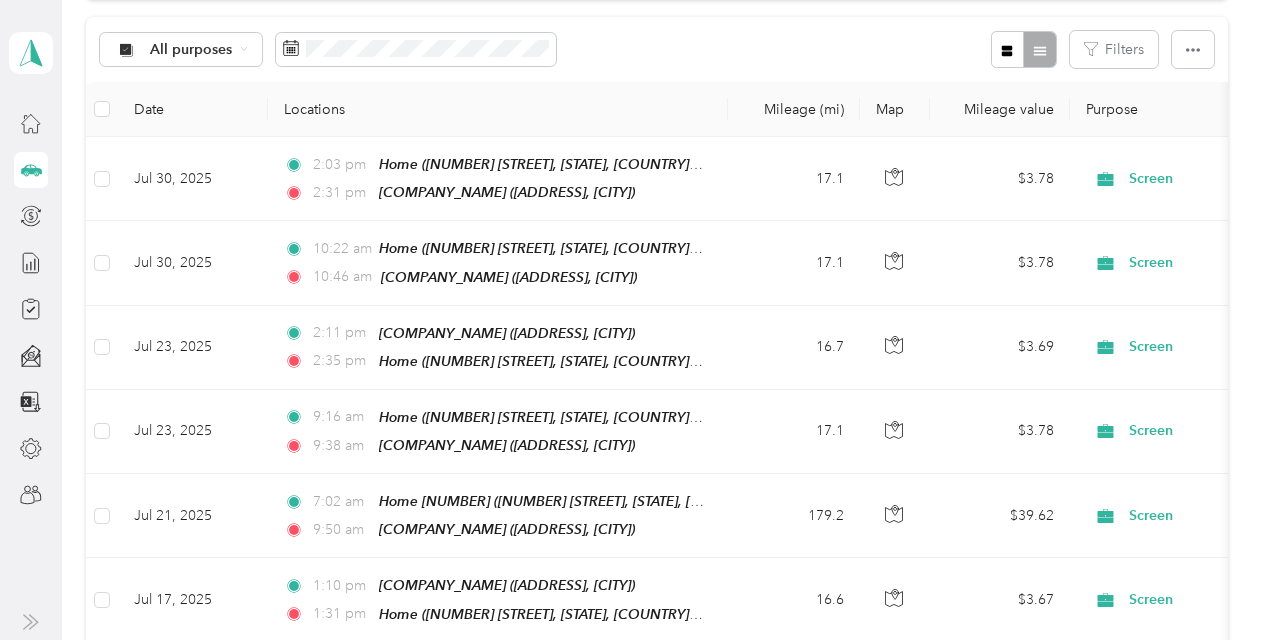 scroll, scrollTop: 0, scrollLeft: 0, axis: both 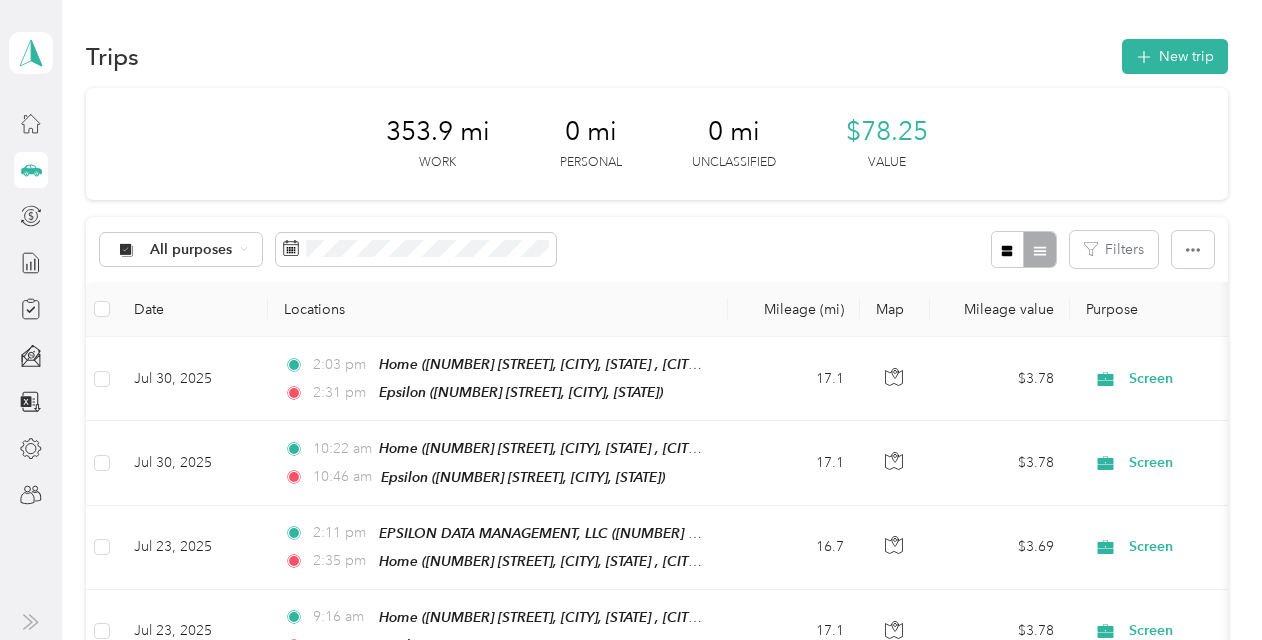 click at bounding box center (31, 309) 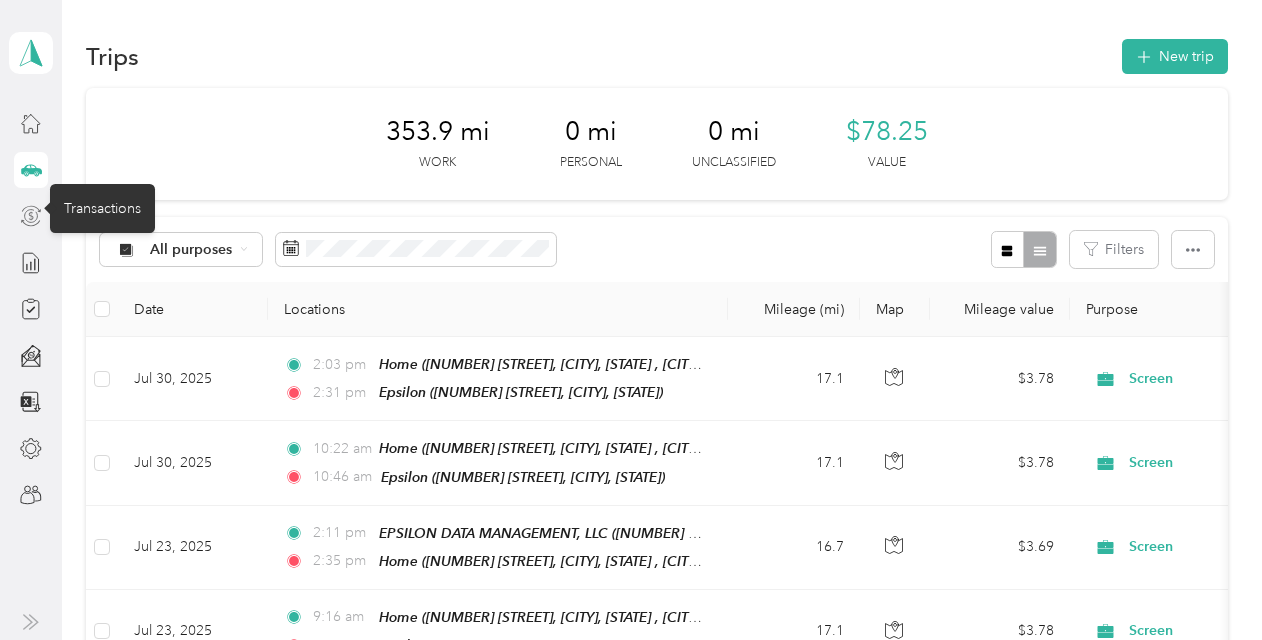 click 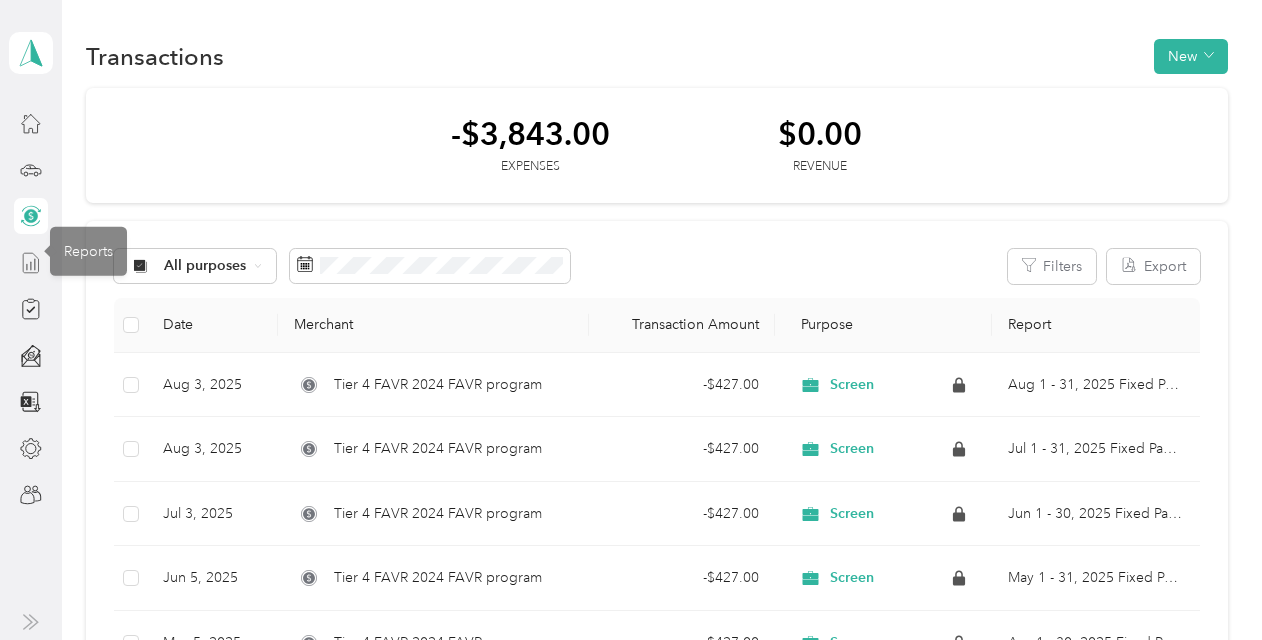 click at bounding box center (31, 263) 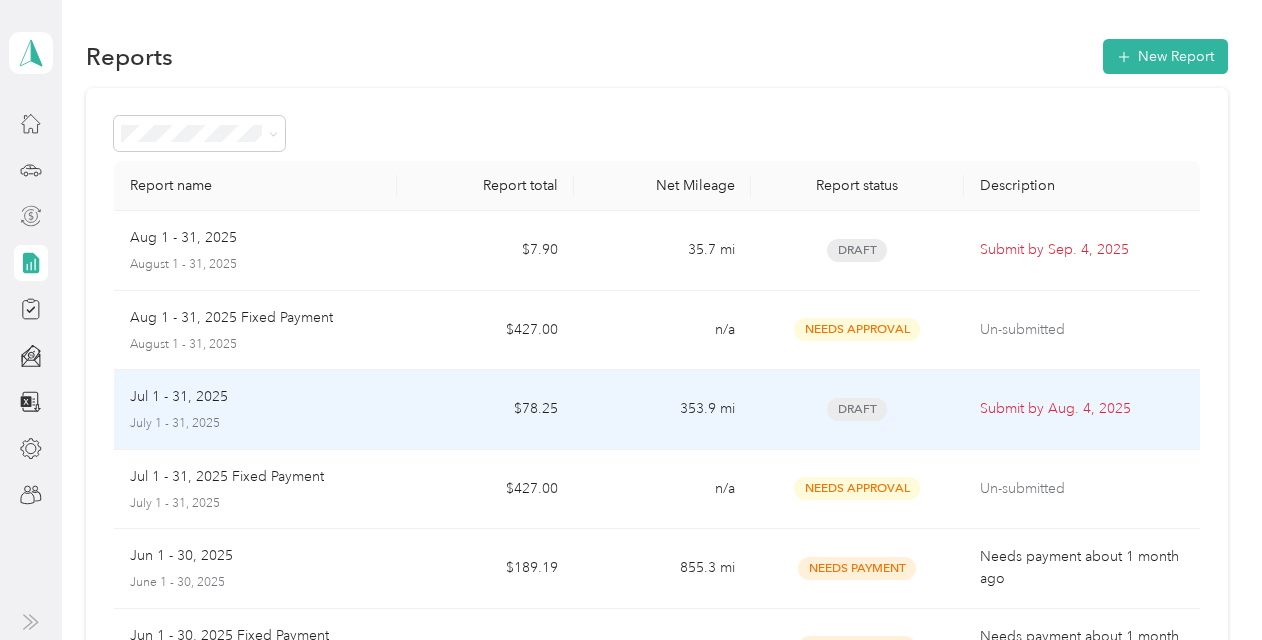 click on "Jul 1 - 31, 2025" at bounding box center [179, 397] 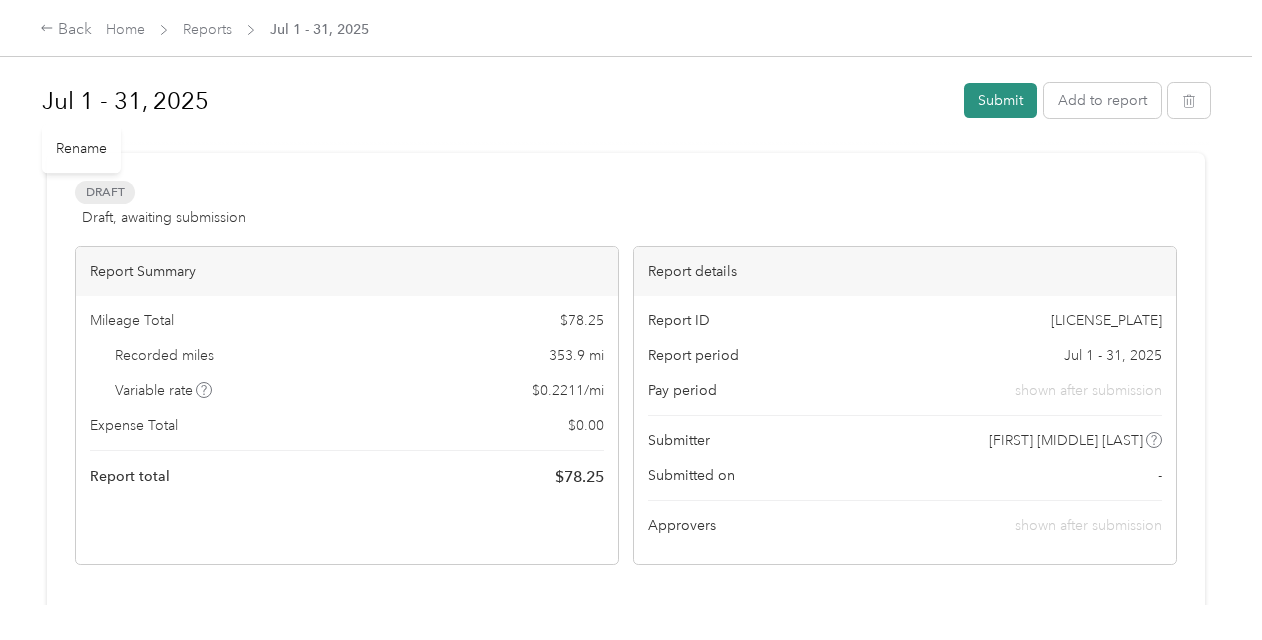 click on "Submit" at bounding box center [1000, 100] 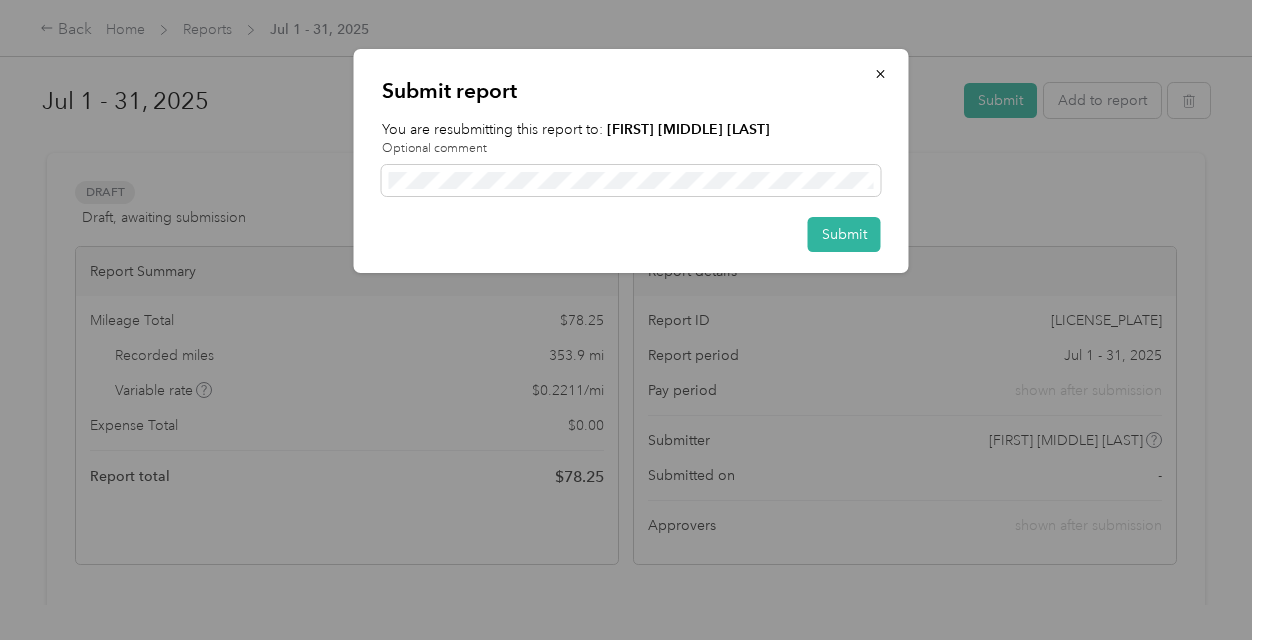 click on "Submit" at bounding box center (631, 234) 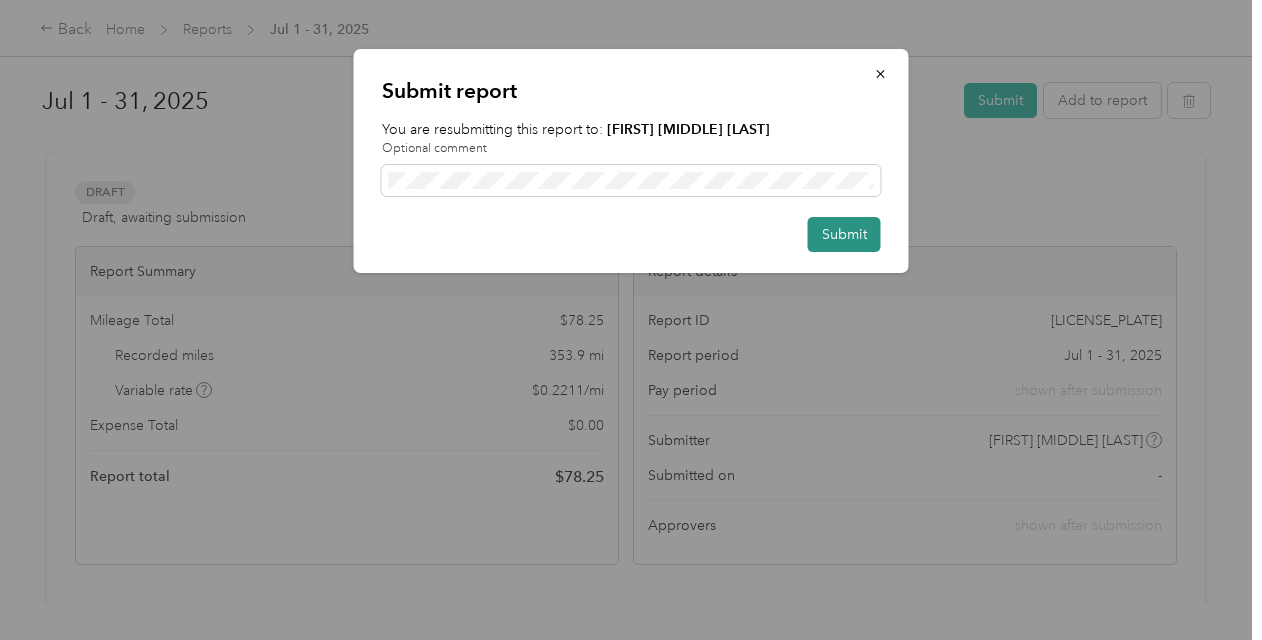 click on "Submit" at bounding box center (844, 234) 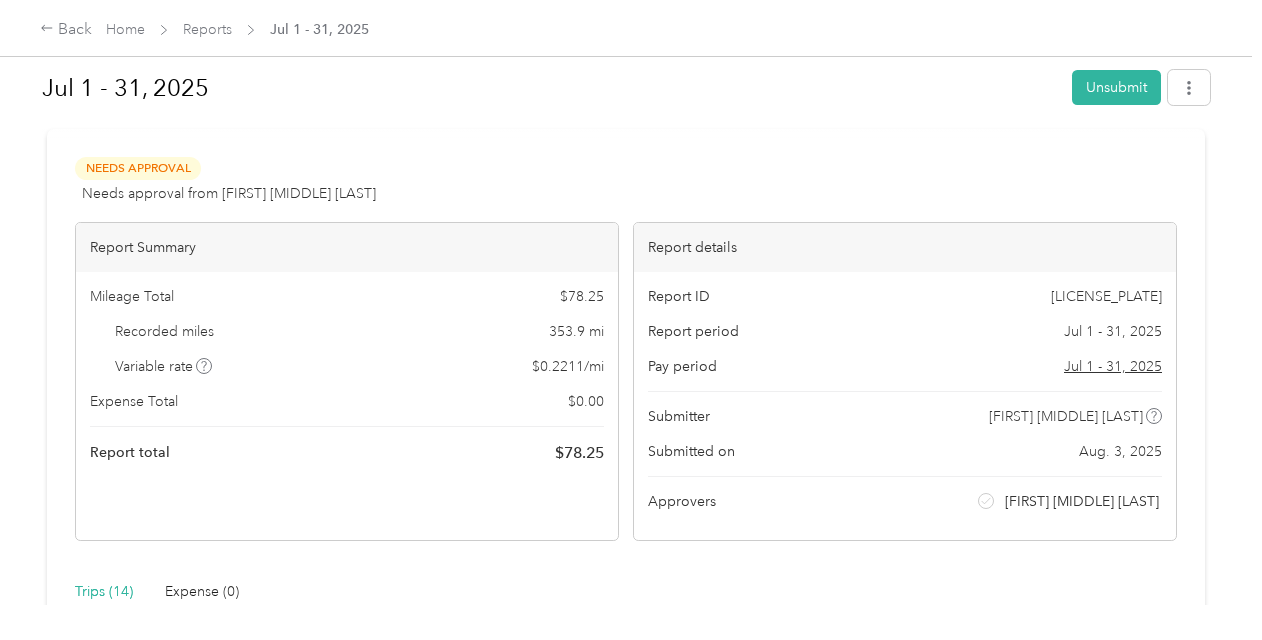 scroll, scrollTop: 0, scrollLeft: 0, axis: both 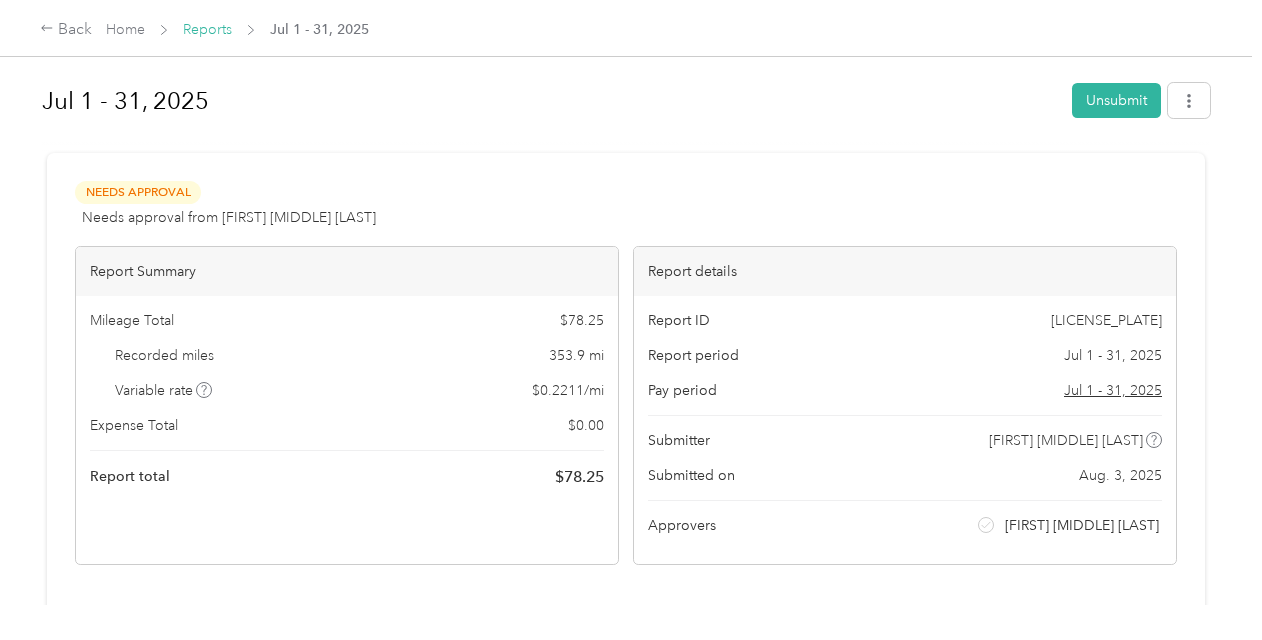 click on "Reports" at bounding box center [207, 29] 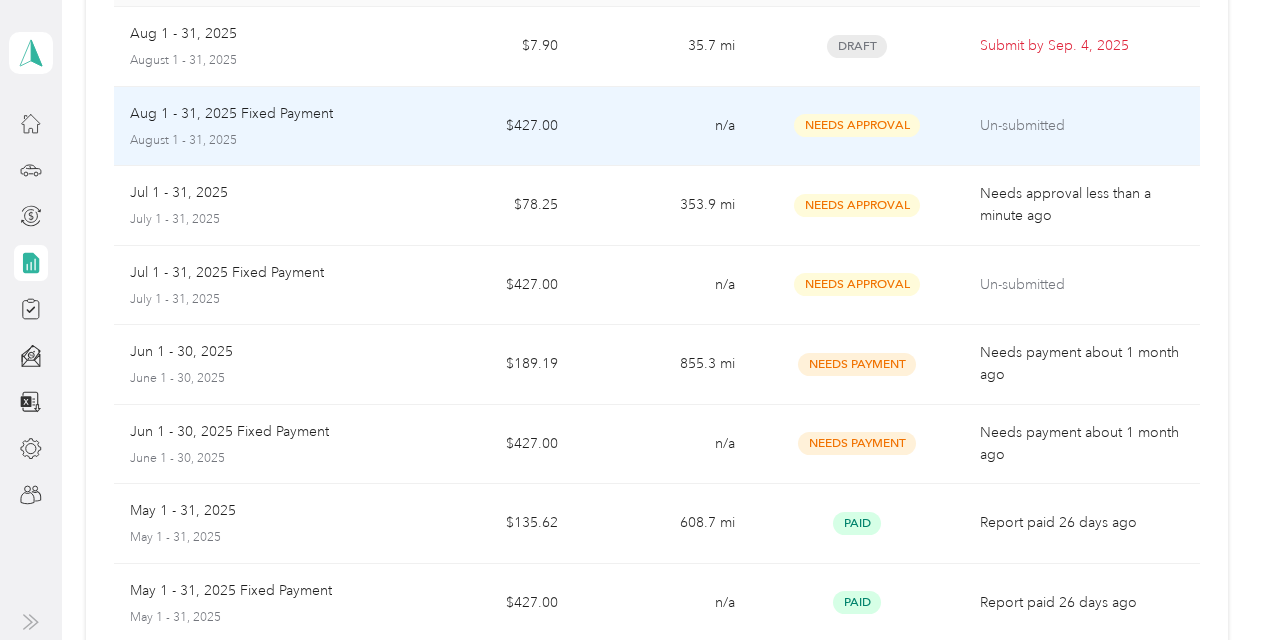 scroll, scrollTop: 0, scrollLeft: 0, axis: both 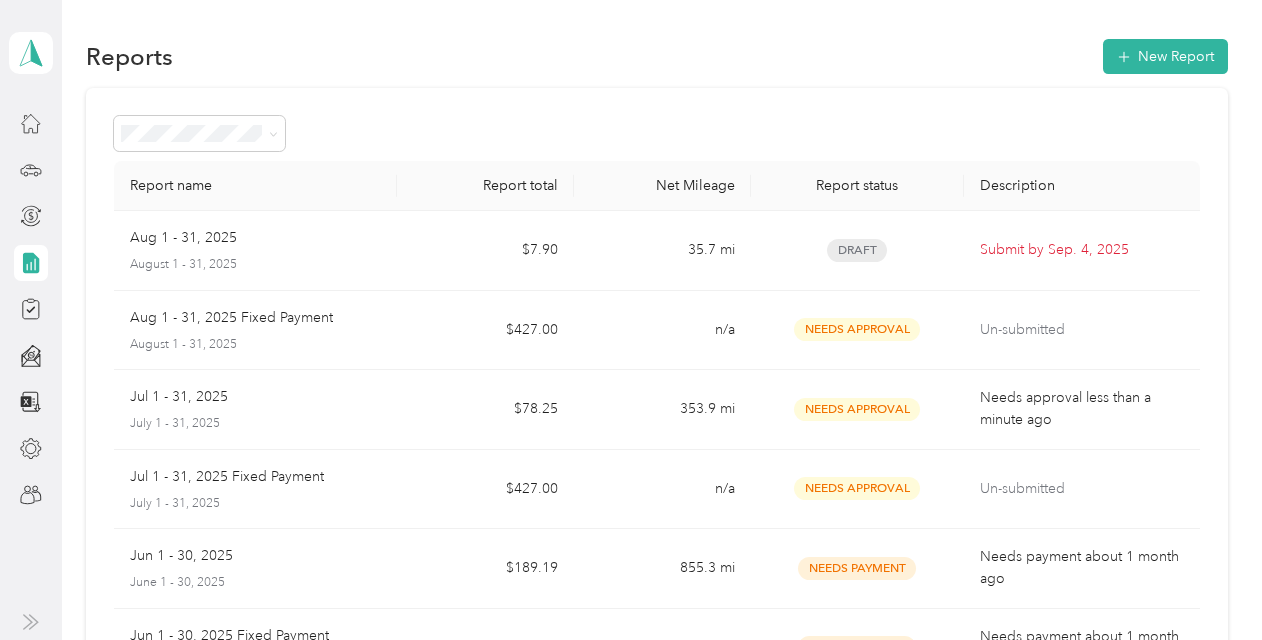 click on "Ryan N. Huck Personal dashboard" at bounding box center (31, 256) 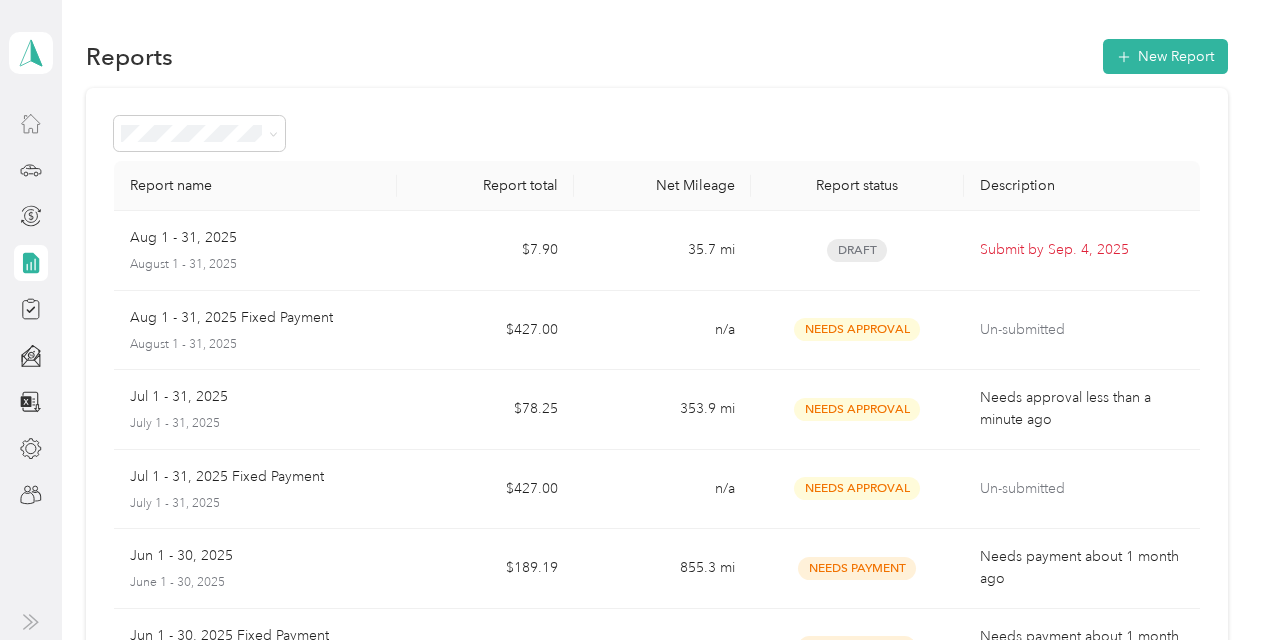 click 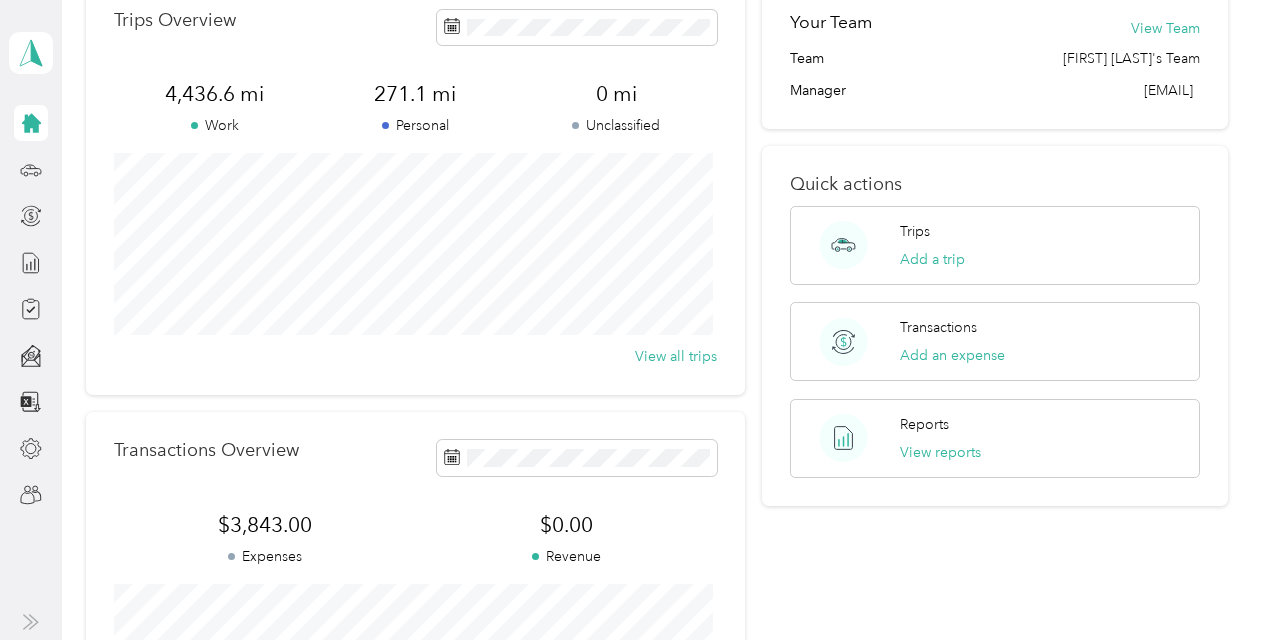 scroll, scrollTop: 0, scrollLeft: 0, axis: both 